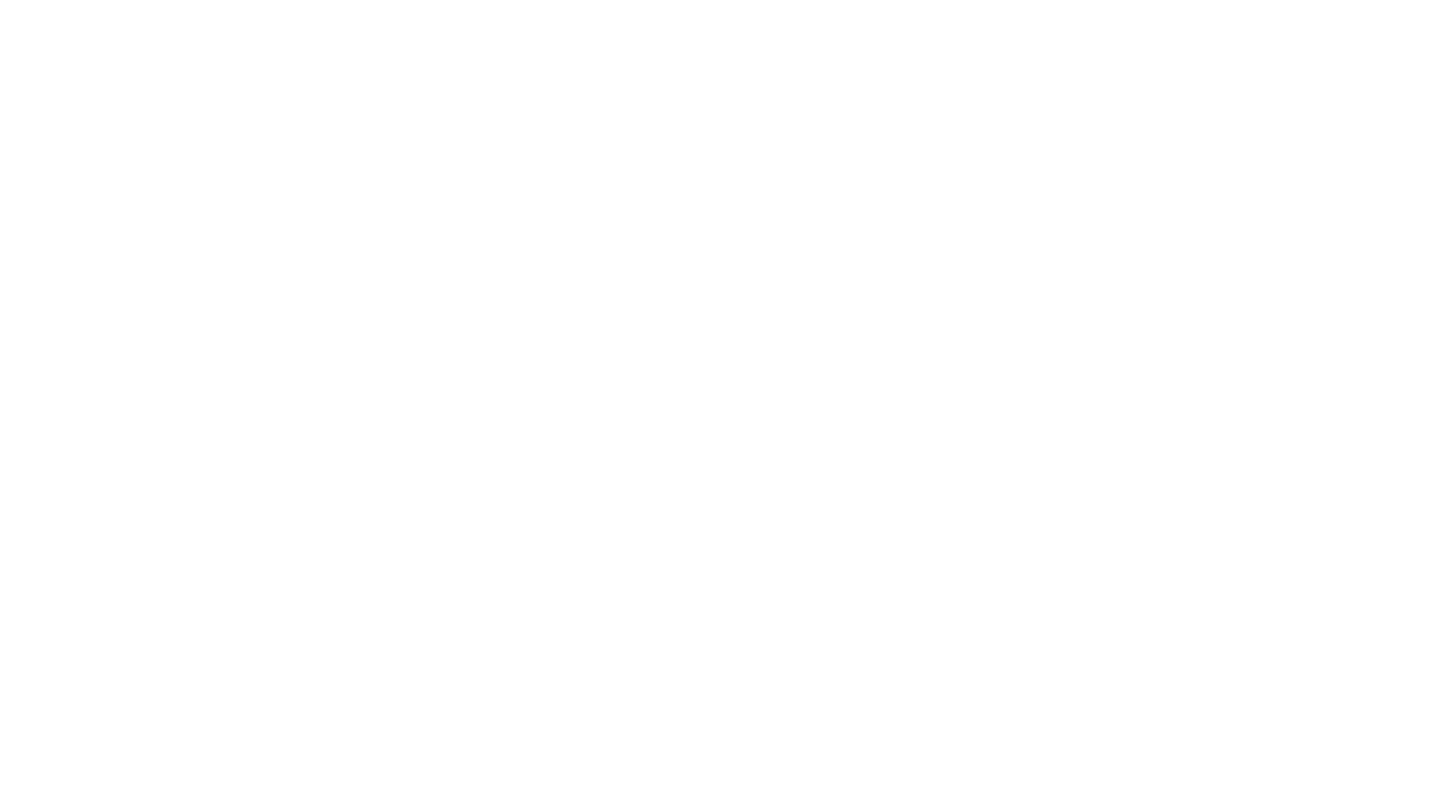 scroll, scrollTop: 0, scrollLeft: 0, axis: both 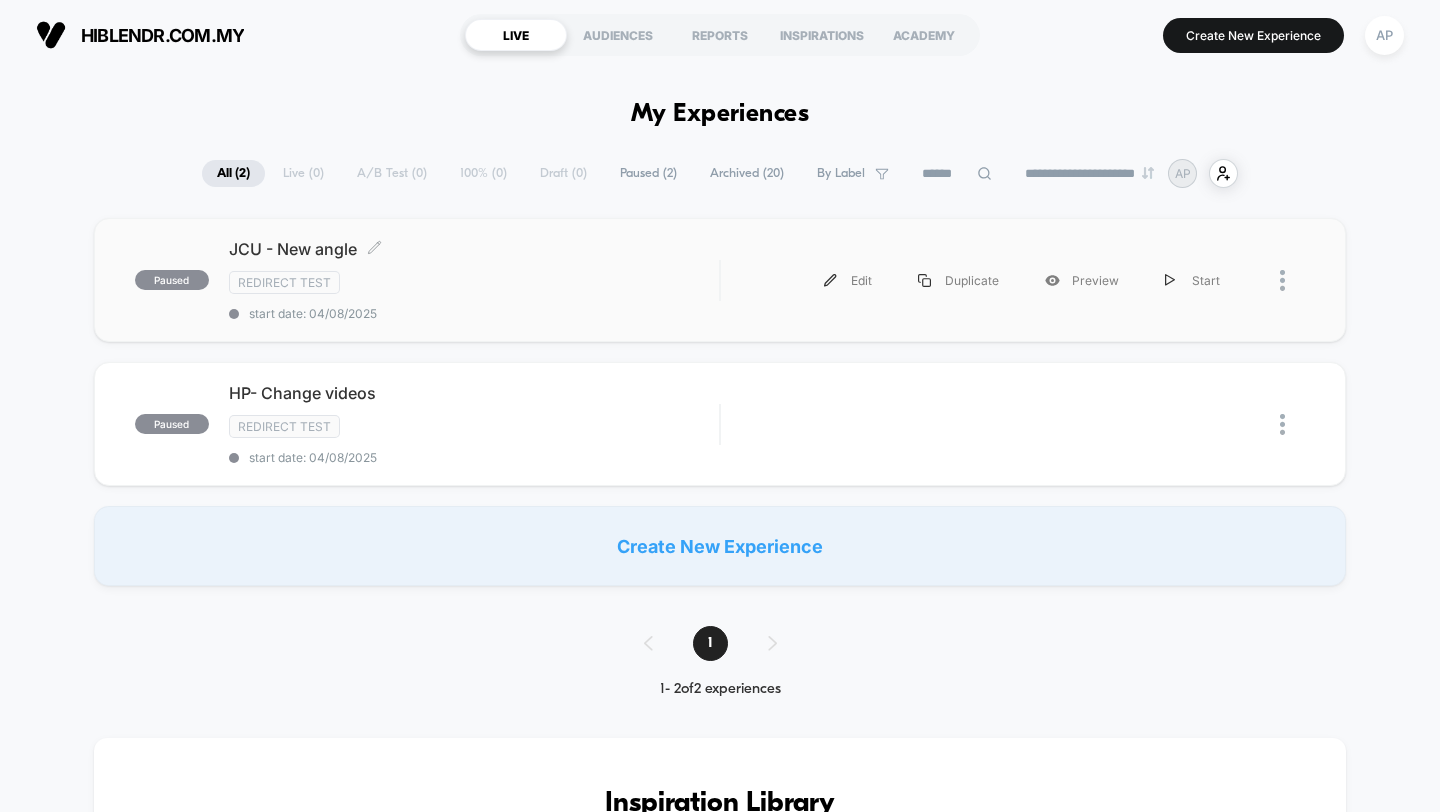 click on "JCU - New angle
Click to edit experience details" at bounding box center [474, 249] 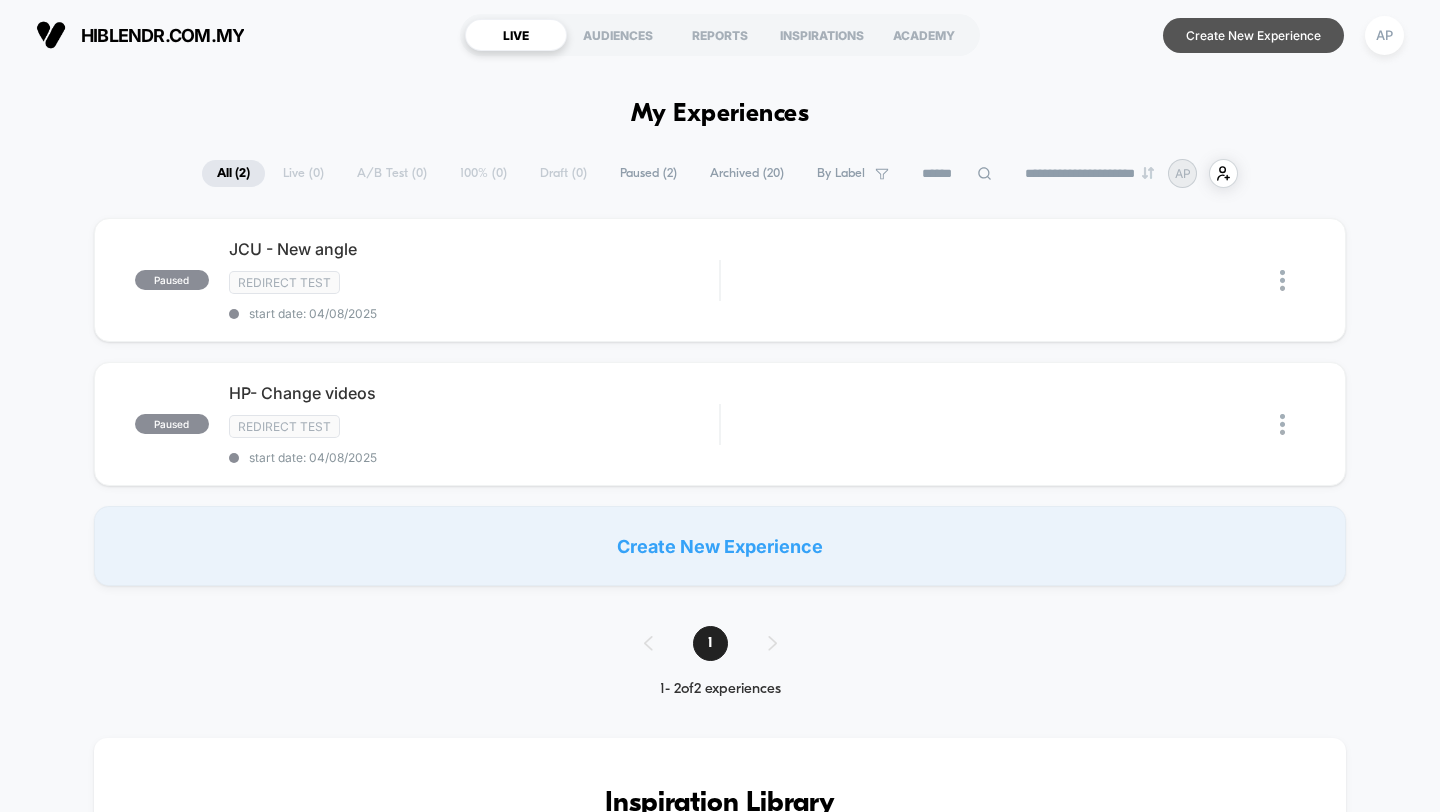 click on "Create New Experience" at bounding box center [1253, 35] 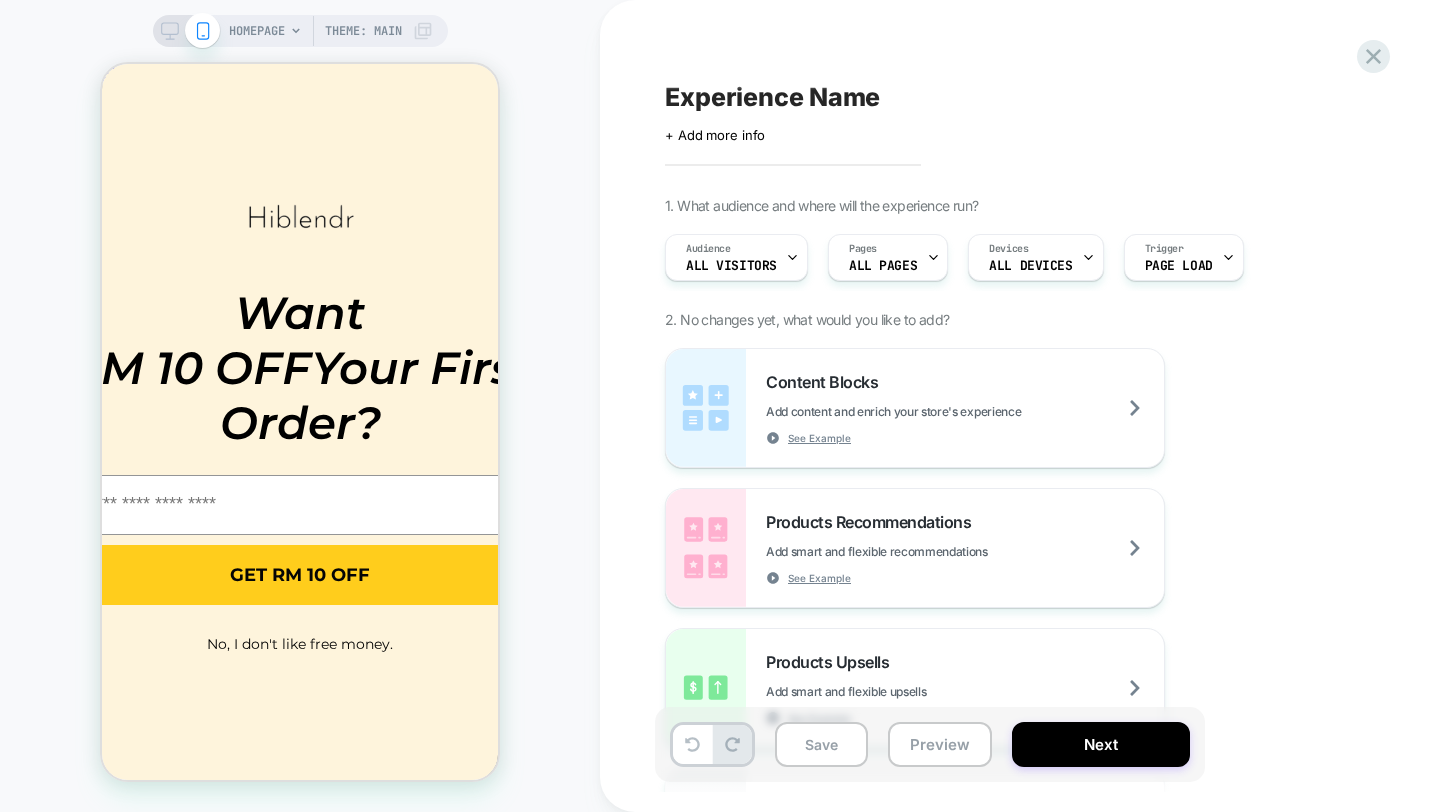 scroll, scrollTop: 0, scrollLeft: 0, axis: both 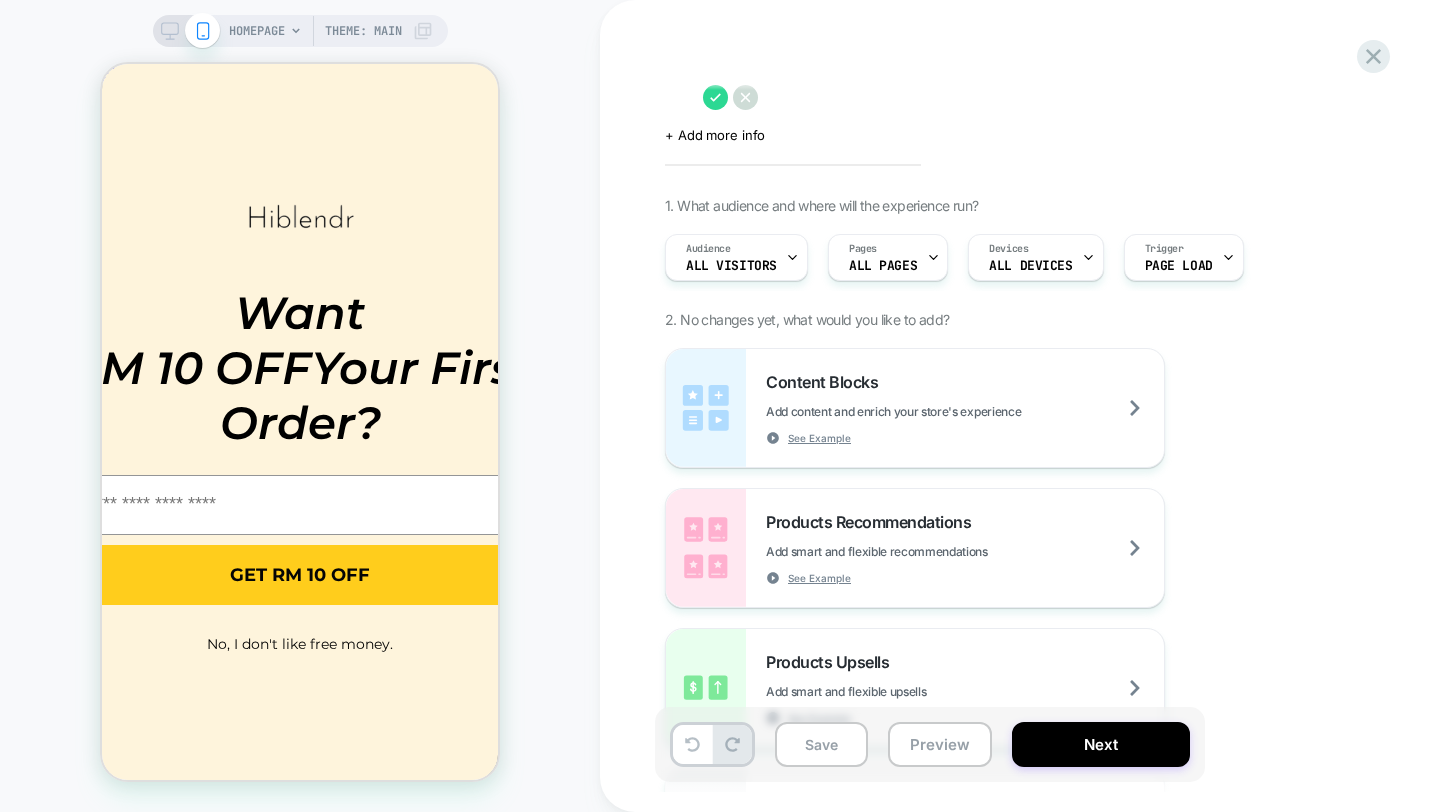 paste on "**********" 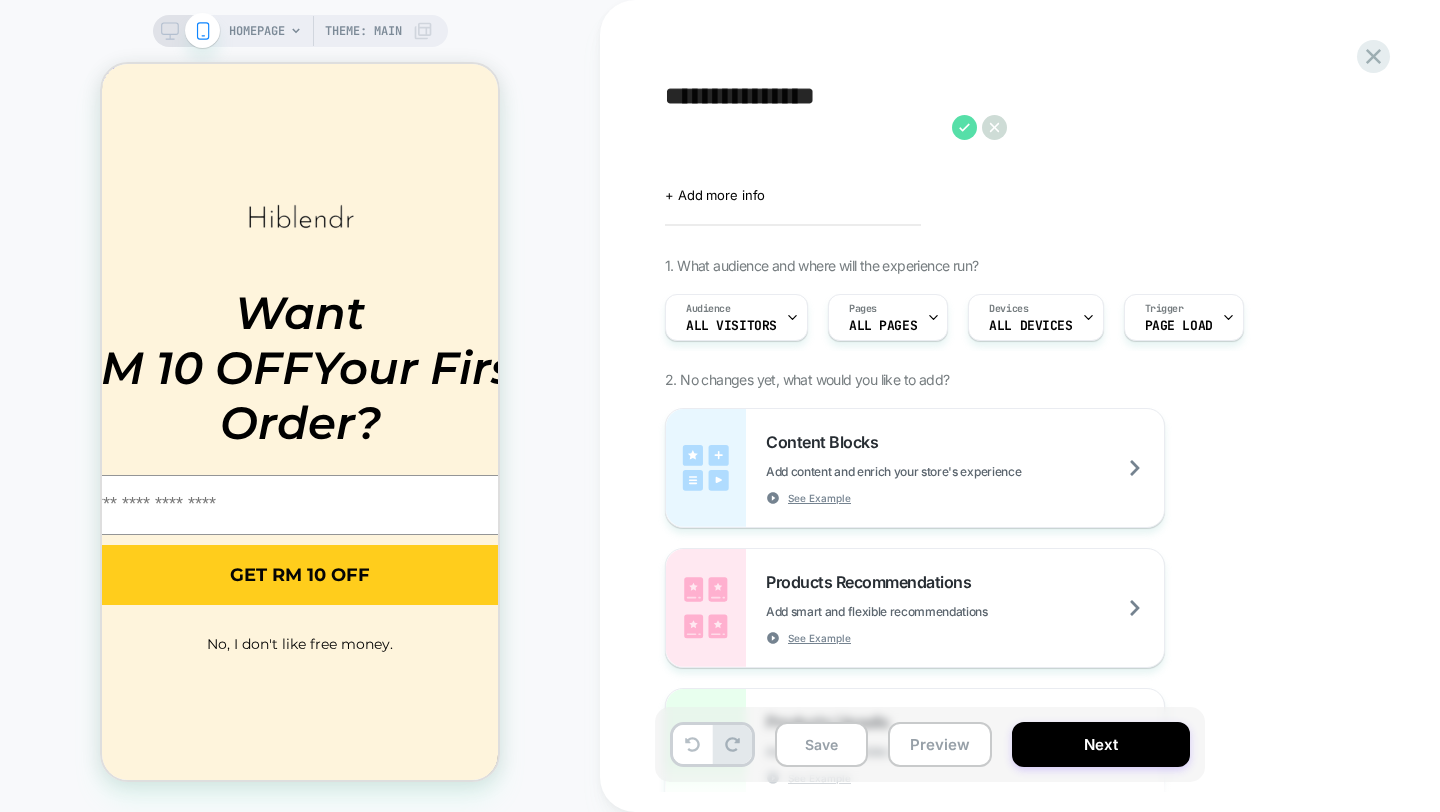 type on "**********" 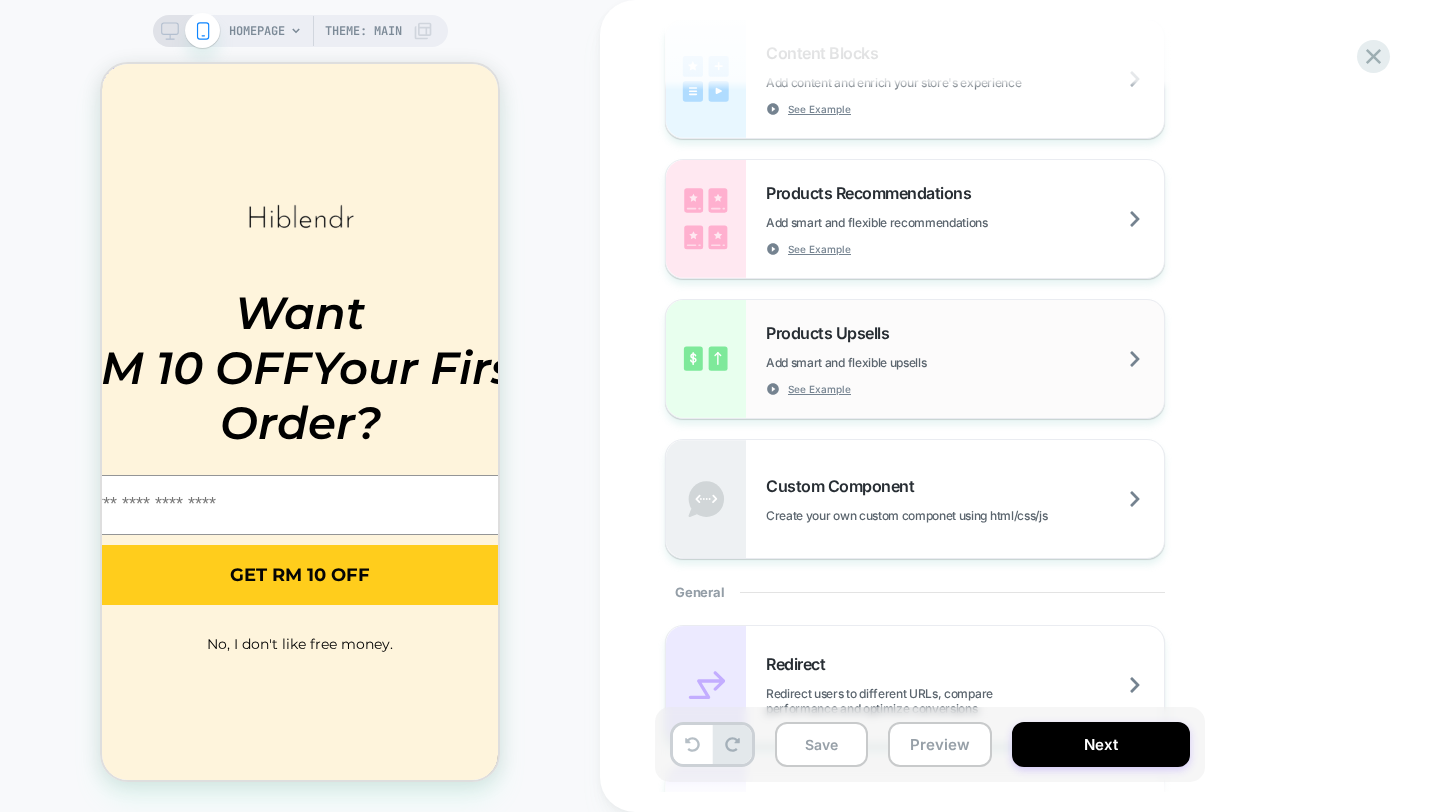 scroll, scrollTop: 524, scrollLeft: 0, axis: vertical 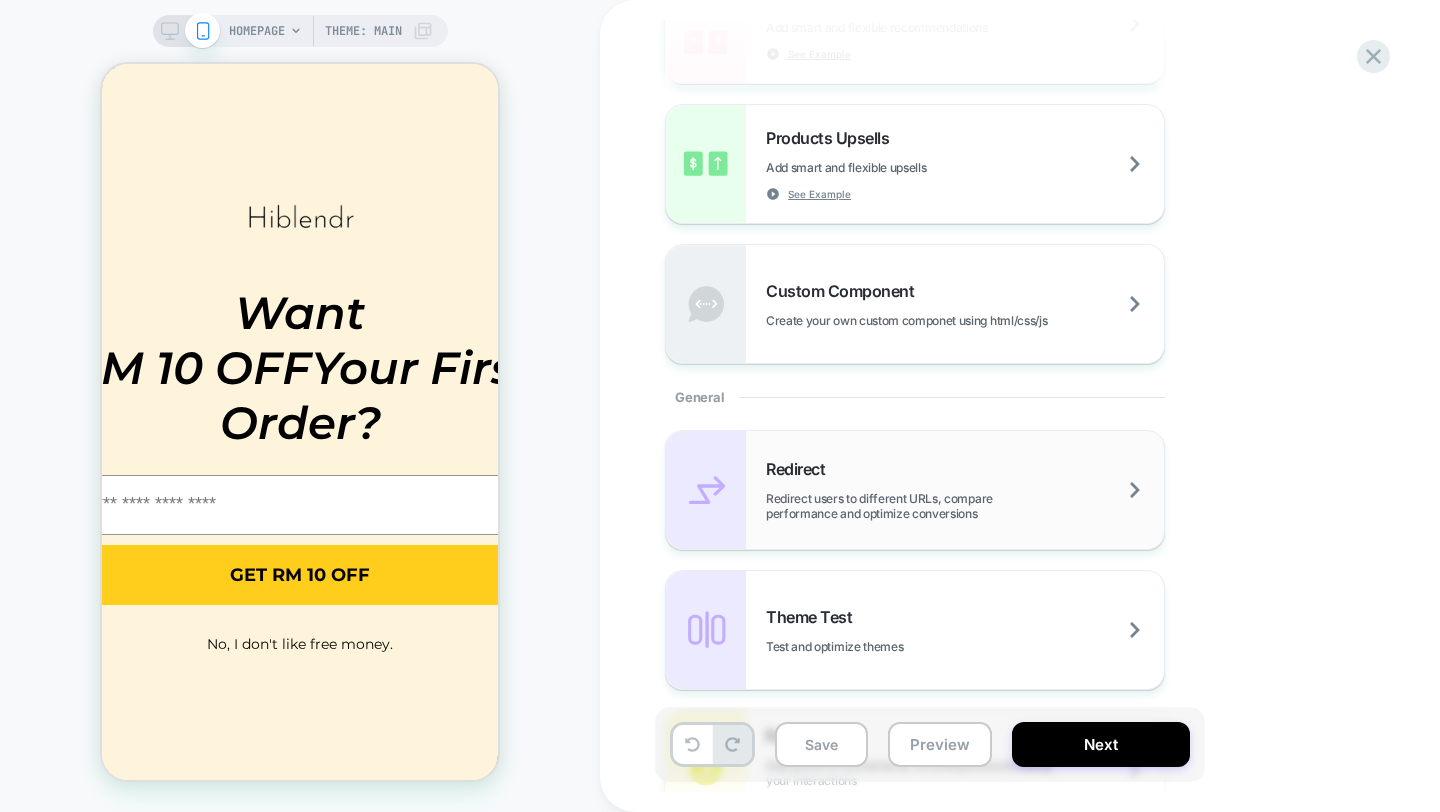 click on "Redirect users to different URLs, compare performance and optimize conversions" at bounding box center (965, 506) 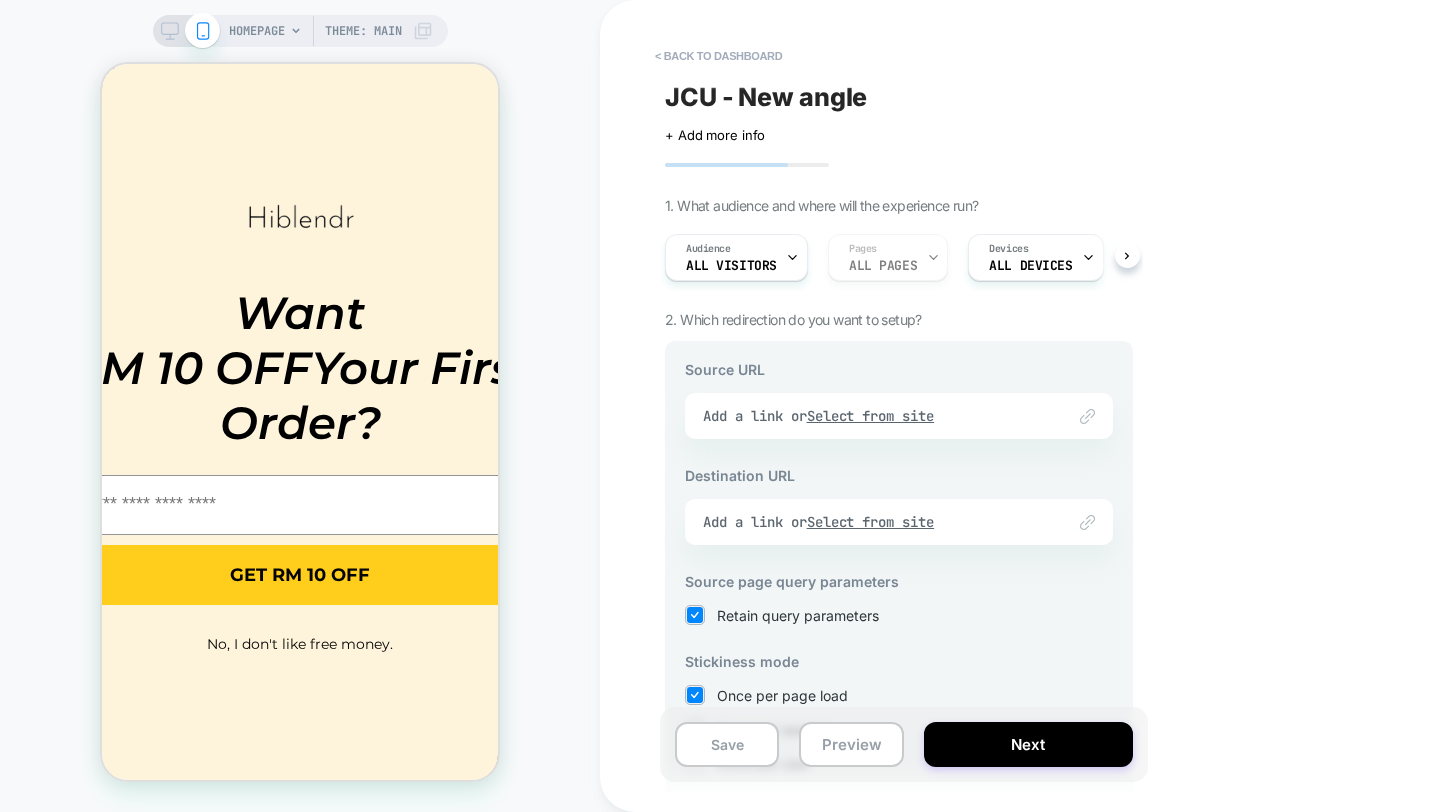 click on "Link to Add a link or  Select from site" at bounding box center [899, 416] 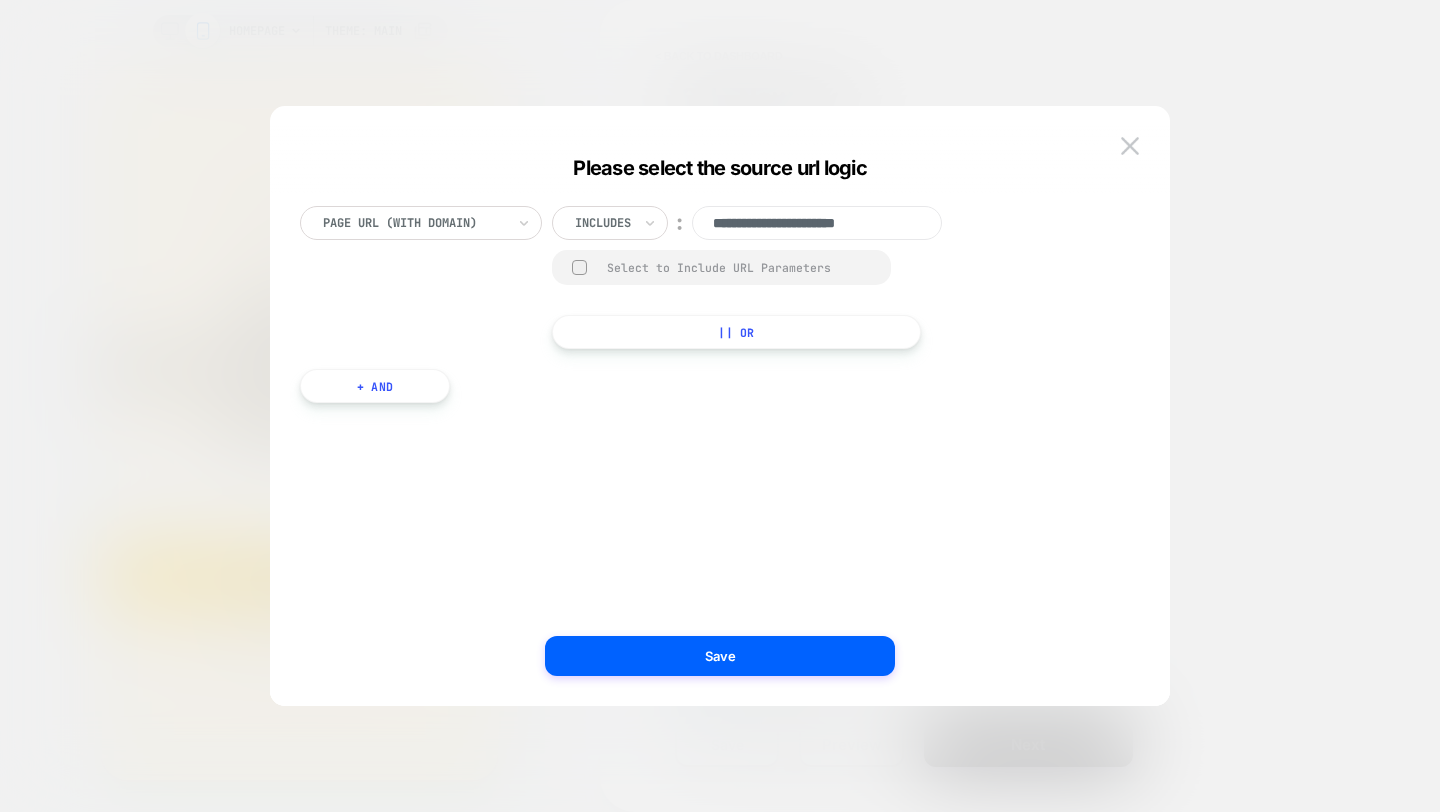 drag, startPoint x: 932, startPoint y: 219, endPoint x: 668, endPoint y: 216, distance: 264.01706 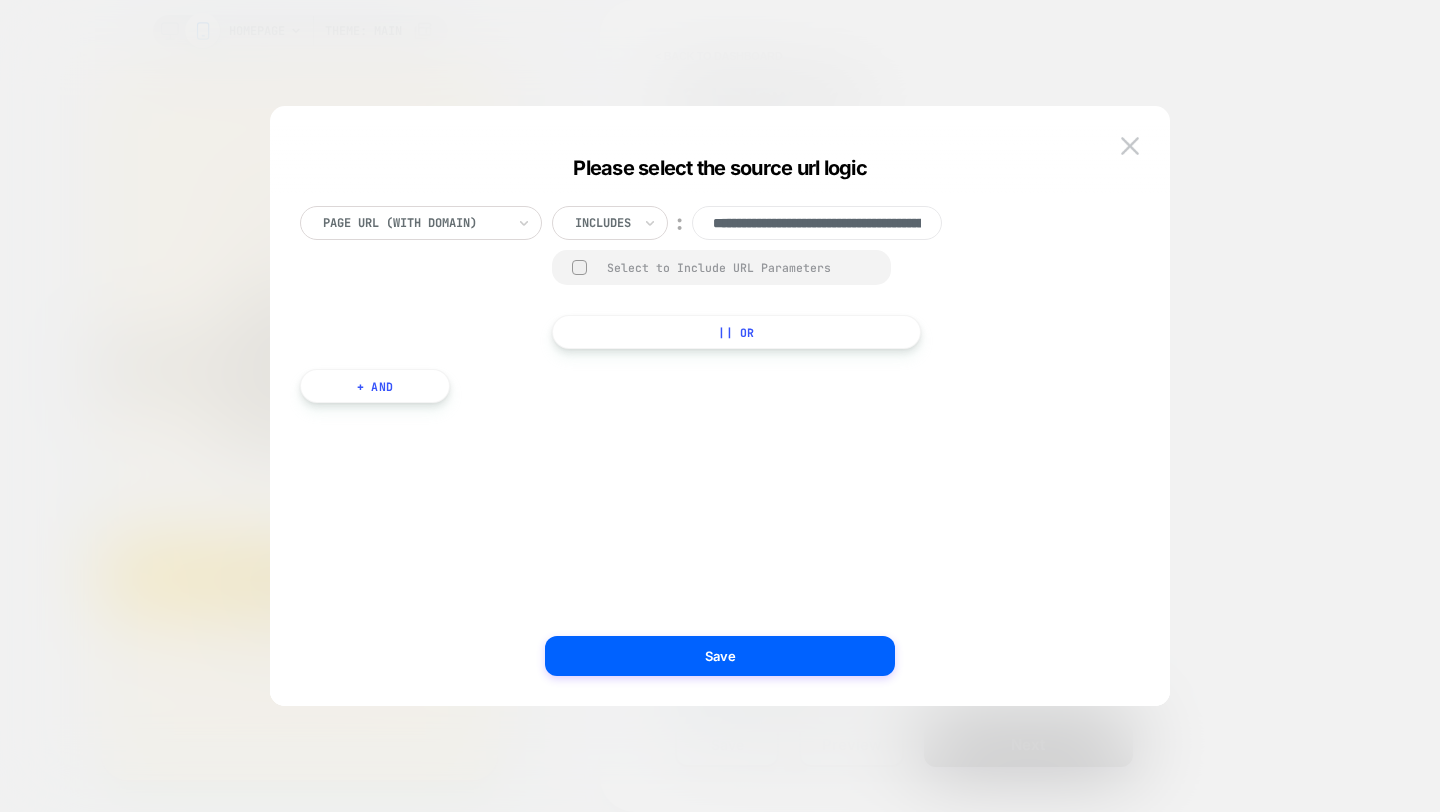 scroll, scrollTop: 0, scrollLeft: 196, axis: horizontal 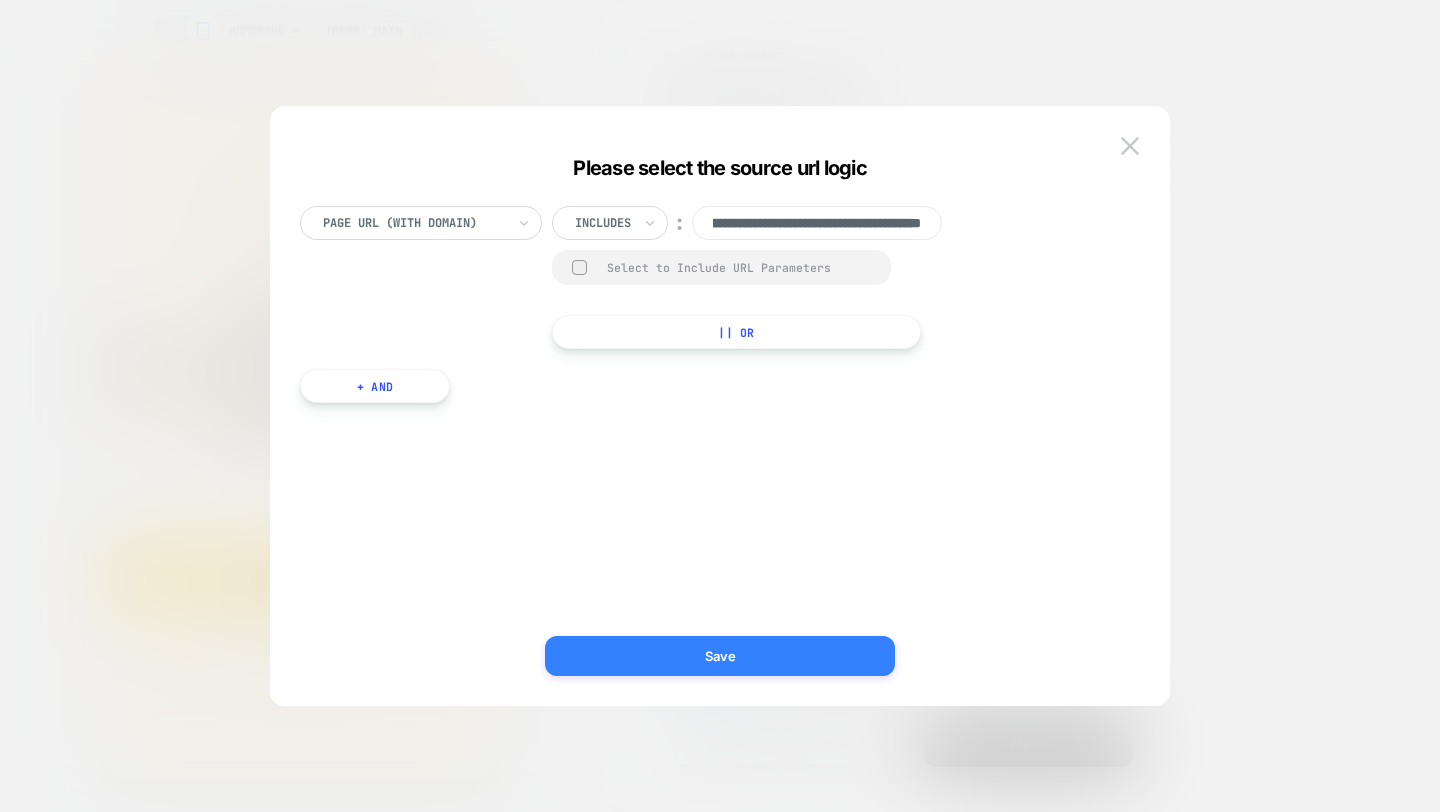 type on "**********" 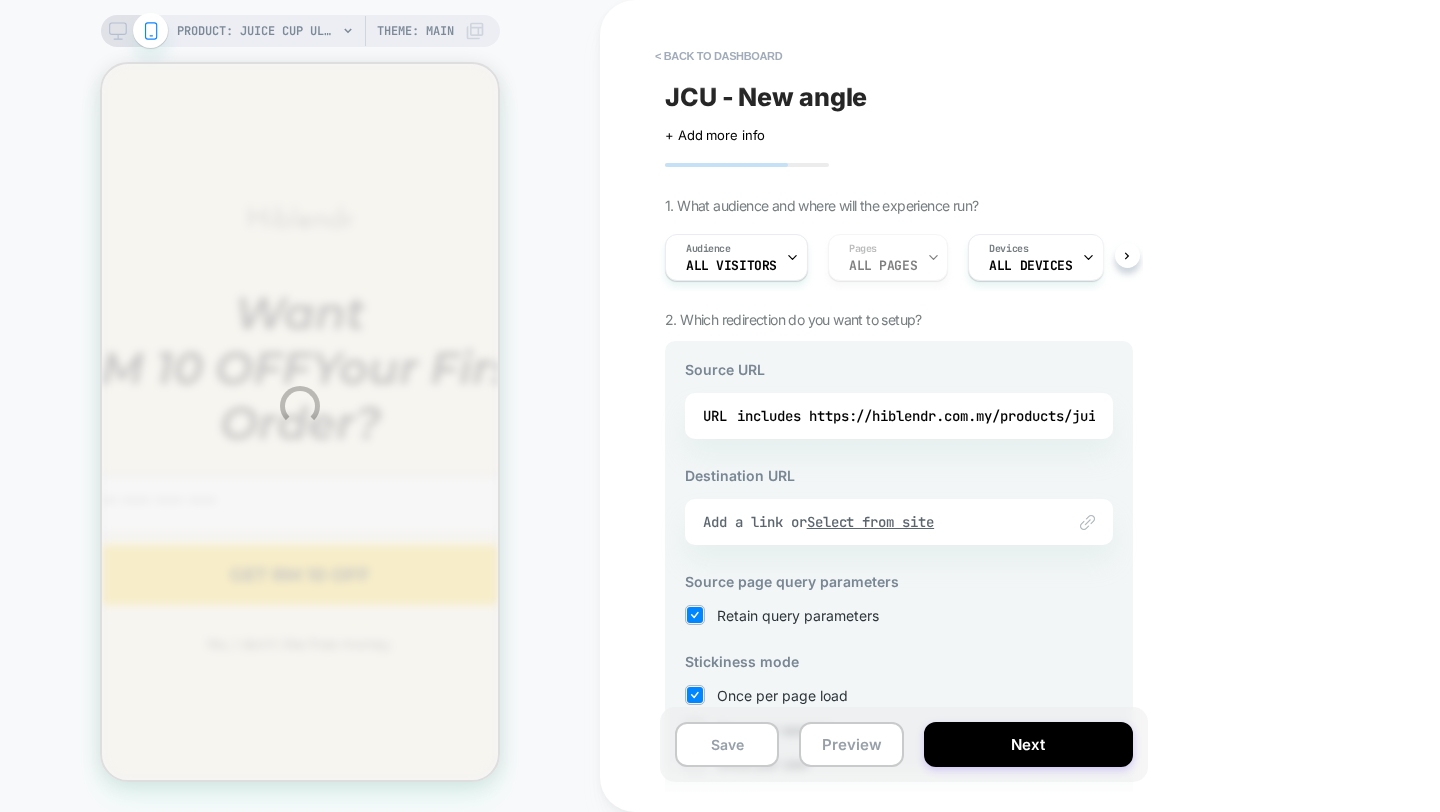 click on "PRODUCT: Juice Cup Ultra (3rd Gen) PRODUCT: Juice Cup Ultra (3rd Gen) Theme: MAIN < back to dashboard JCU - New angle Click to edit experience details + Add more info 1. What audience and where will the experience run? Audience All Visitors Pages ALL PAGES Devices ALL DEVICES Trigger Page Load 2. Which redirection do you want to setup? Source URL URL   includes   https://hiblendr.com.my/products/juice-cup-ultra Destination URL Link to Add a link or  Select from site Source page query parameters Retain query parameters Stickiness mode Once per page load Once per session Once per user * Note that customers who reach the source URL will automatically be redirected to the destination URL, so we will override & disable the general page targeting of the experiment Save Preview Next" at bounding box center (720, 406) 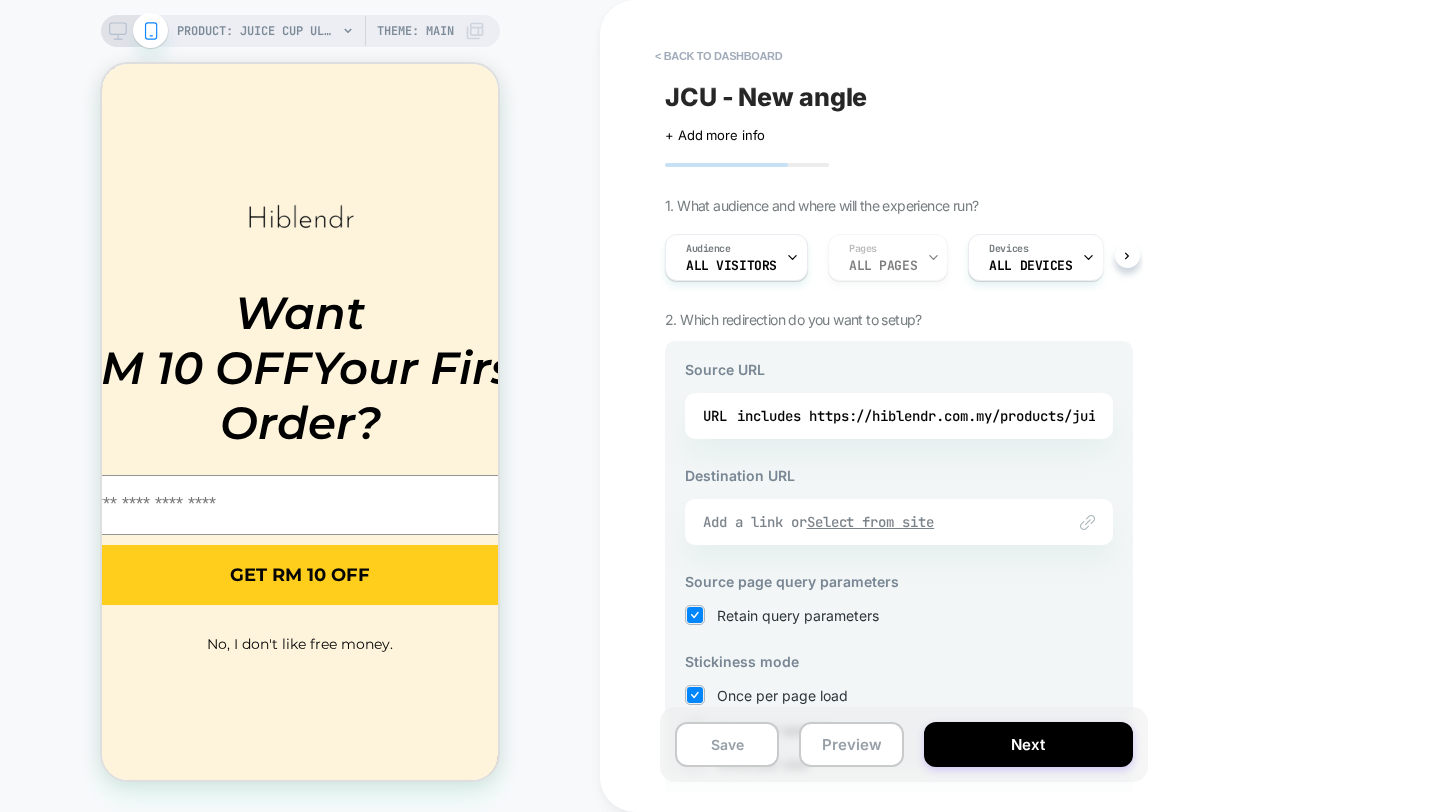 click on "Add a link or  Select from site" at bounding box center [874, 522] 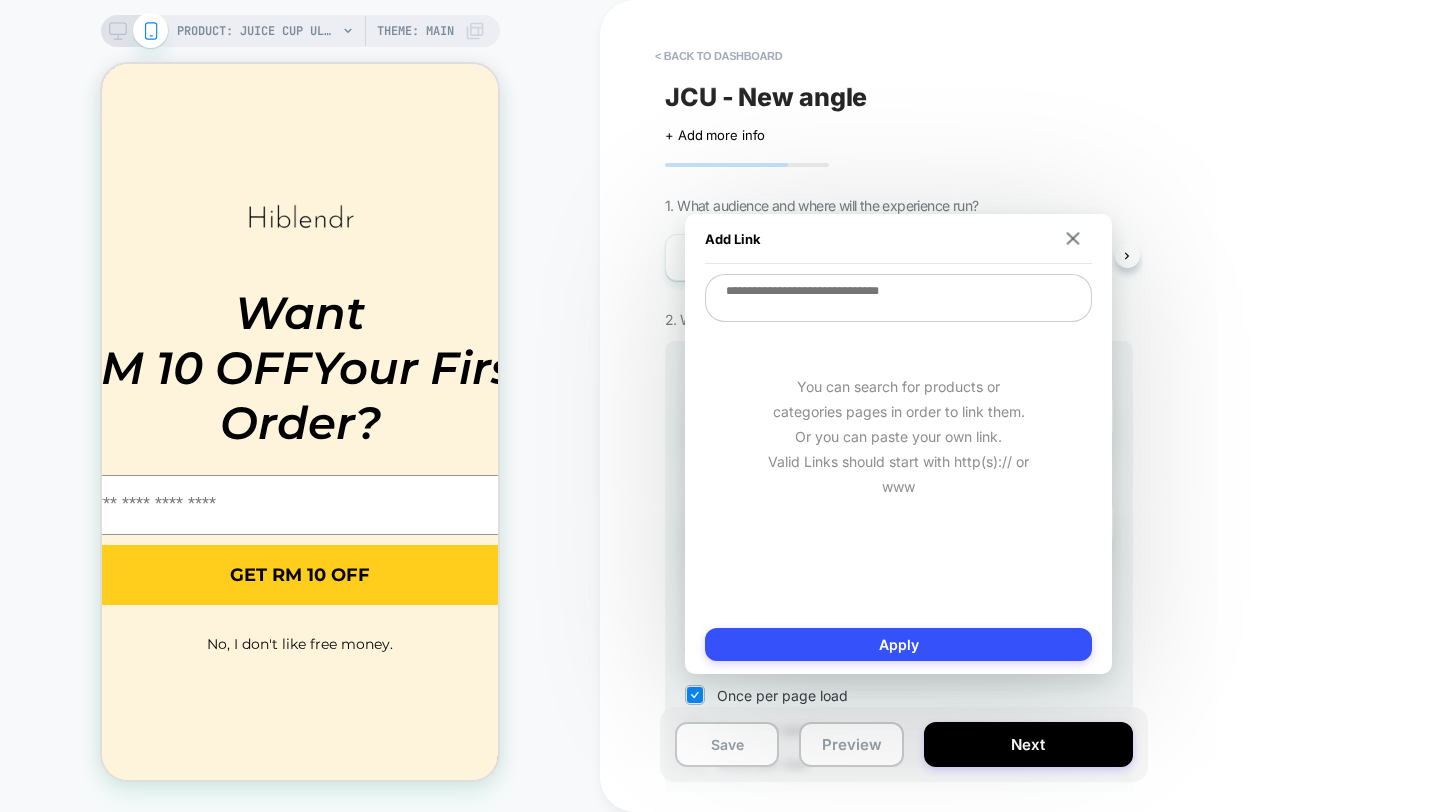 click at bounding box center [898, 298] 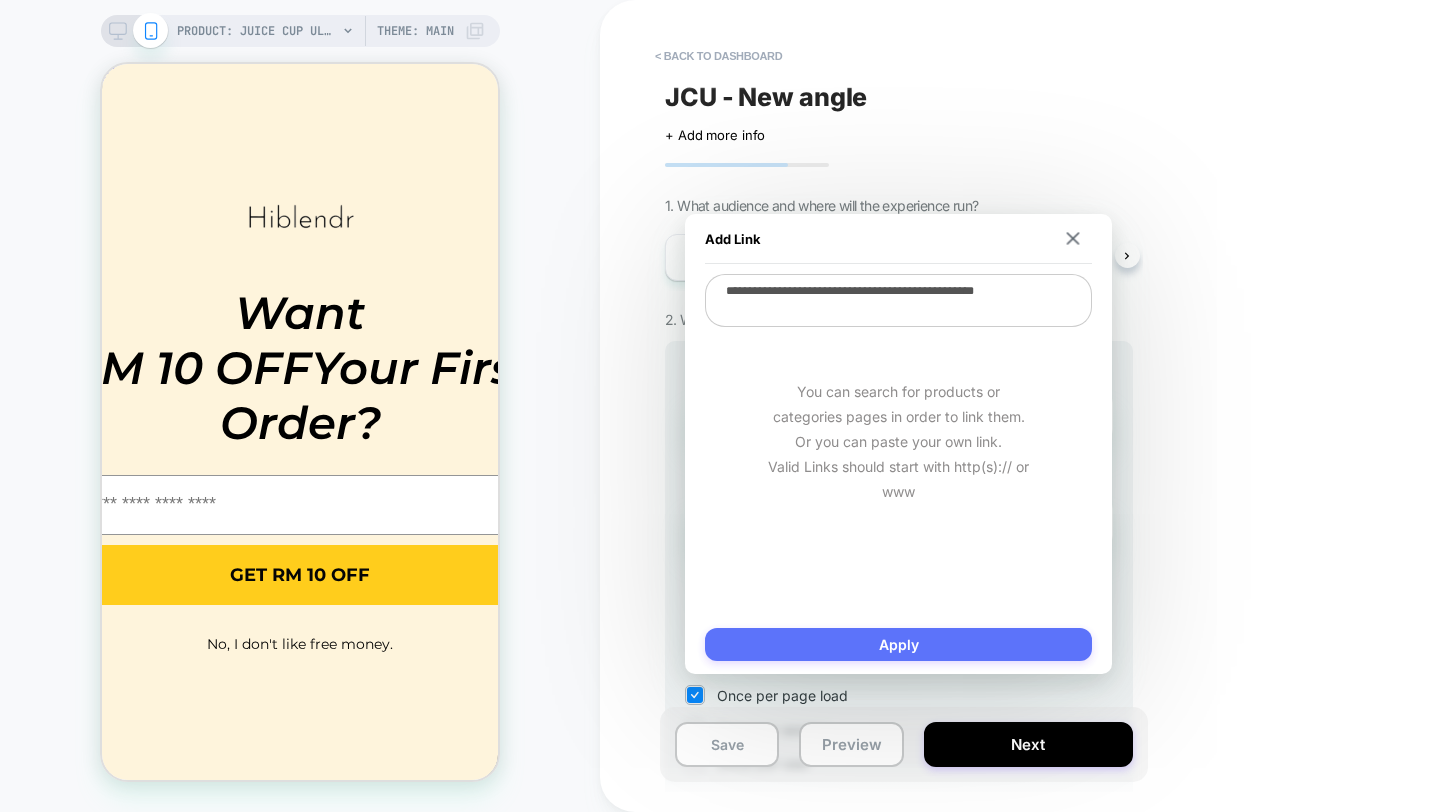click on "Apply" at bounding box center (898, 644) 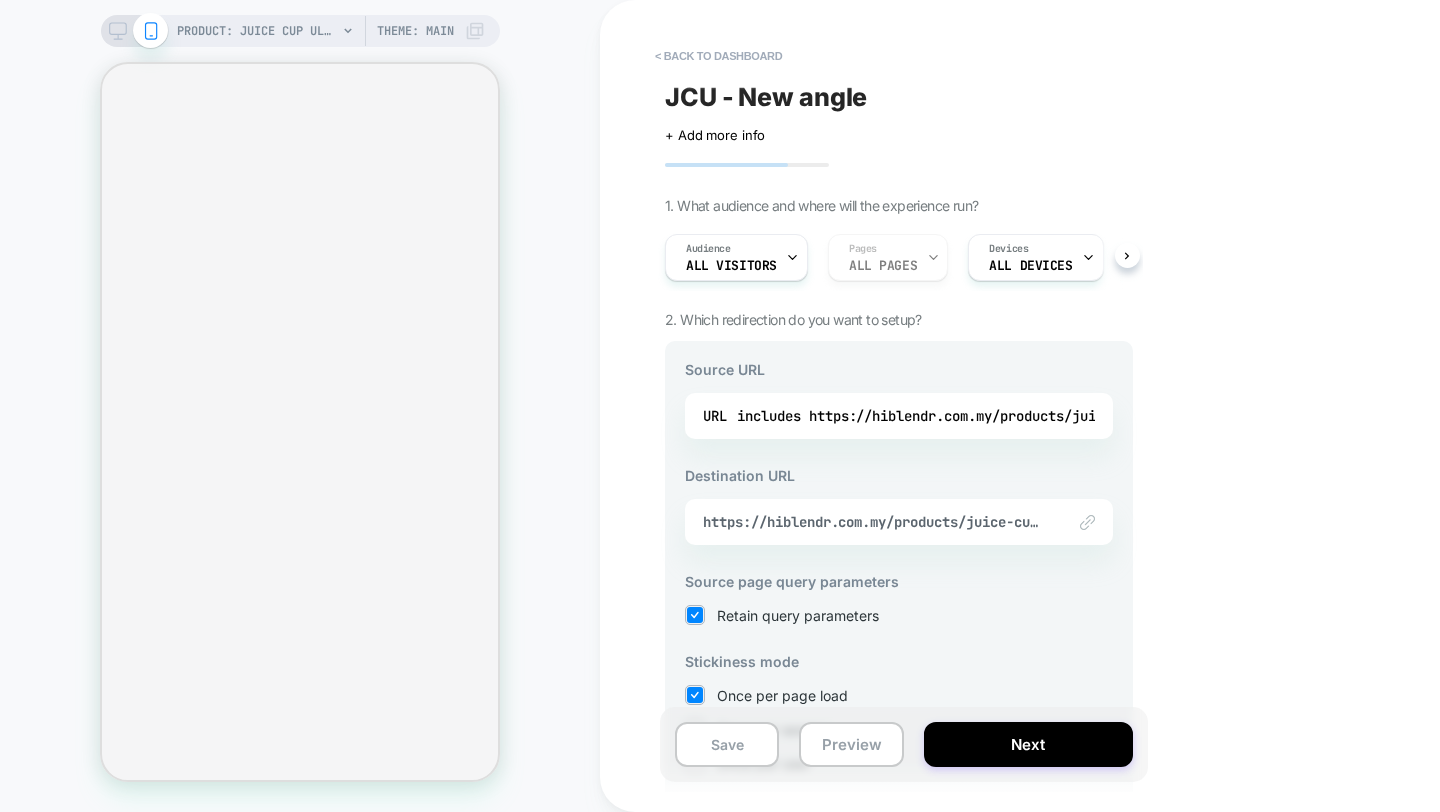 select on "**********" 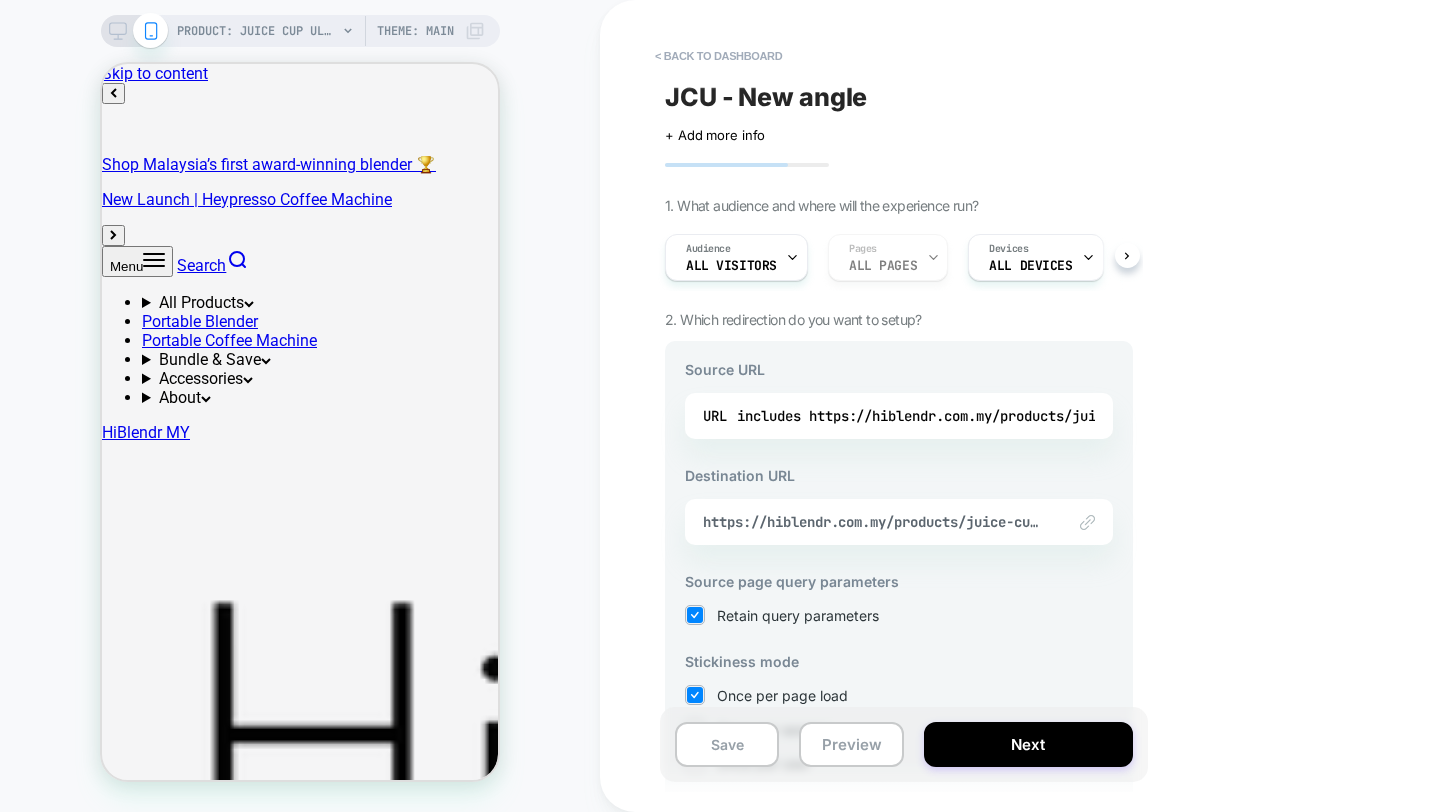 scroll, scrollTop: 0, scrollLeft: 0, axis: both 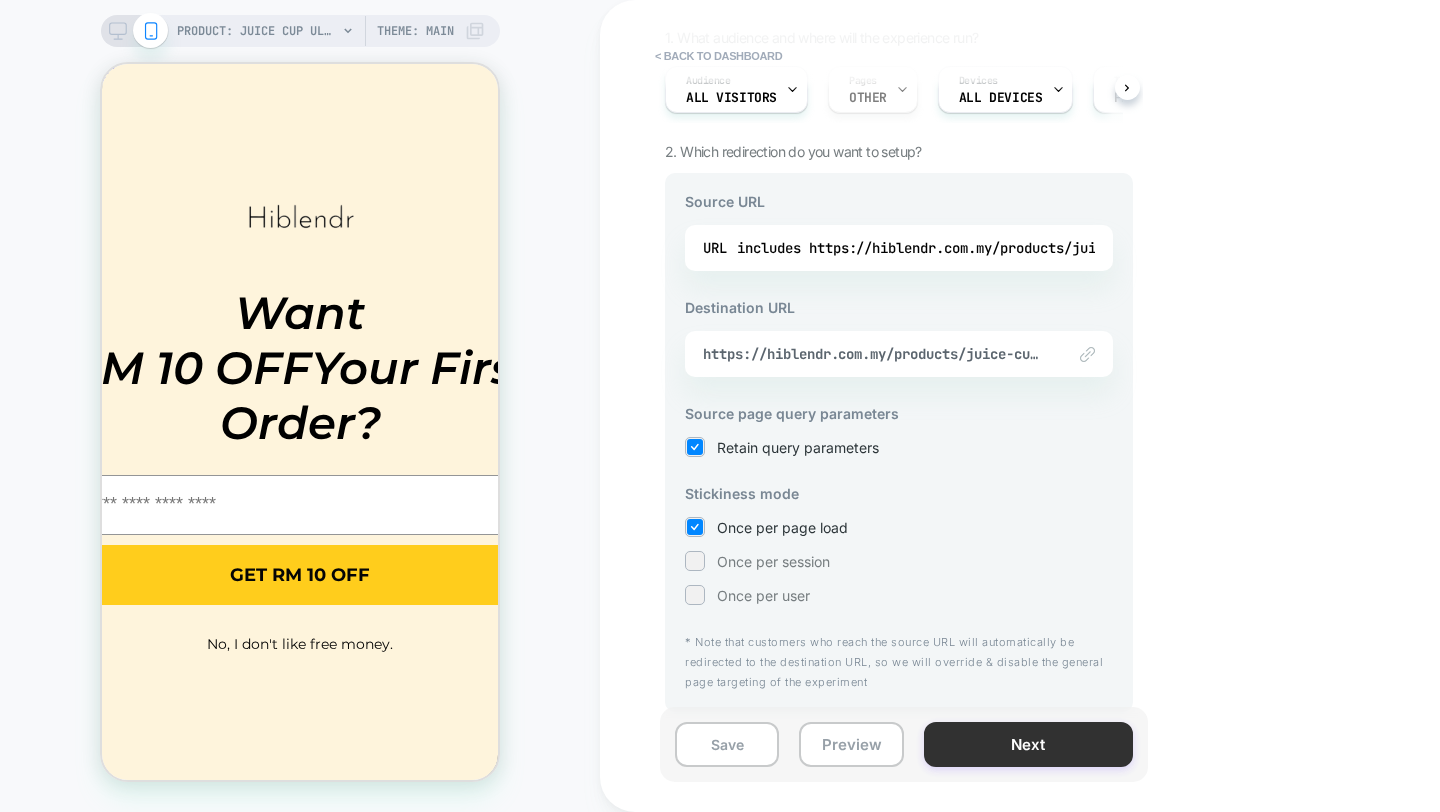 click on "Next" at bounding box center (1028, 744) 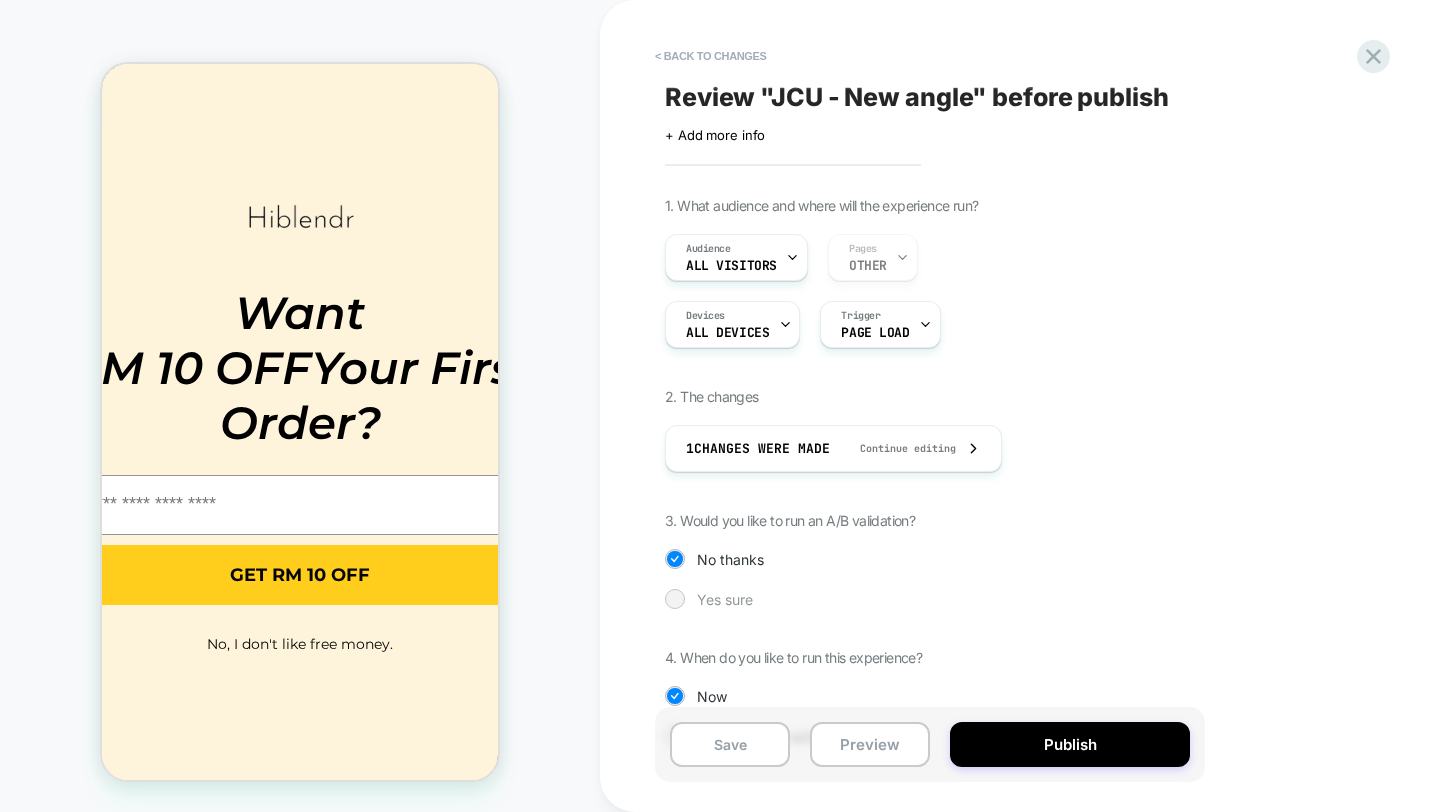 click at bounding box center [674, 598] 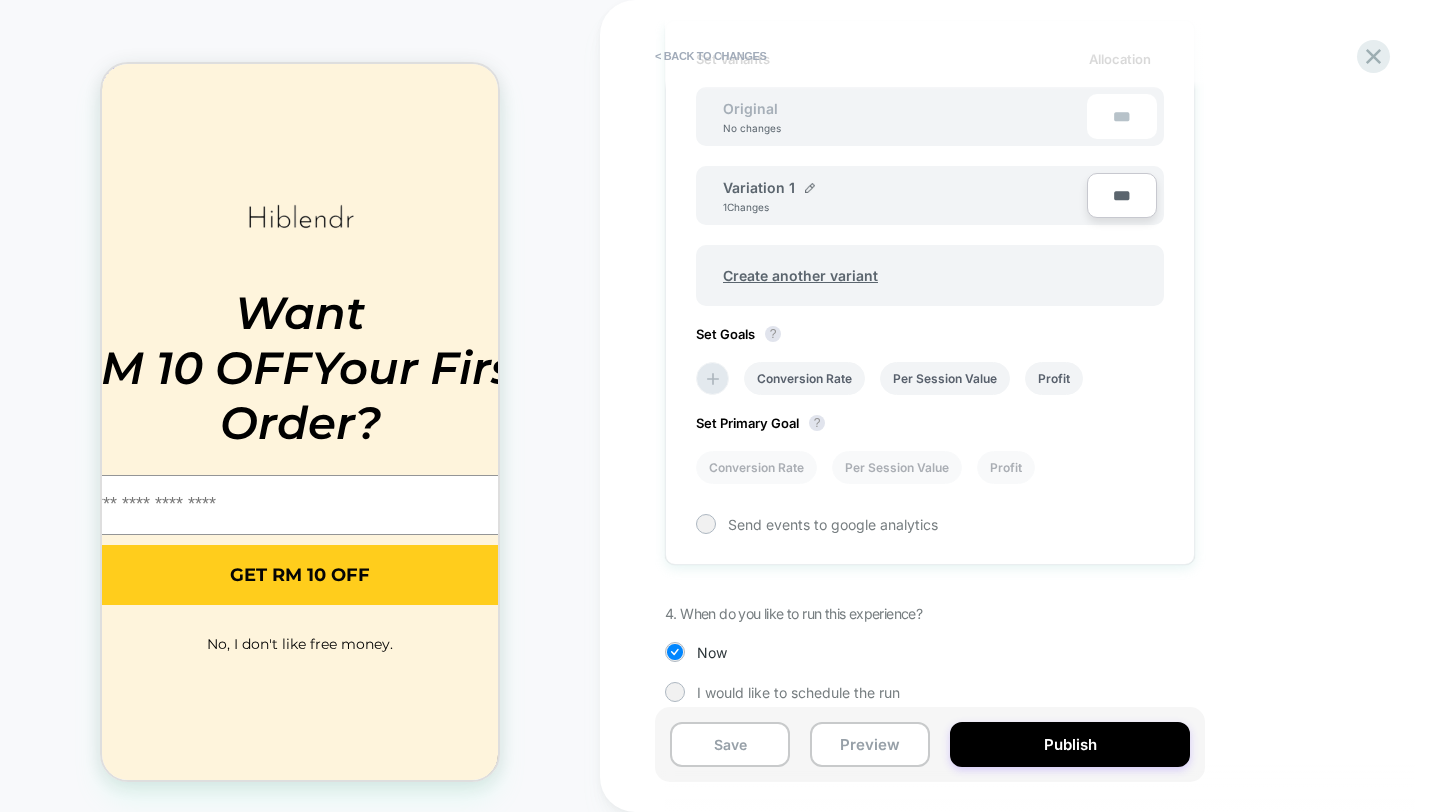 scroll, scrollTop: 629, scrollLeft: 0, axis: vertical 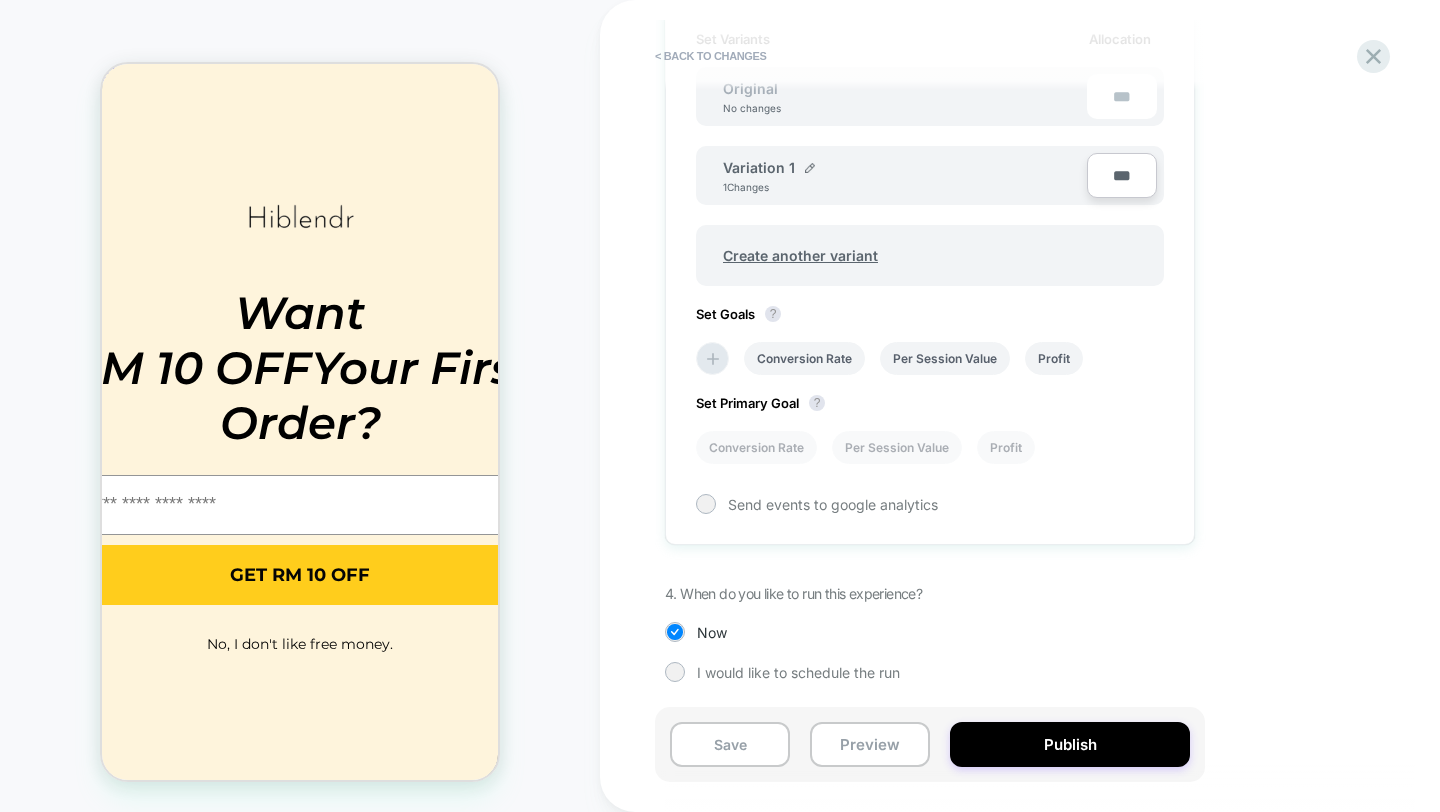 click on "Set Variants Allocation Original No changes *** Variation 1 1  Changes *** Create another variant Set Goals ? Conversion Rate Per Session Value Profit Set Primary Goal ? Conversion Rate Per Session Value Profit Send events to google analytics" at bounding box center [930, 272] 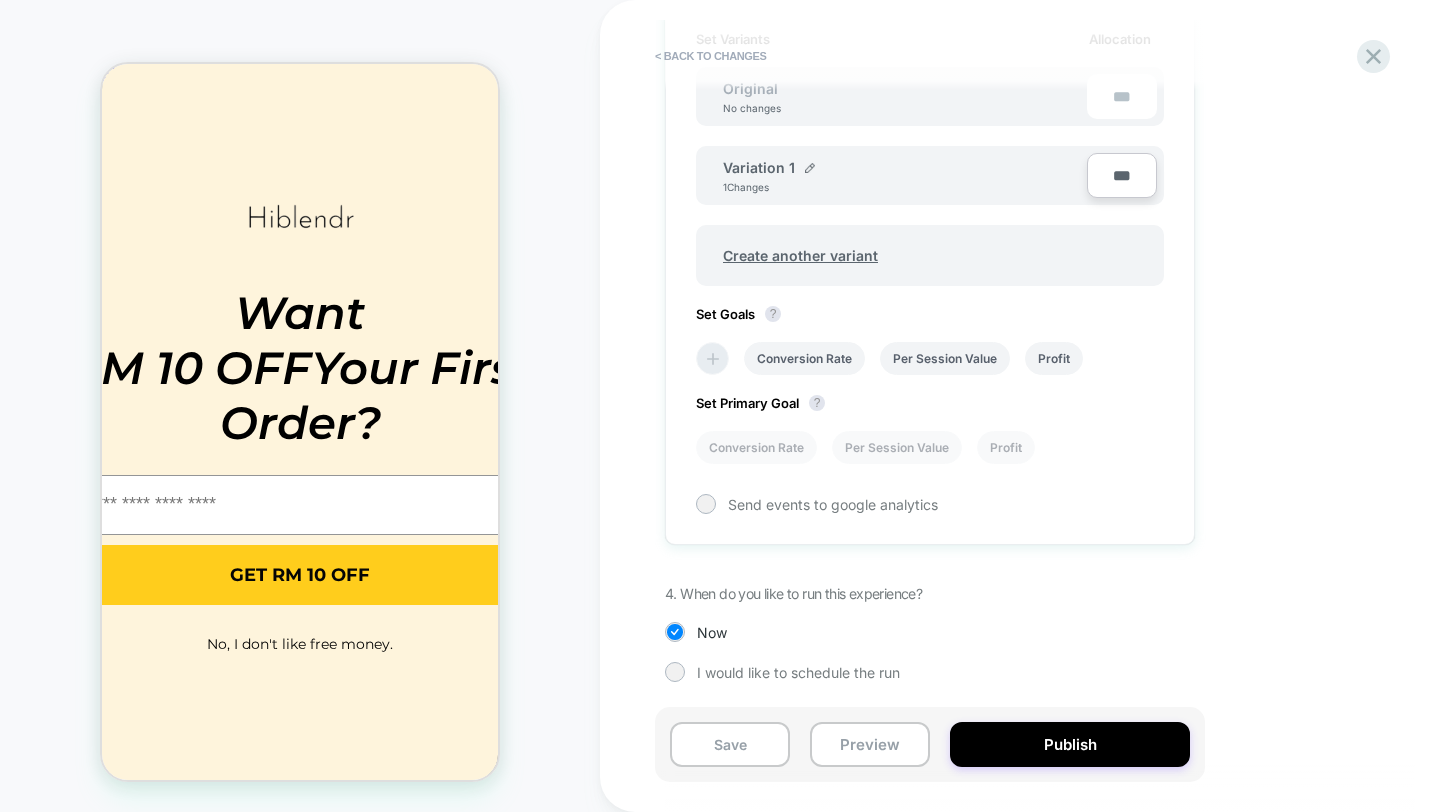 click at bounding box center [712, 358] 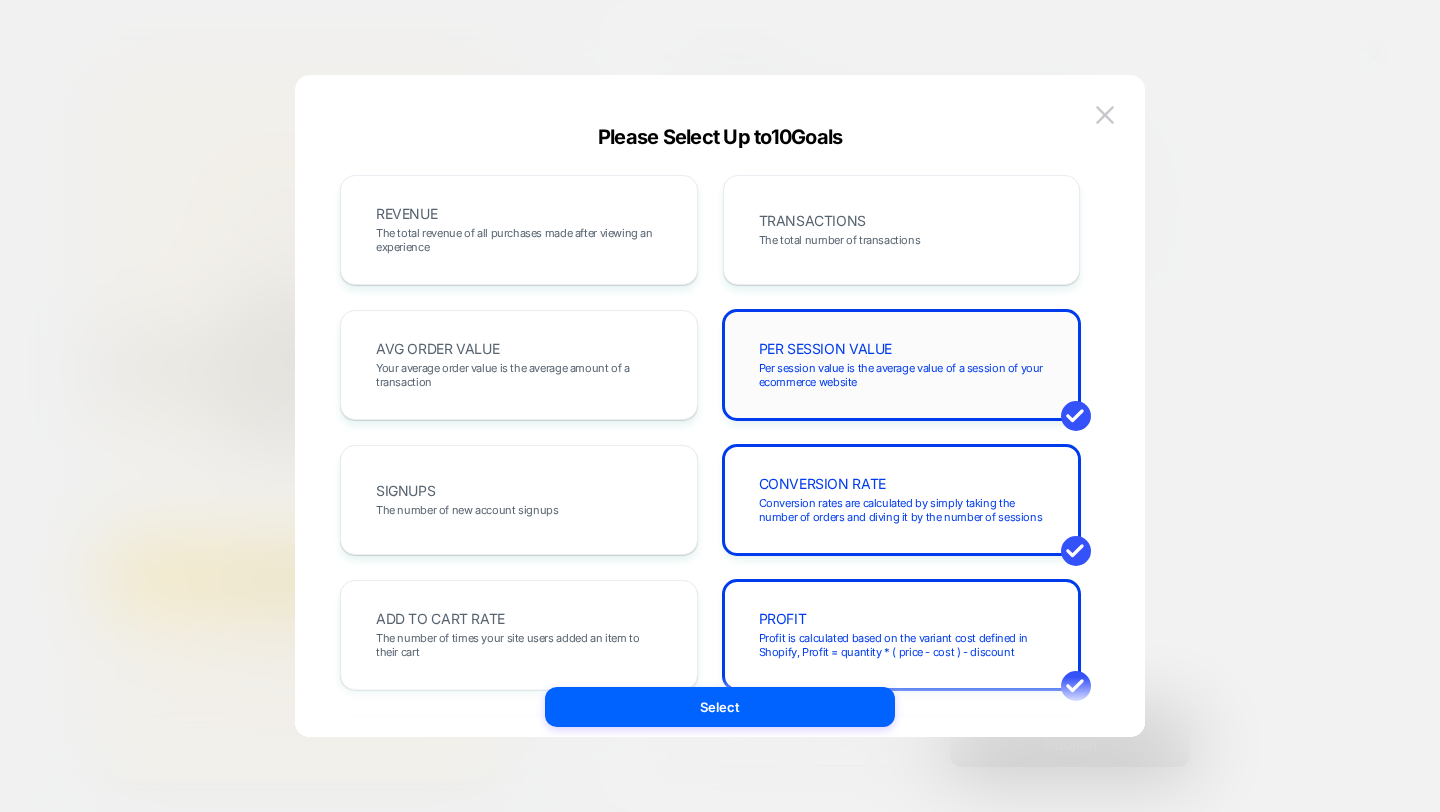 click on "PER SESSION VALUE Per session value is the average value of a session of your ecommerce website" at bounding box center [902, 365] 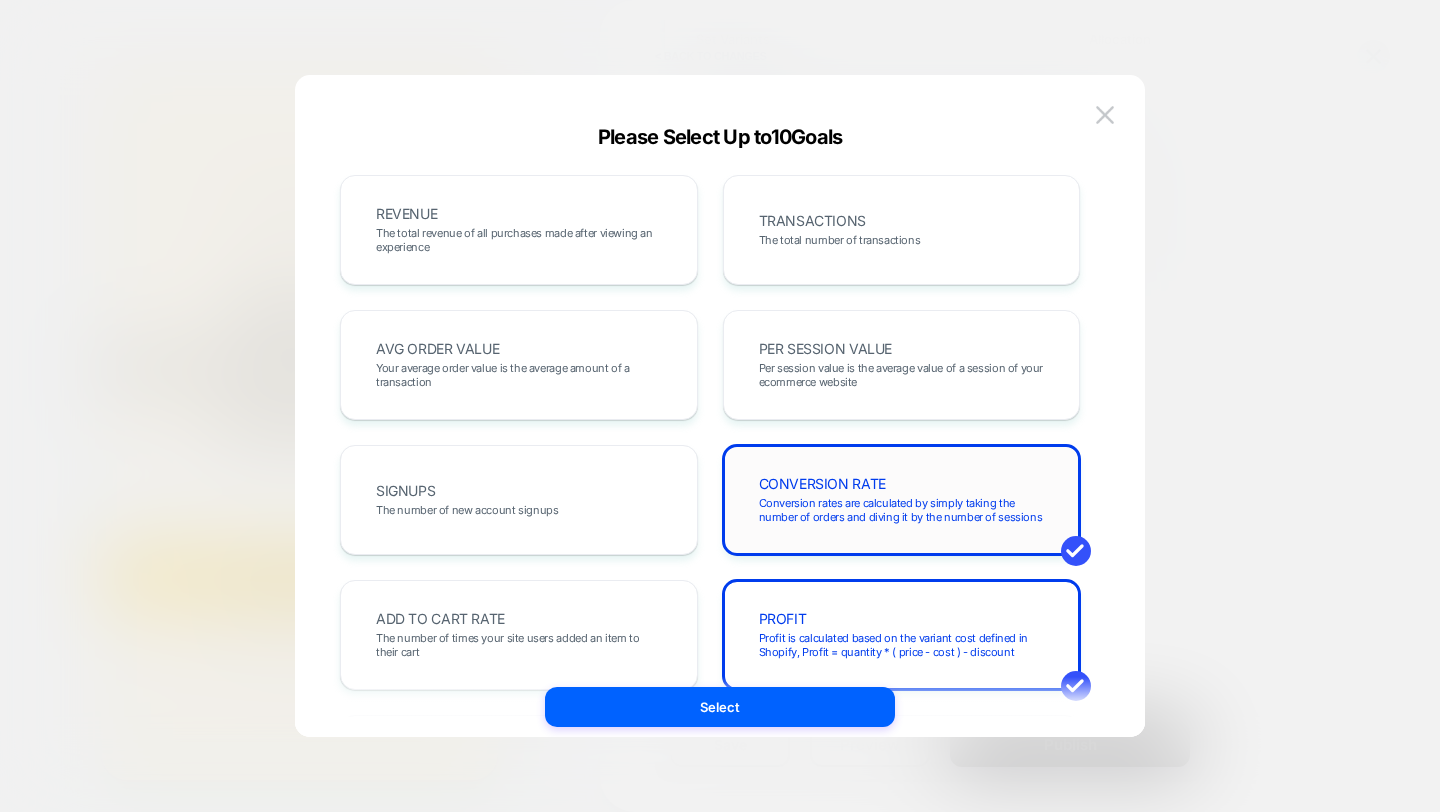 click on "CONVERSION RATE" at bounding box center (822, 484) 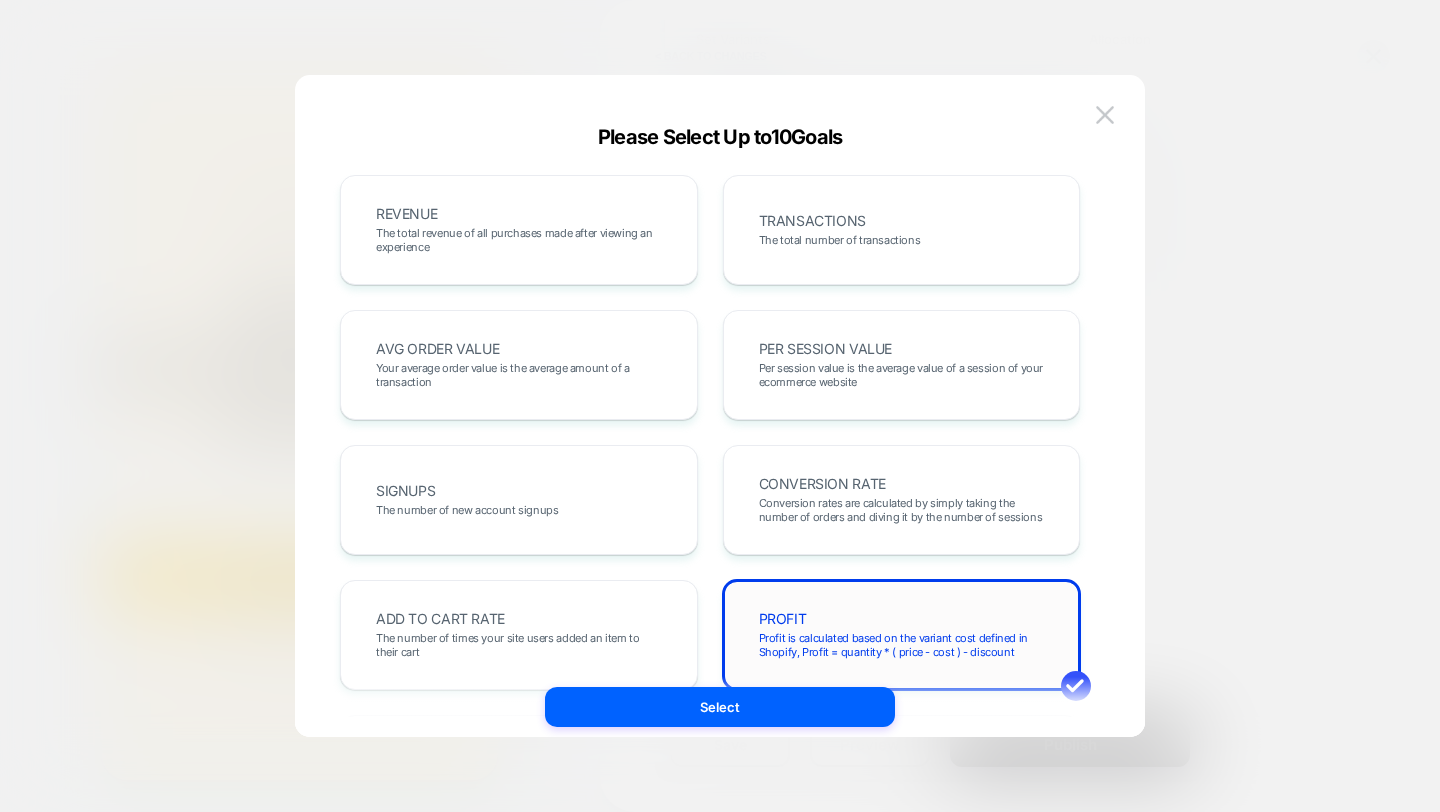 click on "REVENUE The total revenue of all purchases made after viewing an experience TRANSACTIONS The total number of transactions AVG ORDER VALUE Your average order value is the average amount of a transaction PER SESSION VALUE Per session value is the average value of a session of your ecommerce website SIGNUPS The number of new account signups CONVERSION RATE Conversion rates are calculated by simply taking the number of orders and diving it by the number of sessions ADD TO CART RATE The number of times your site users added an item to their cart PROFIT Profit is calculated based on the variant cost defined in Shopify, Profit = quantity * ( price - cost ) - discount PROFIT PER SESSION Profit is calculated based on the variant cost defined in Shopify divided by the number of sessions, Profit = quantity * ( price - cost ) - discount RETURNS Refunded order line items RETURNS PER SESSION Refunded order line items divided by sessions PRODUCT DETAILS VIEWS RATE CHECKOUT RATE SUBSCRIPTIONS RATE SUBSCRIPTIONS CTR CLICKS" at bounding box center [710, 770] 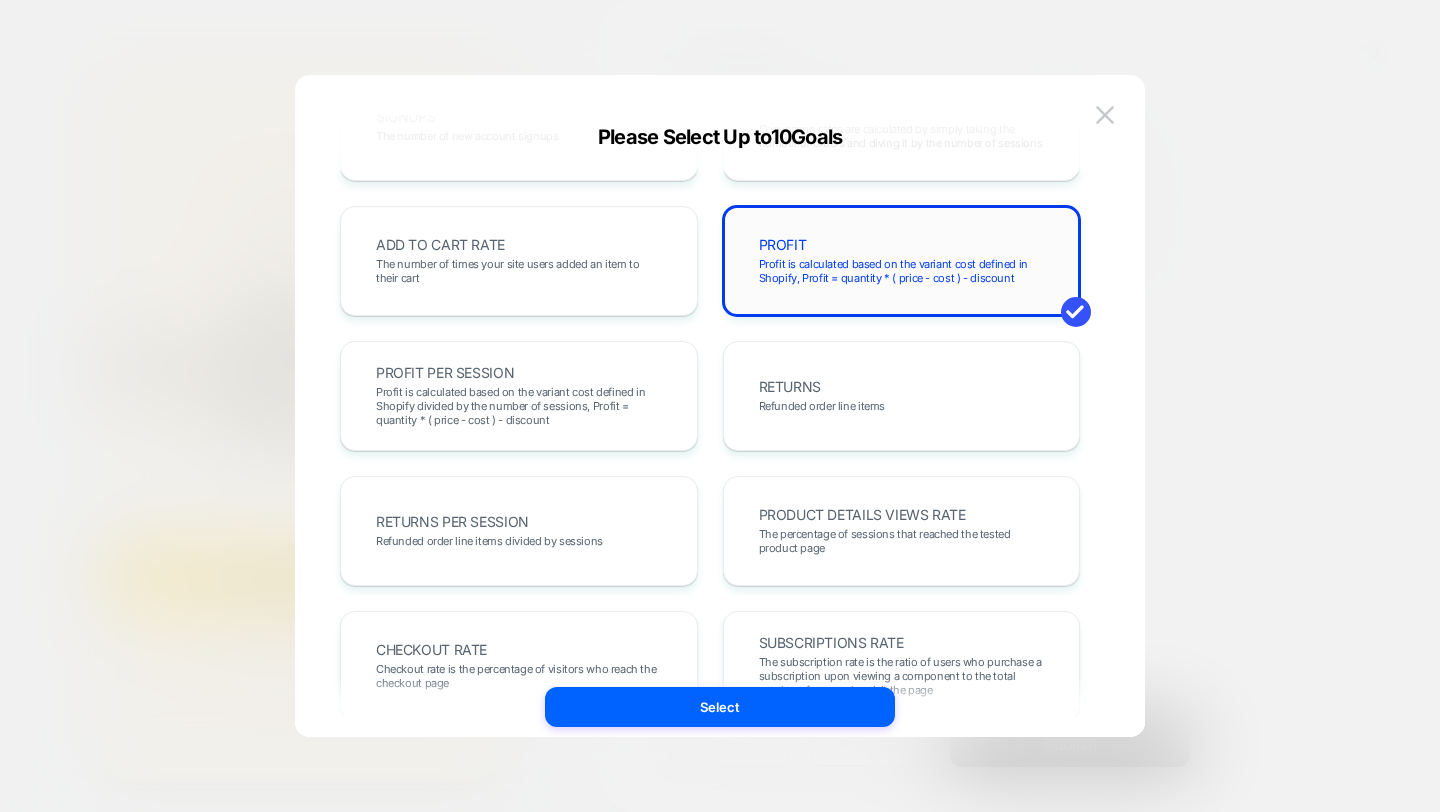 click on "Profit is calculated based on the variant cost defined in Shopify, Profit = quantity * ( price - cost ) - discount" at bounding box center (902, 271) 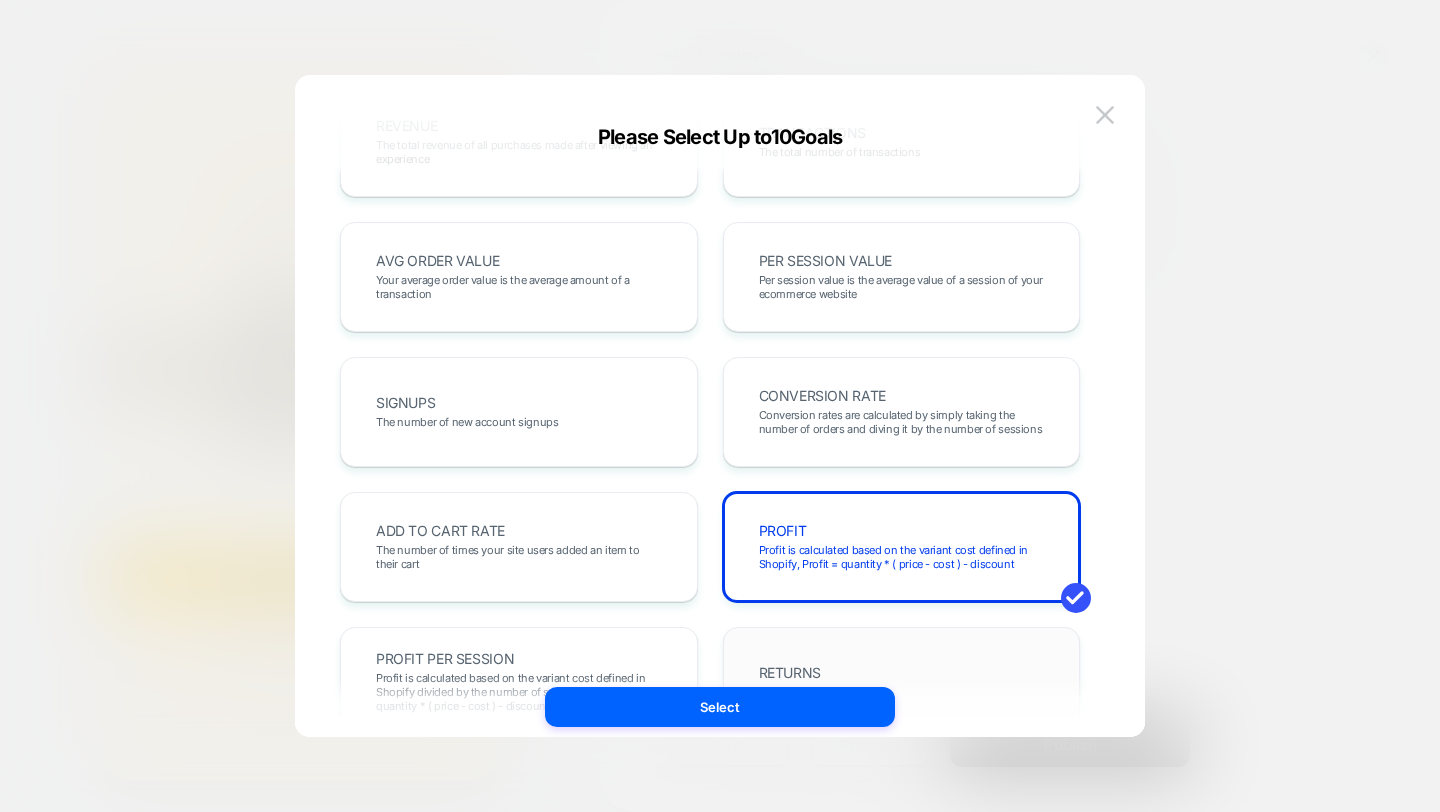 scroll, scrollTop: 0, scrollLeft: 0, axis: both 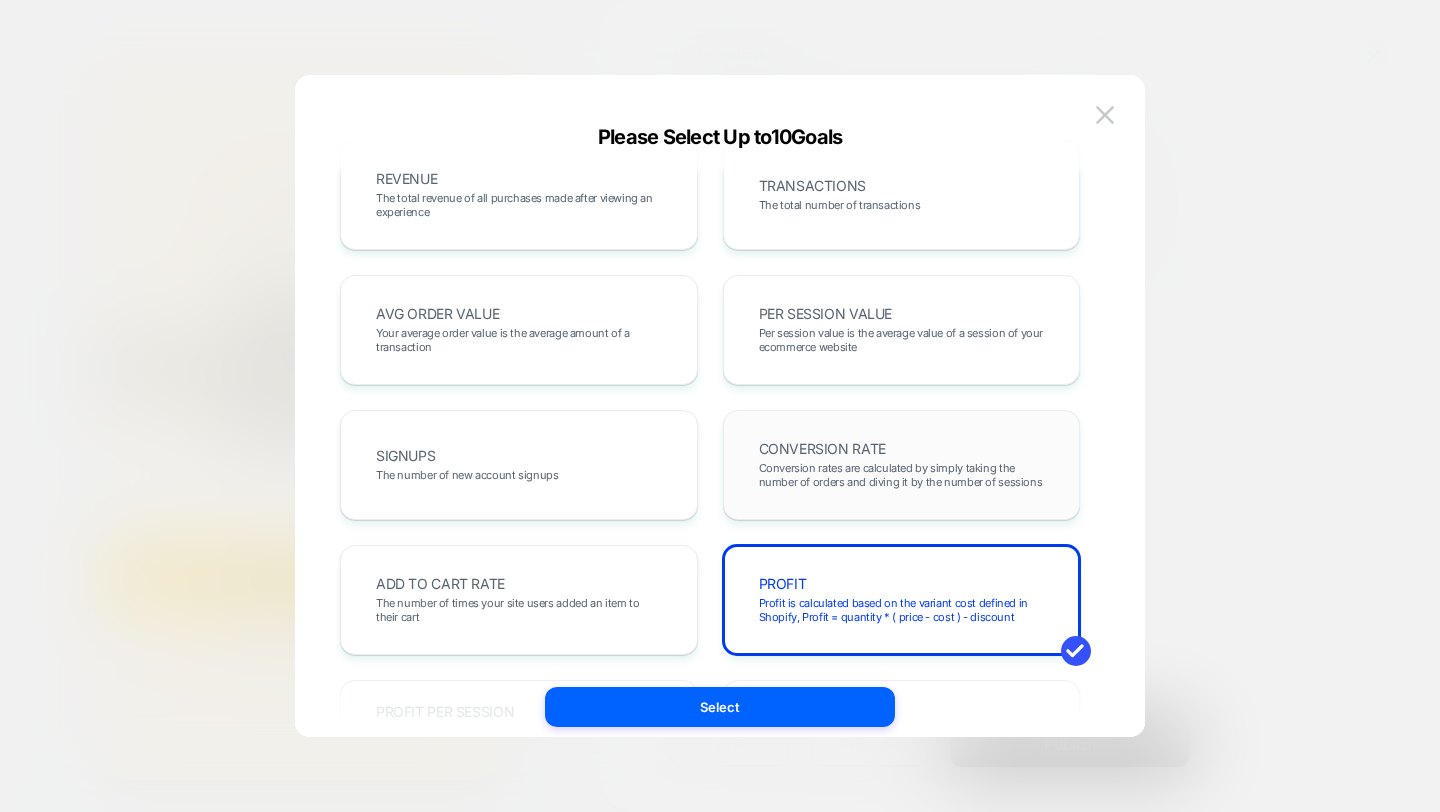 click on "Conversion rates are calculated by simply taking the number of orders and diving it by the number of sessions" at bounding box center [902, 475] 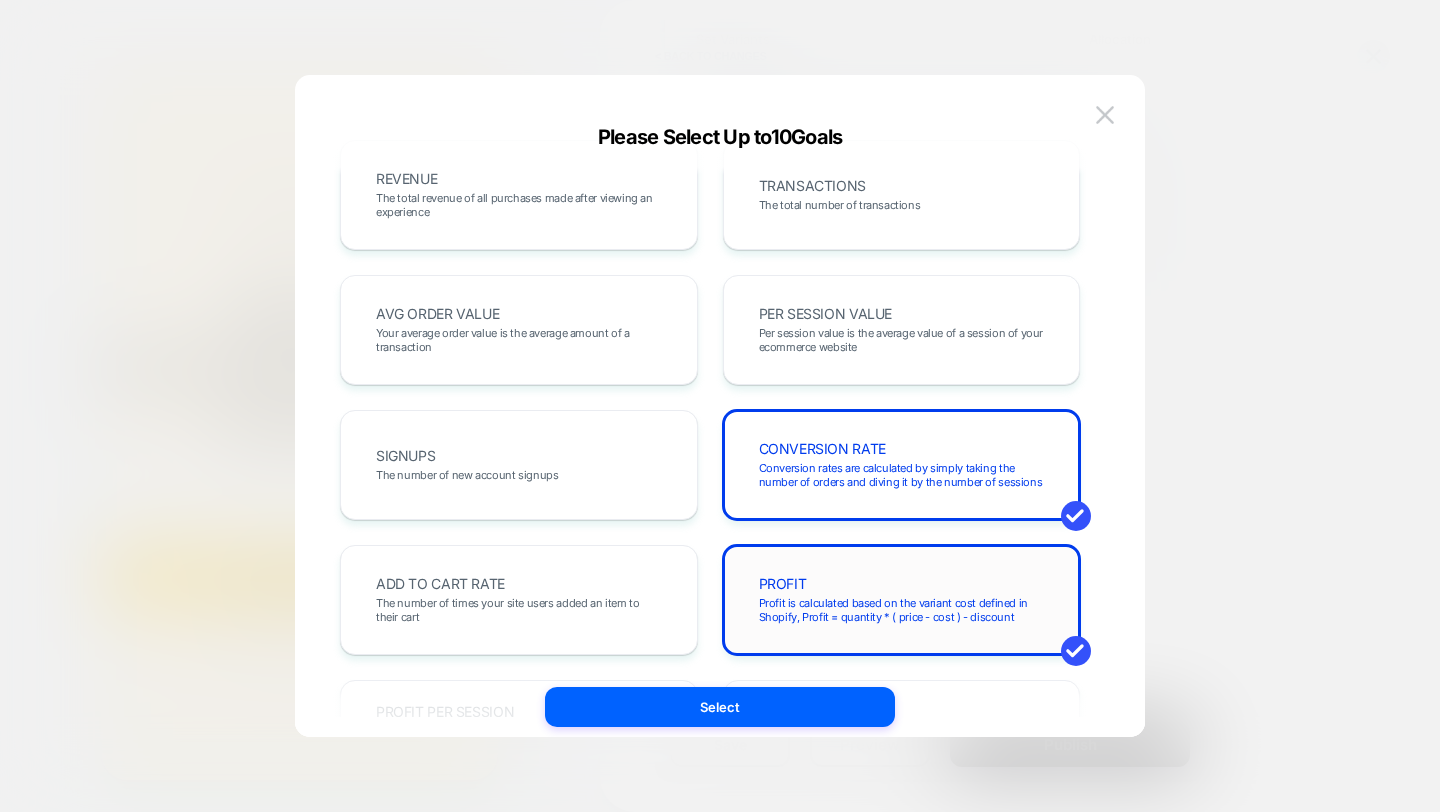 click on "Profit is calculated based on the variant cost defined in Shopify, Profit = quantity * ( price - cost ) - discount" at bounding box center [902, 610] 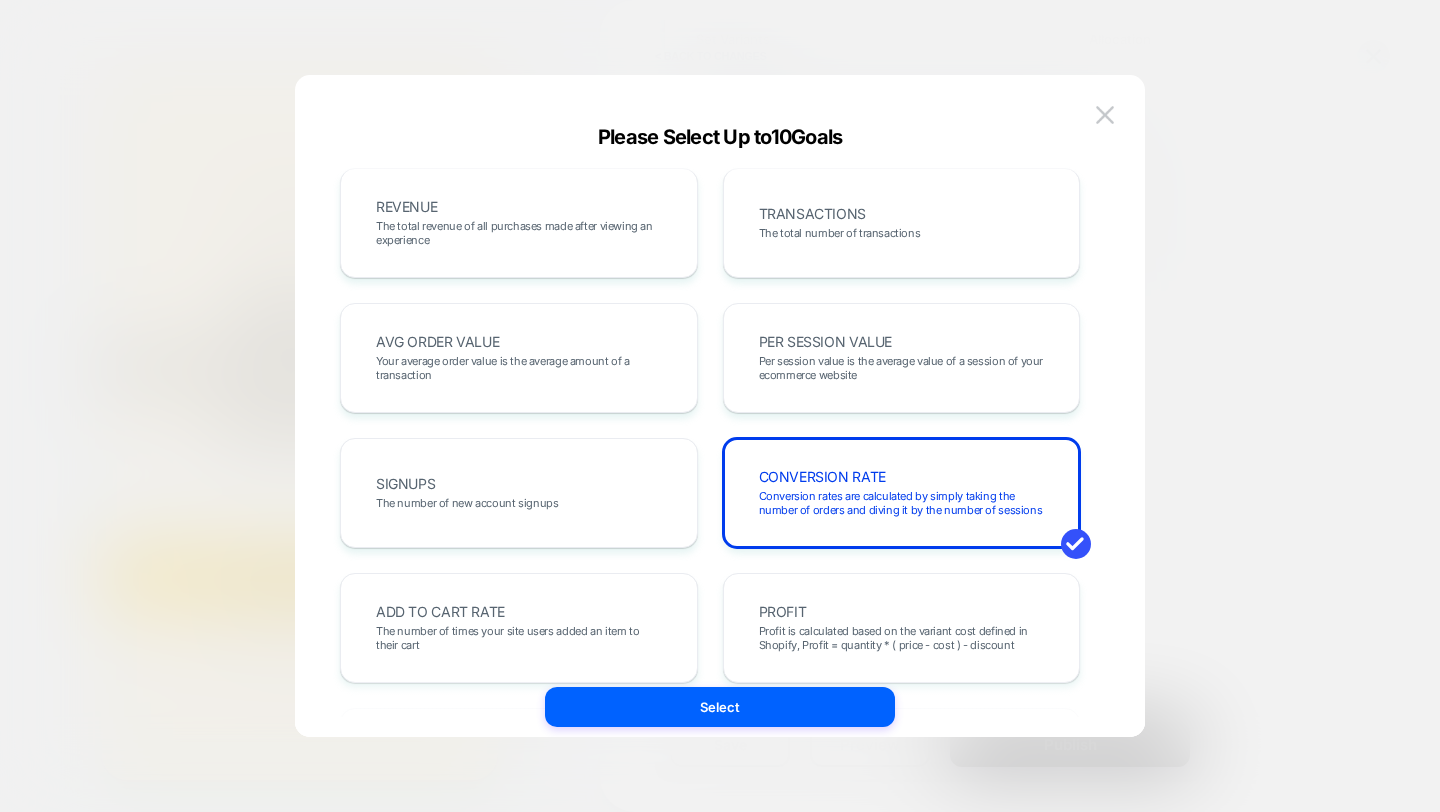 scroll, scrollTop: 0, scrollLeft: 0, axis: both 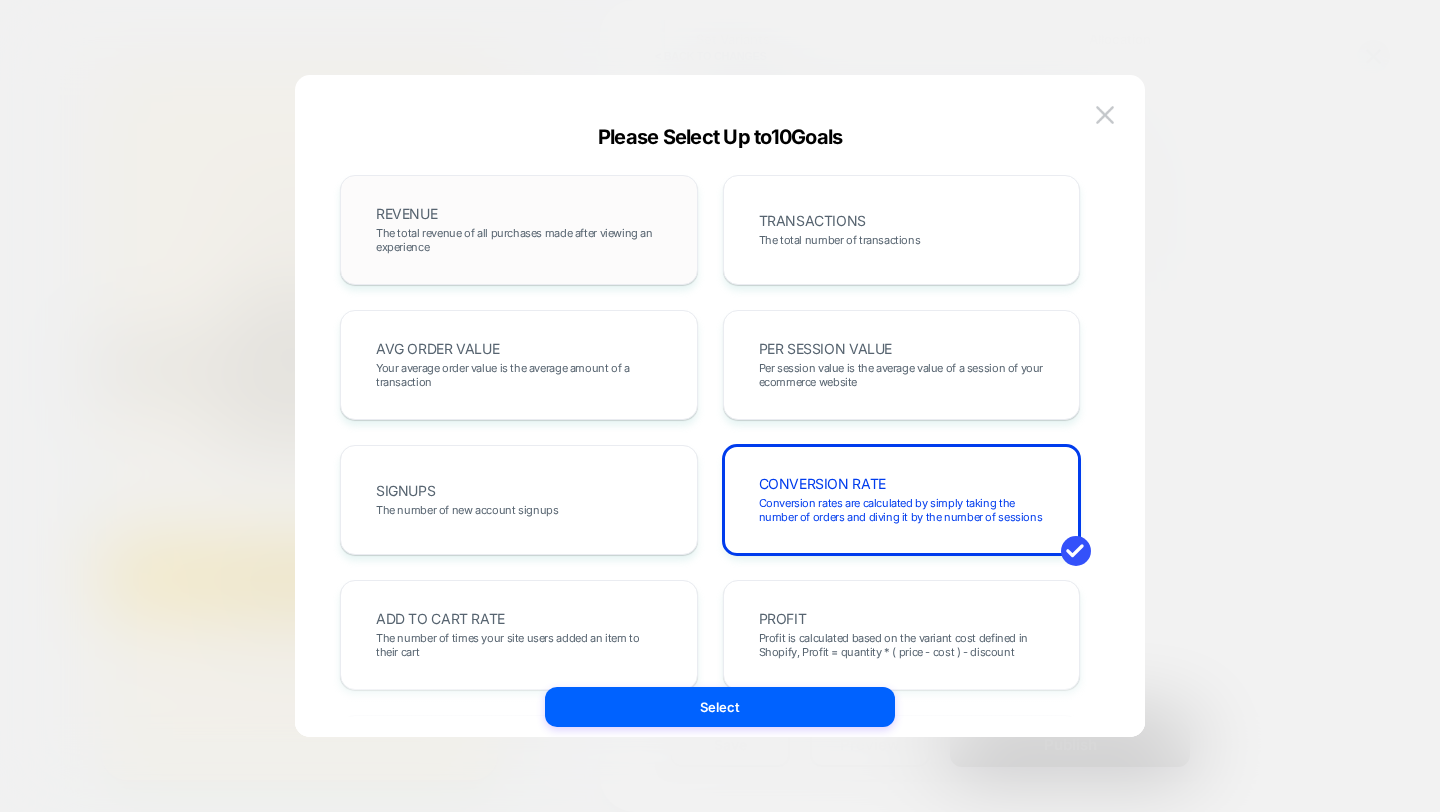 click on "The total revenue of all purchases made after viewing an experience" at bounding box center [519, 240] 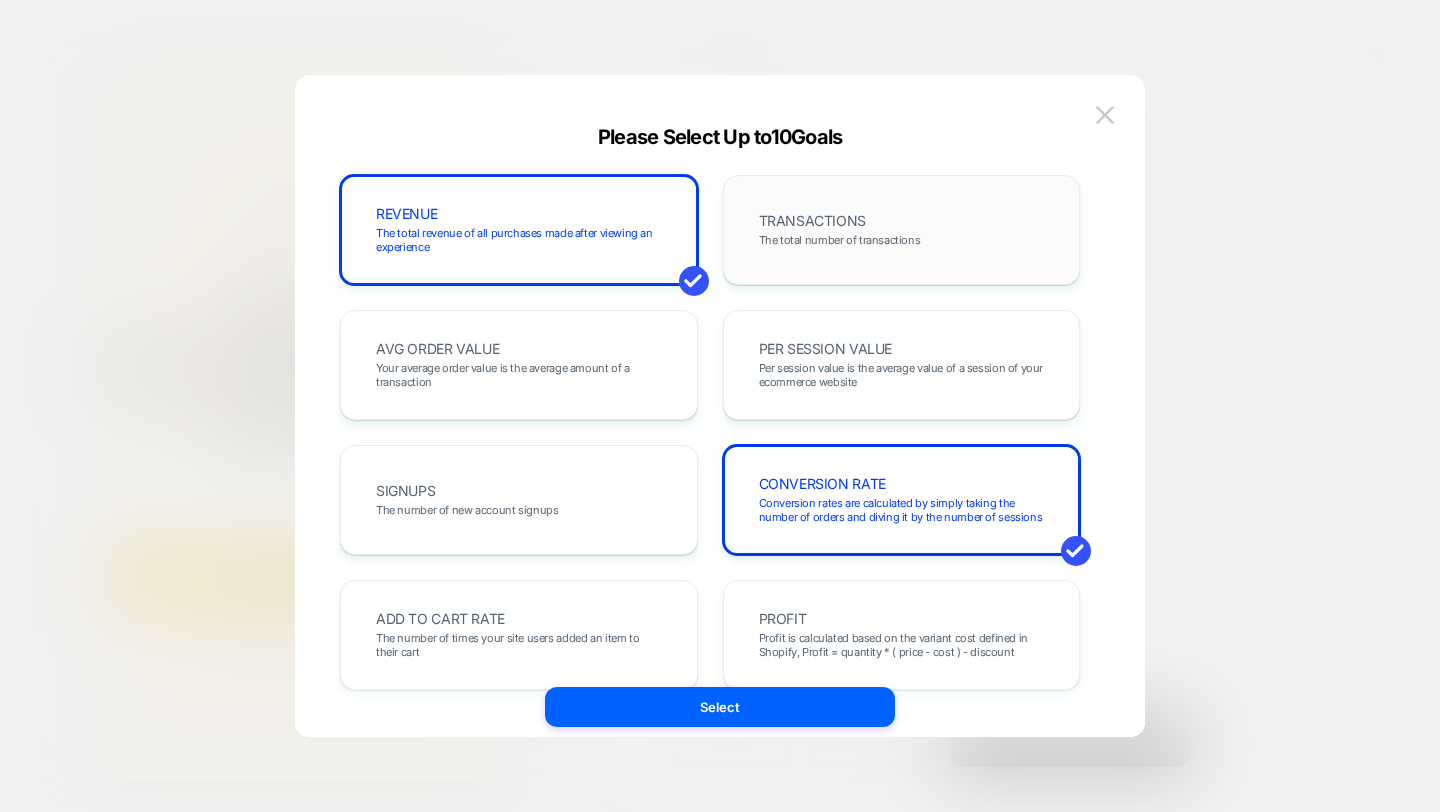 click on "TRANSACTIONS The total number of transactions" at bounding box center (902, 230) 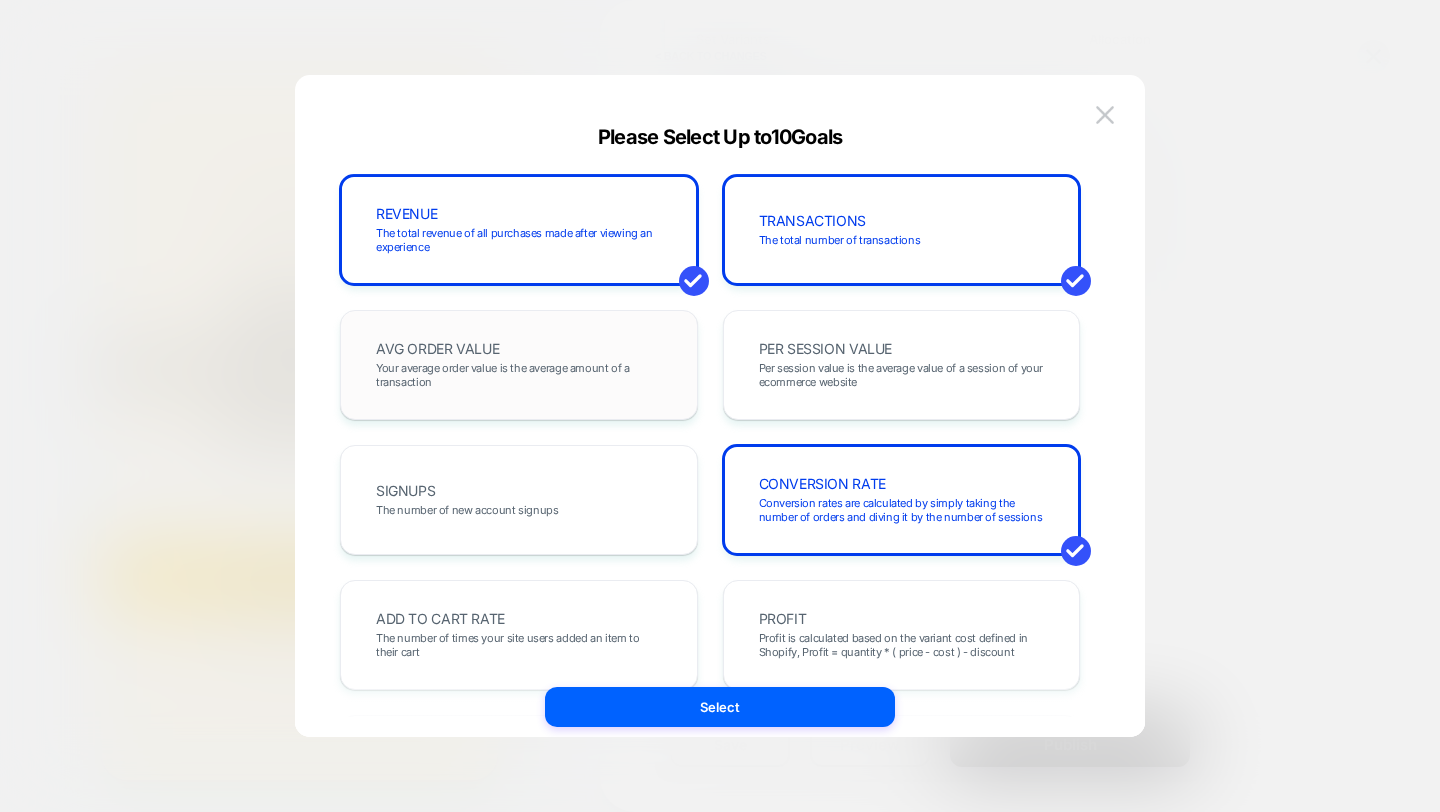 click on "Your average order value is the average amount of a transaction" at bounding box center [519, 375] 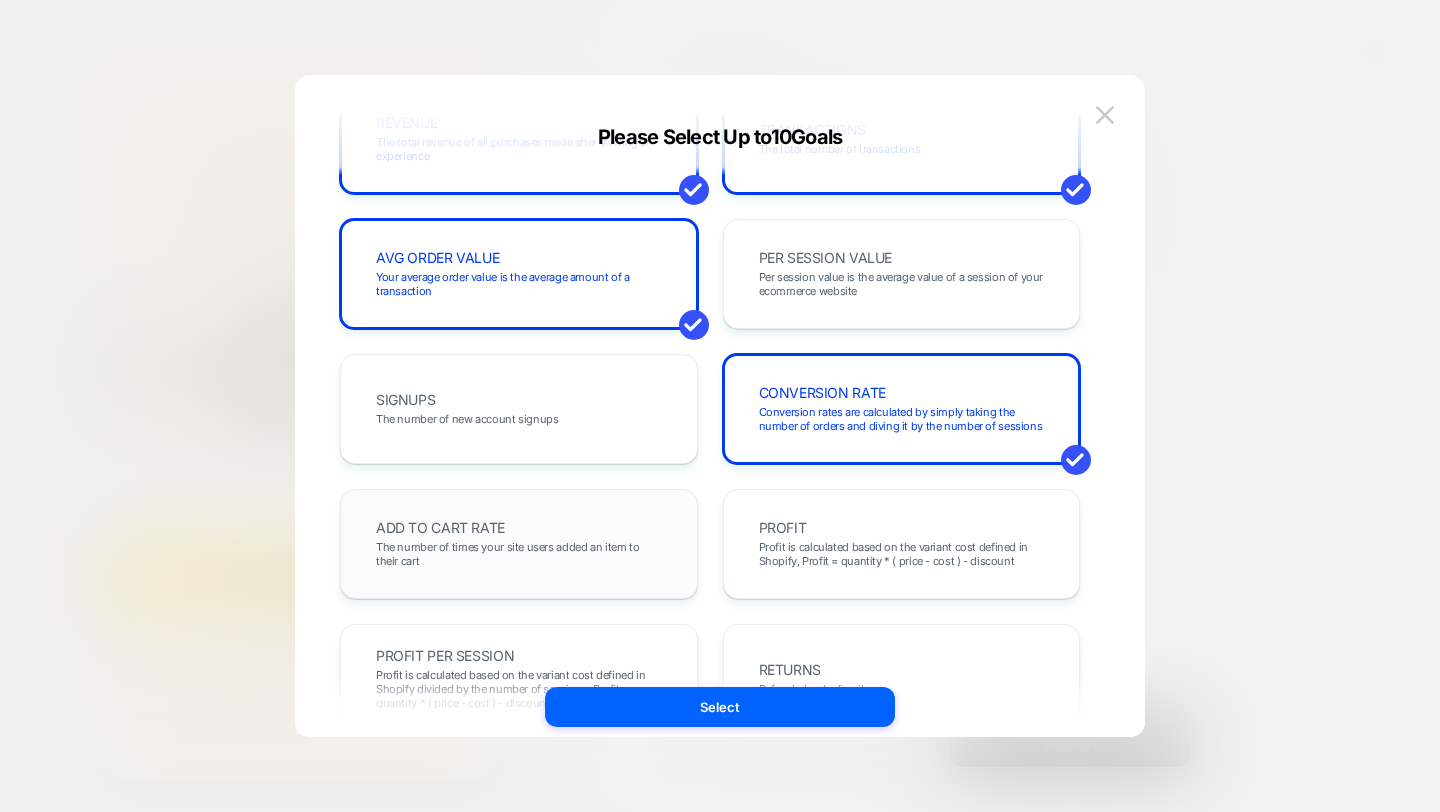 click on "ADD TO CART RATE The number of times your site users added an item to their cart" at bounding box center (519, 544) 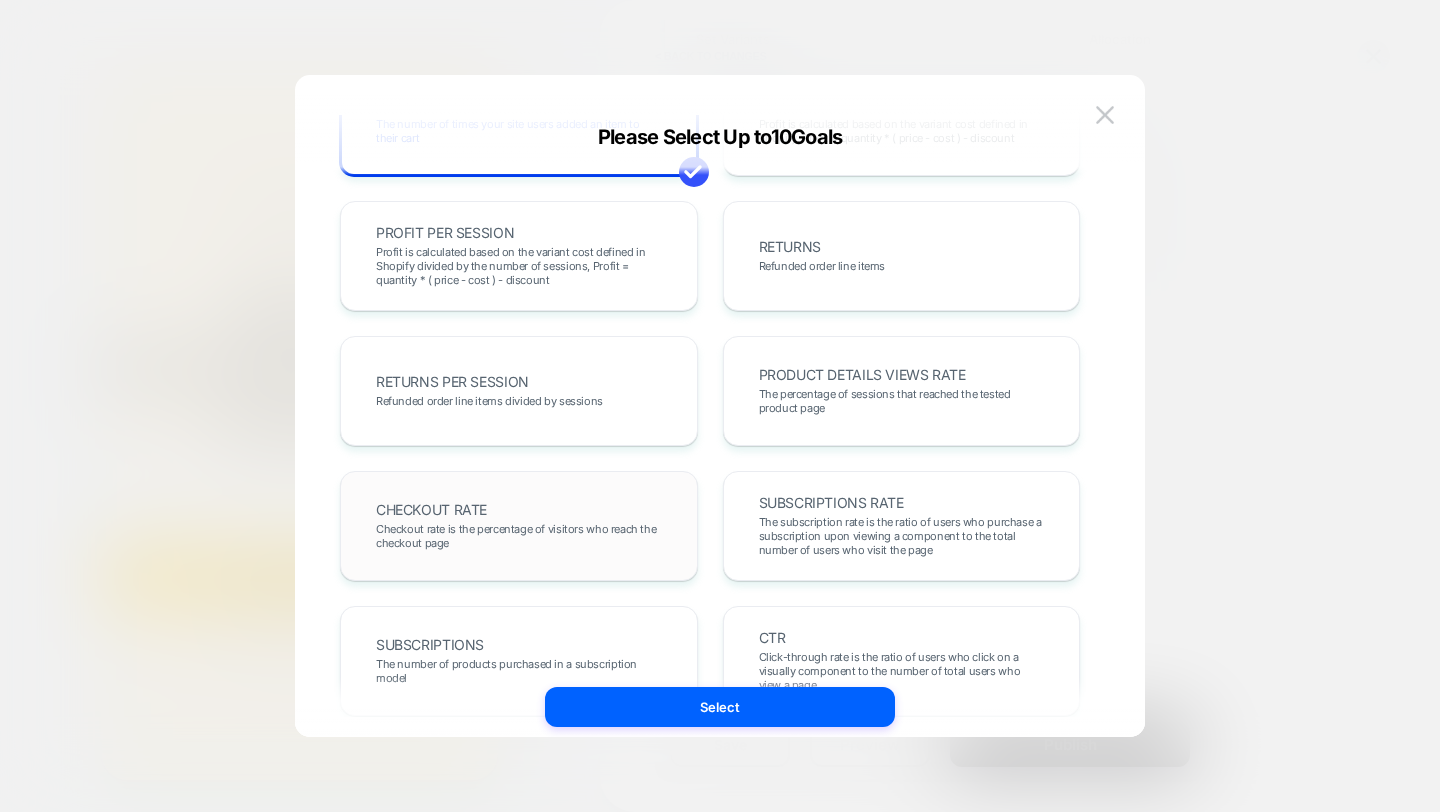 click on "Checkout rate is the percentage of visitors who reach the checkout page" at bounding box center (519, 536) 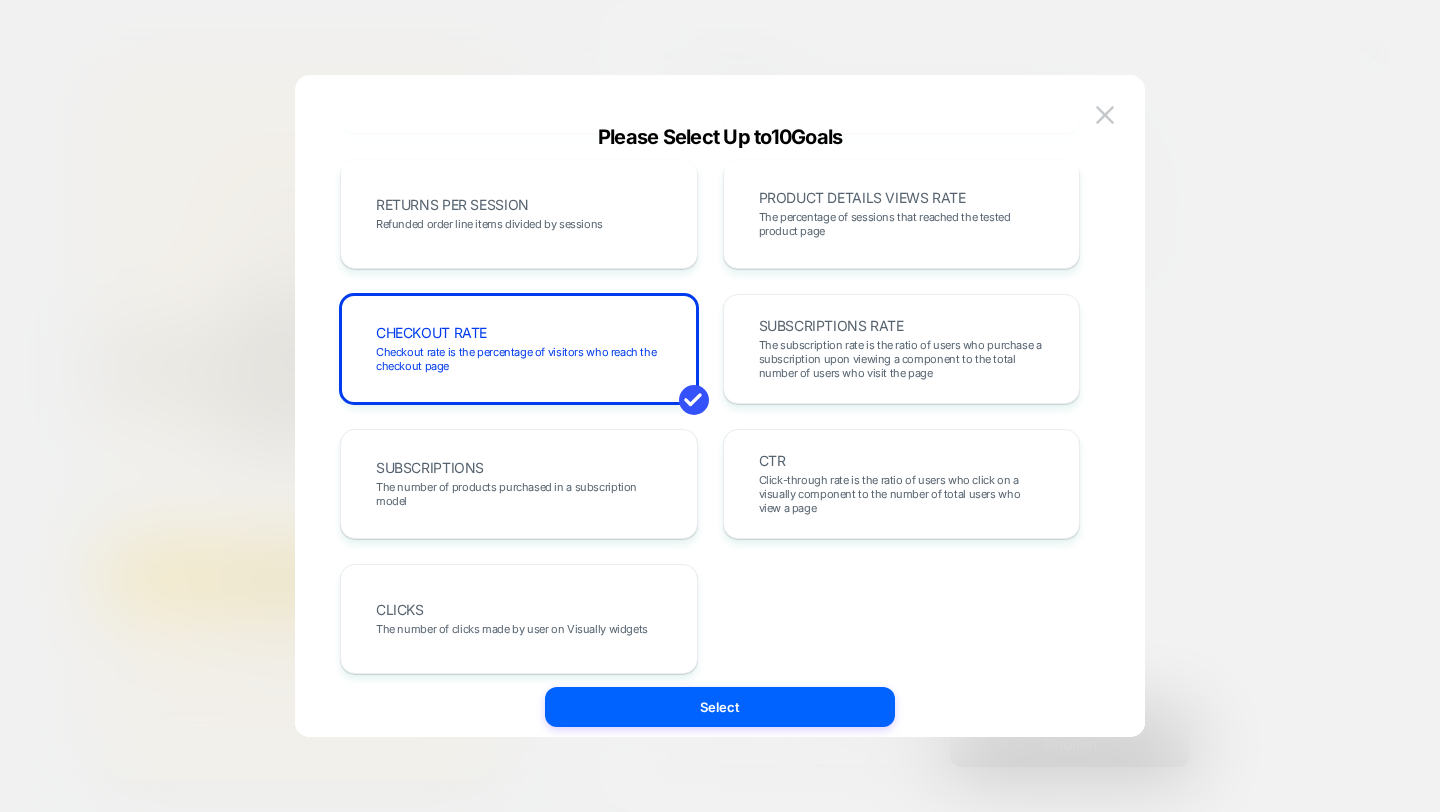 scroll, scrollTop: 692, scrollLeft: 0, axis: vertical 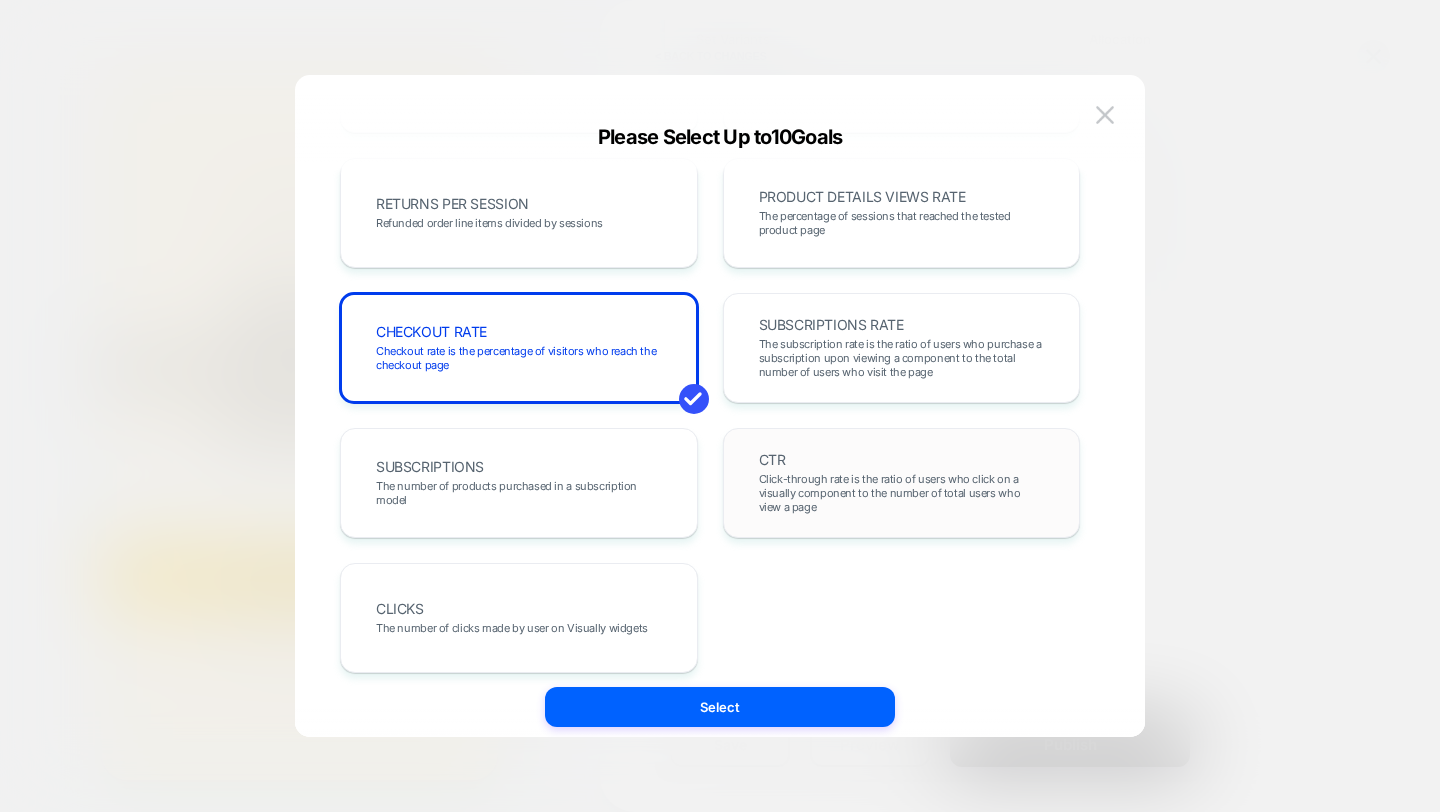 click on "CTR Click-through rate is the ratio of users who click on a visually component to the number of total users who view a page" at bounding box center [902, 483] 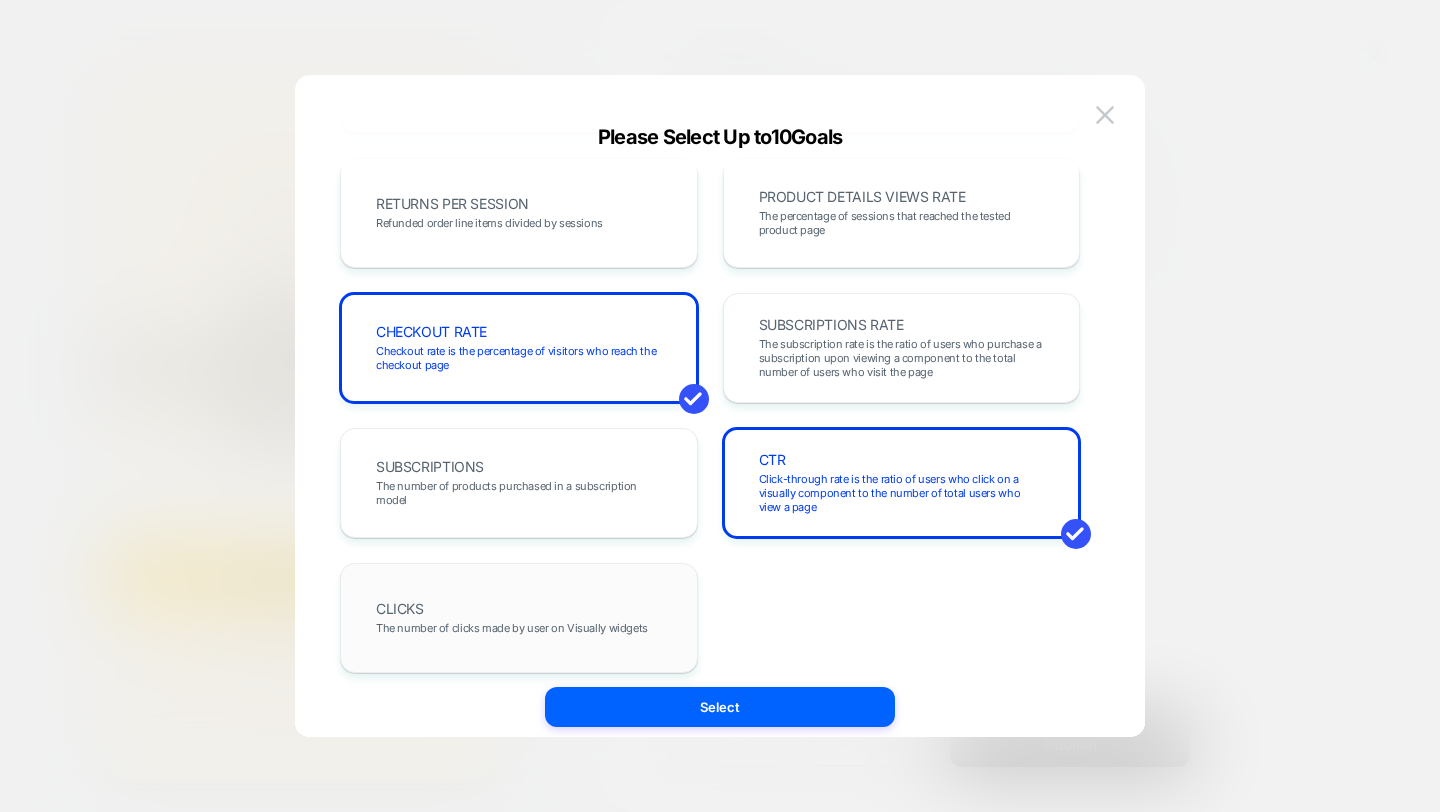 click on "CLICKS The number of clicks made by user on Visually widgets" at bounding box center (519, 618) 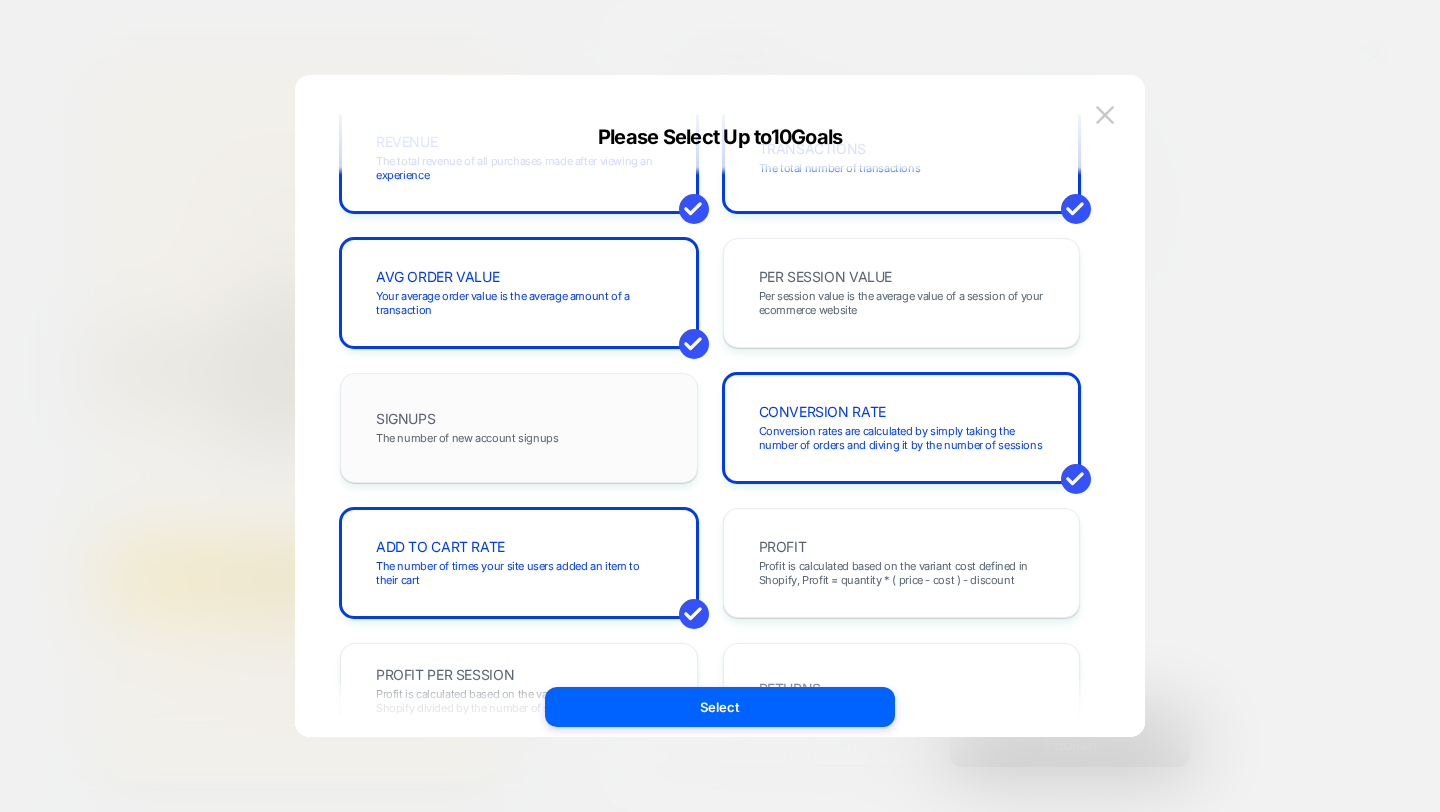 scroll, scrollTop: 0, scrollLeft: 0, axis: both 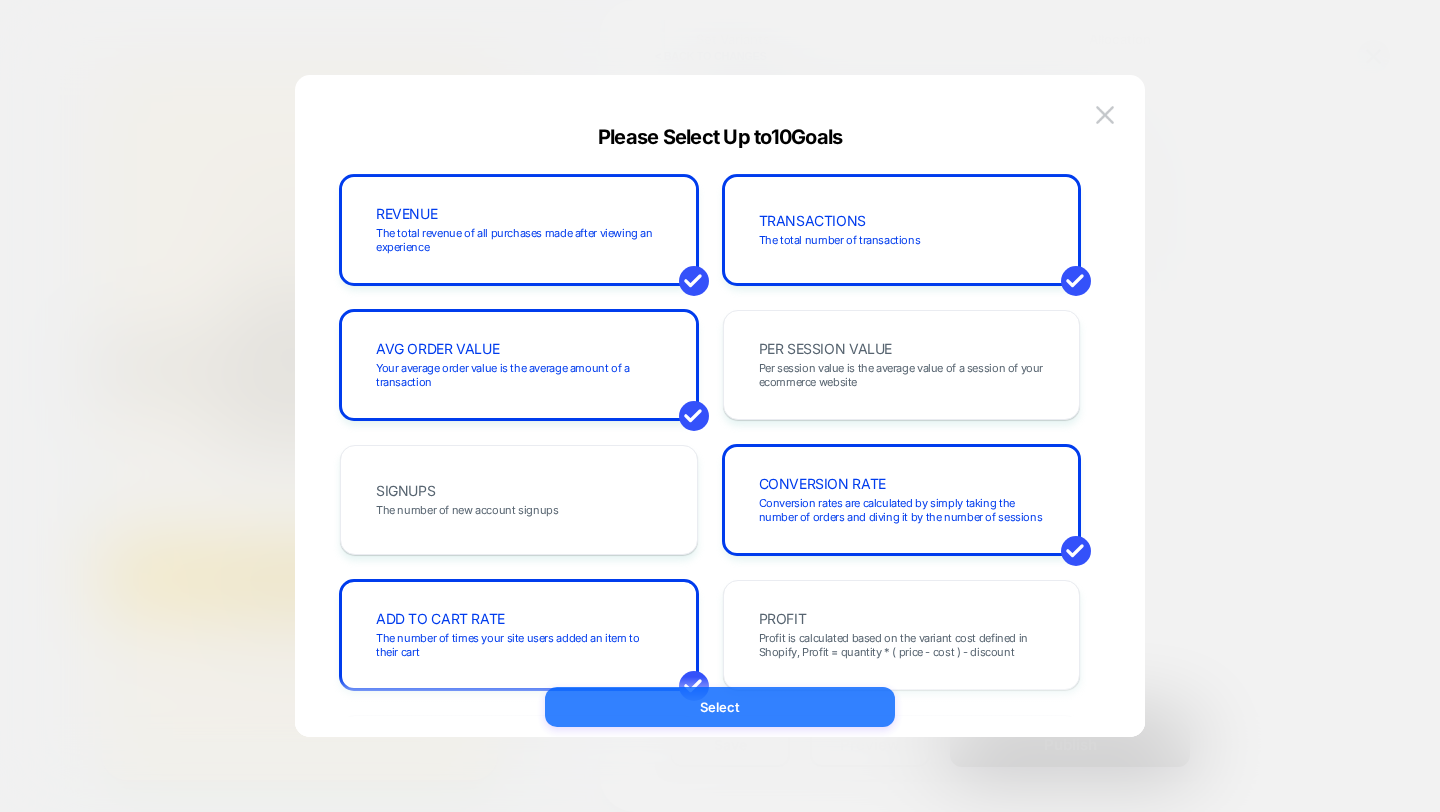 click on "Select" at bounding box center (720, 707) 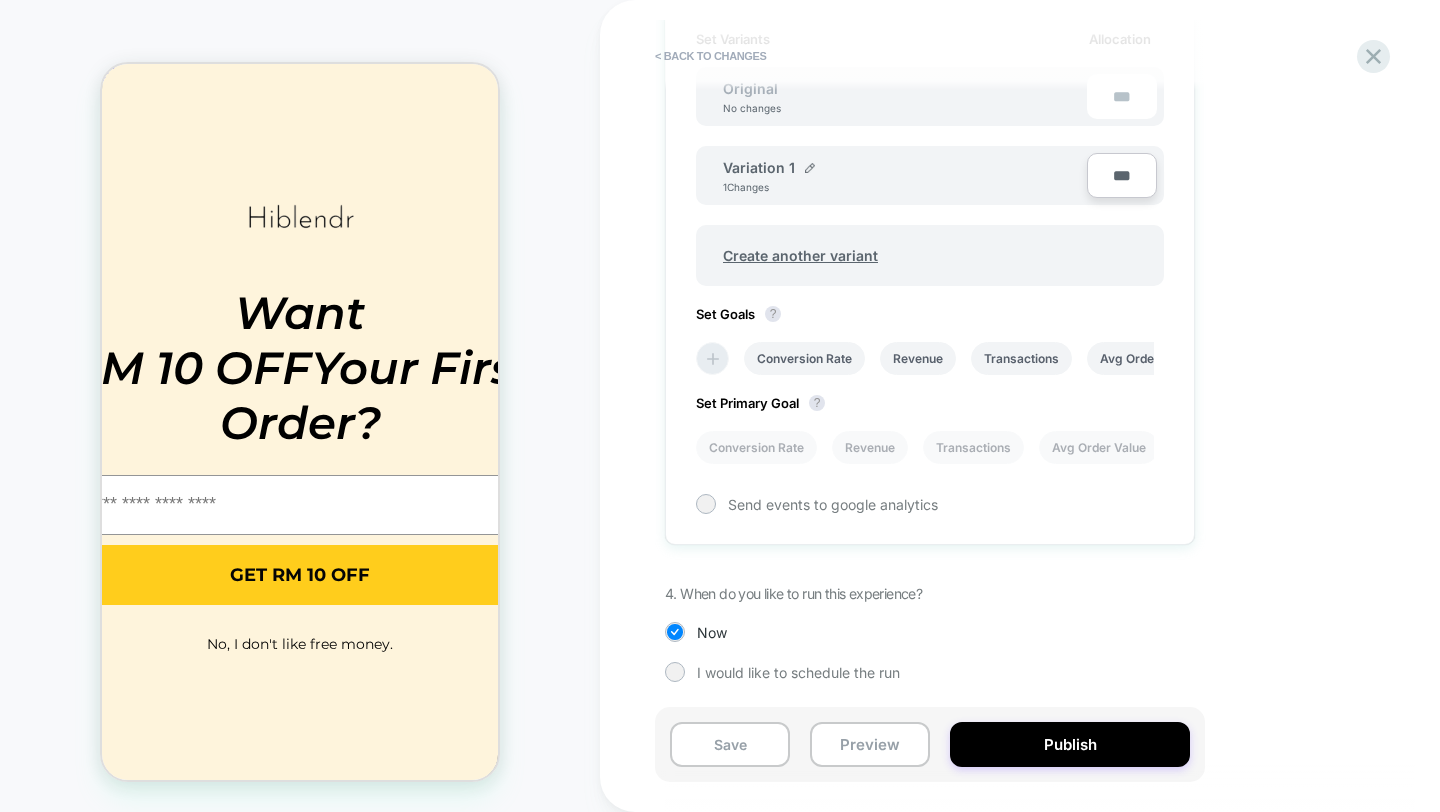 scroll, scrollTop: 590, scrollLeft: 0, axis: vertical 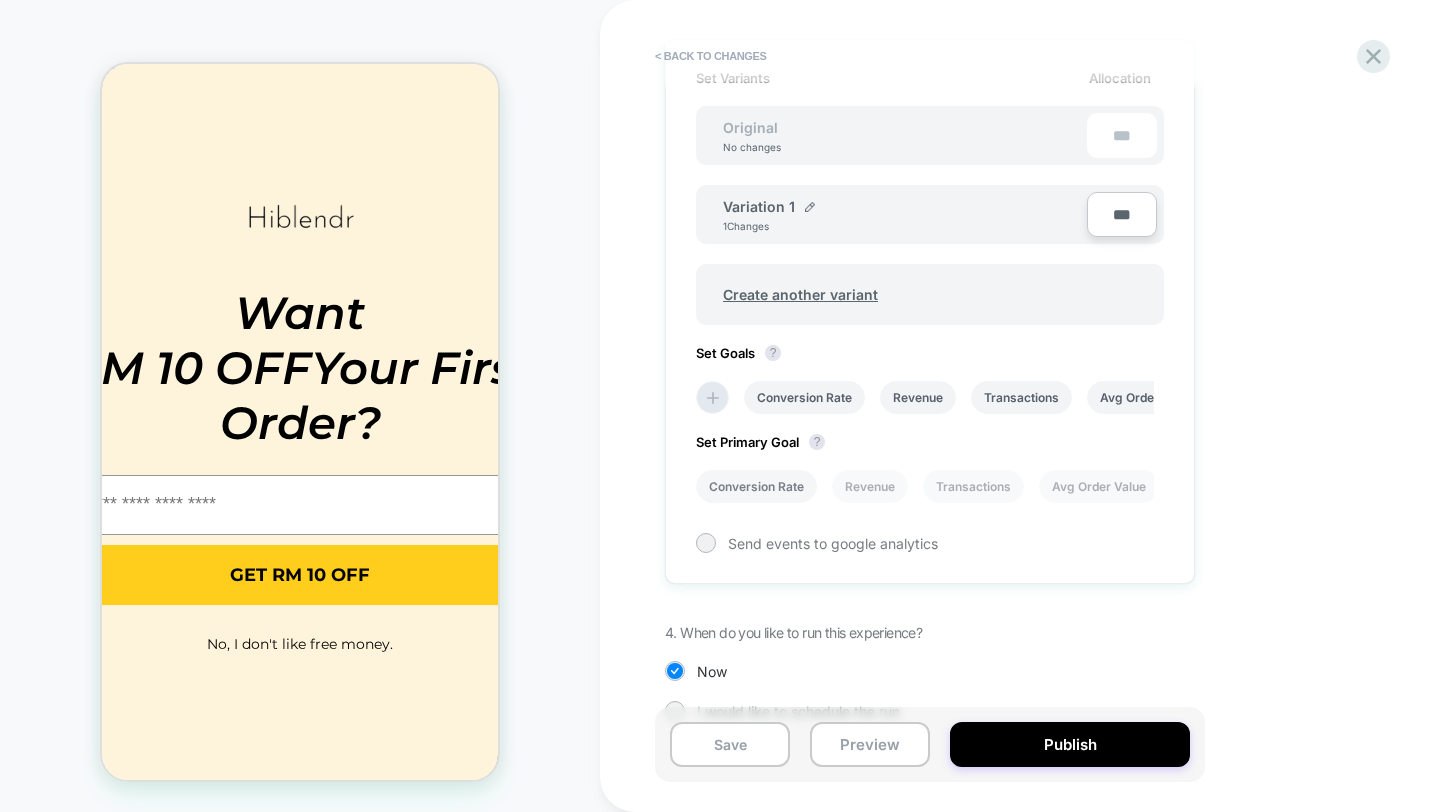 click on "Conversion Rate" at bounding box center (756, 486) 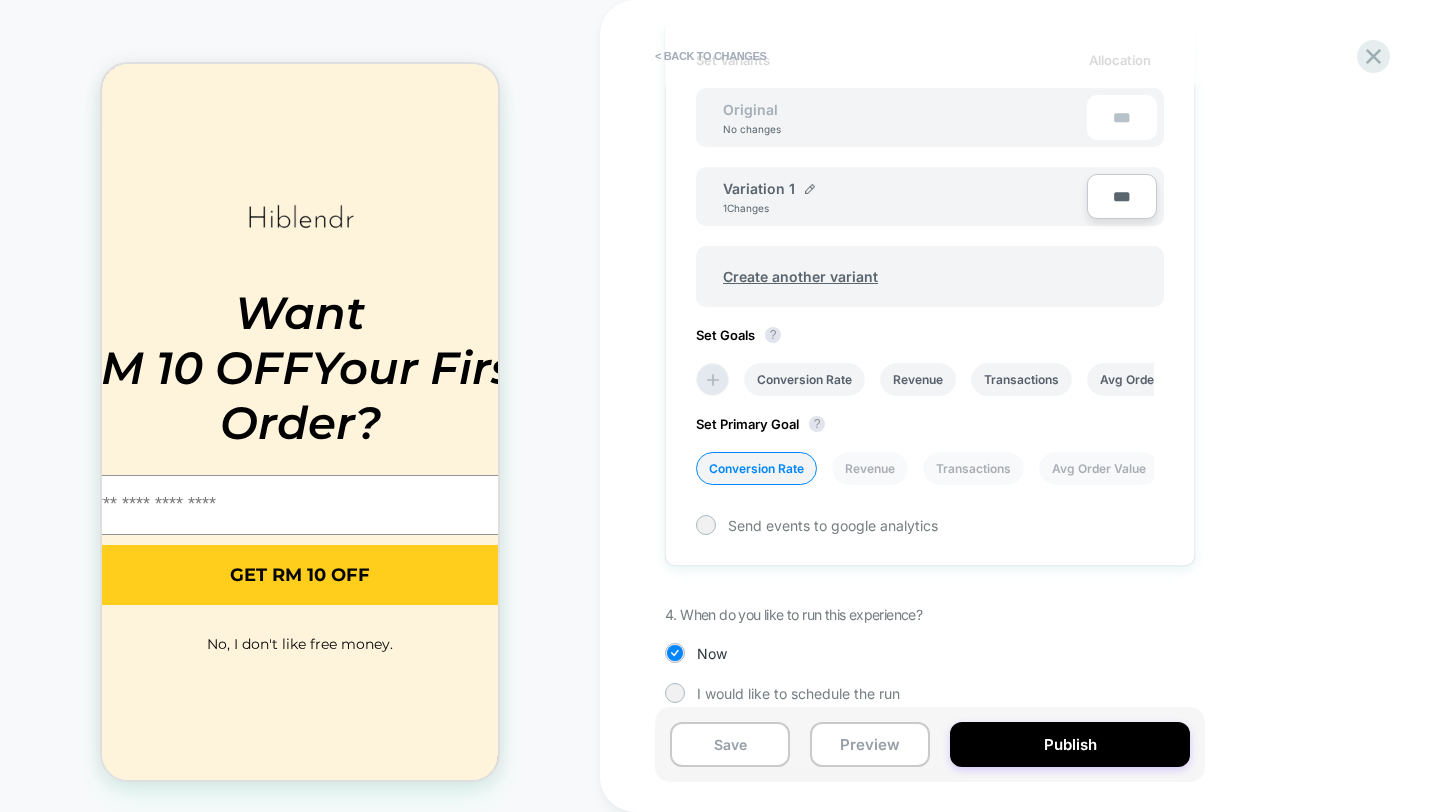 scroll, scrollTop: 629, scrollLeft: 0, axis: vertical 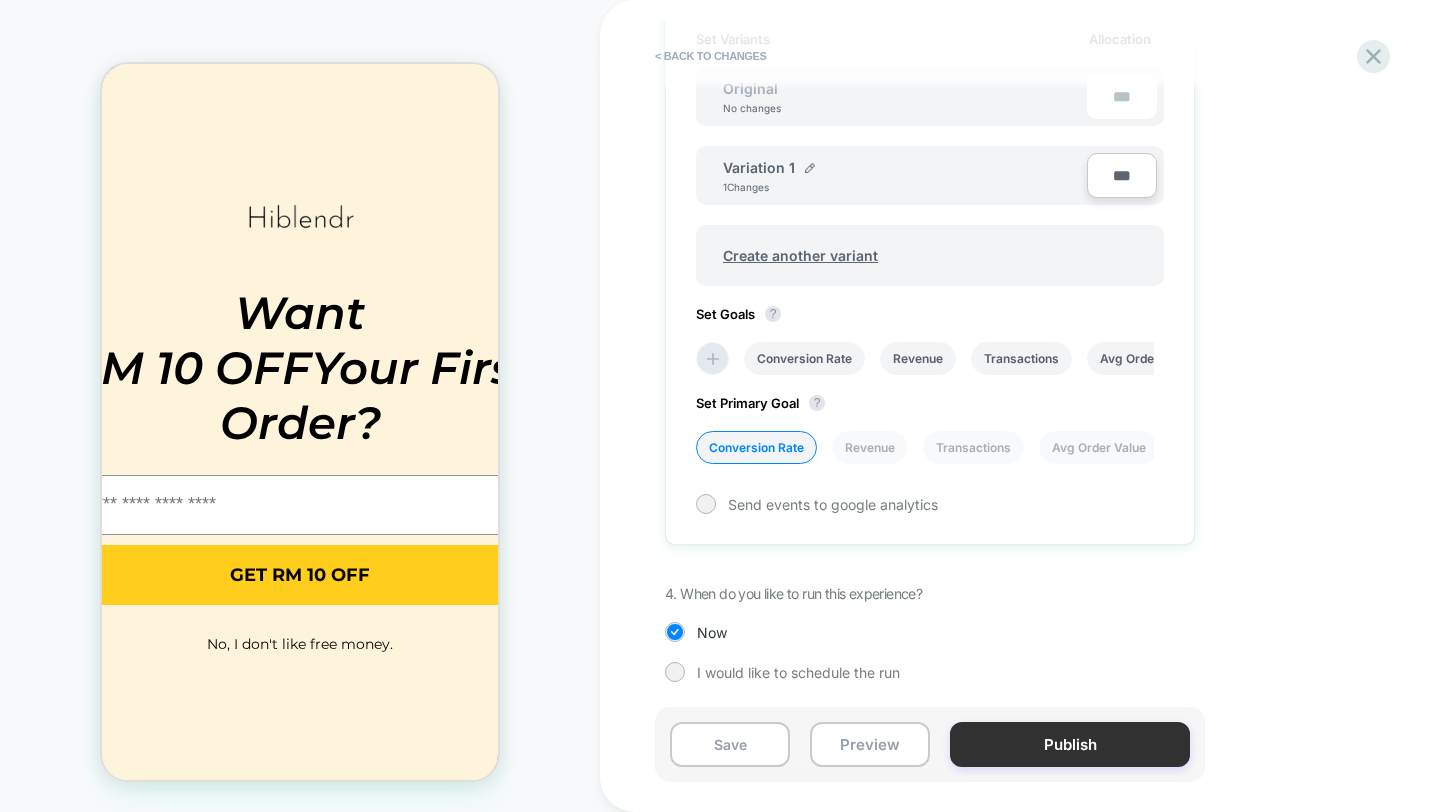 click on "Publish" at bounding box center (1070, 744) 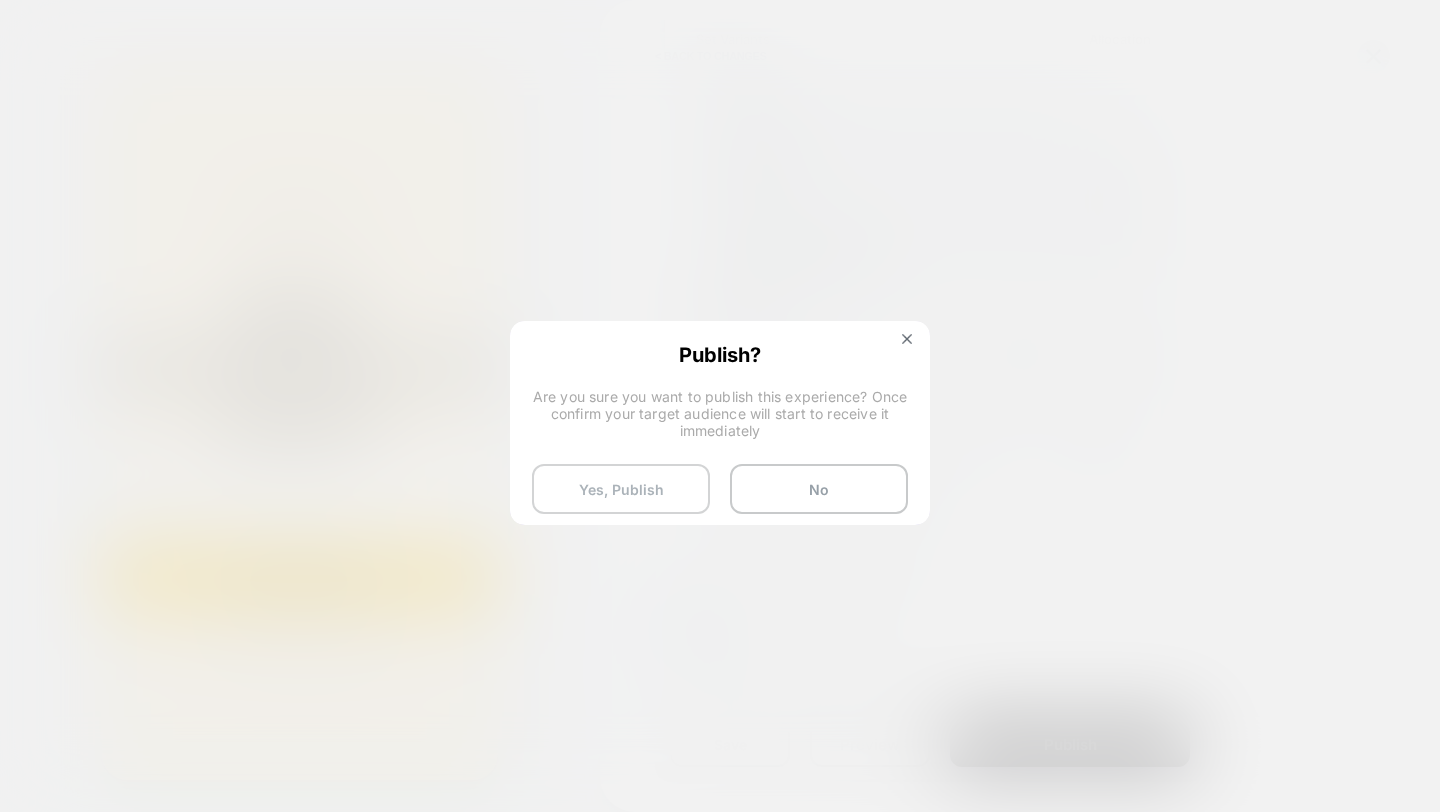 click on "Yes, Publish" at bounding box center (621, 489) 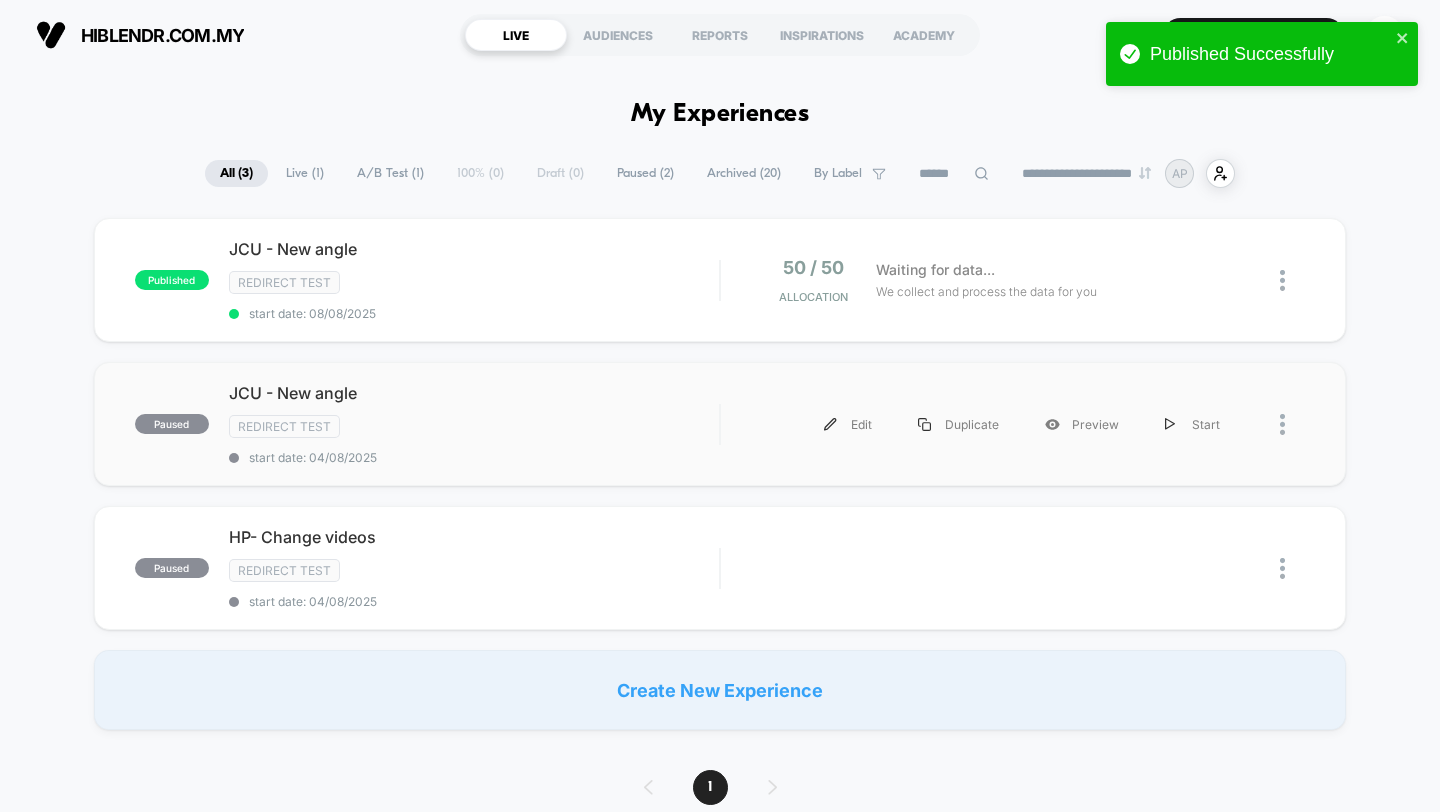 click at bounding box center (1292, 424) 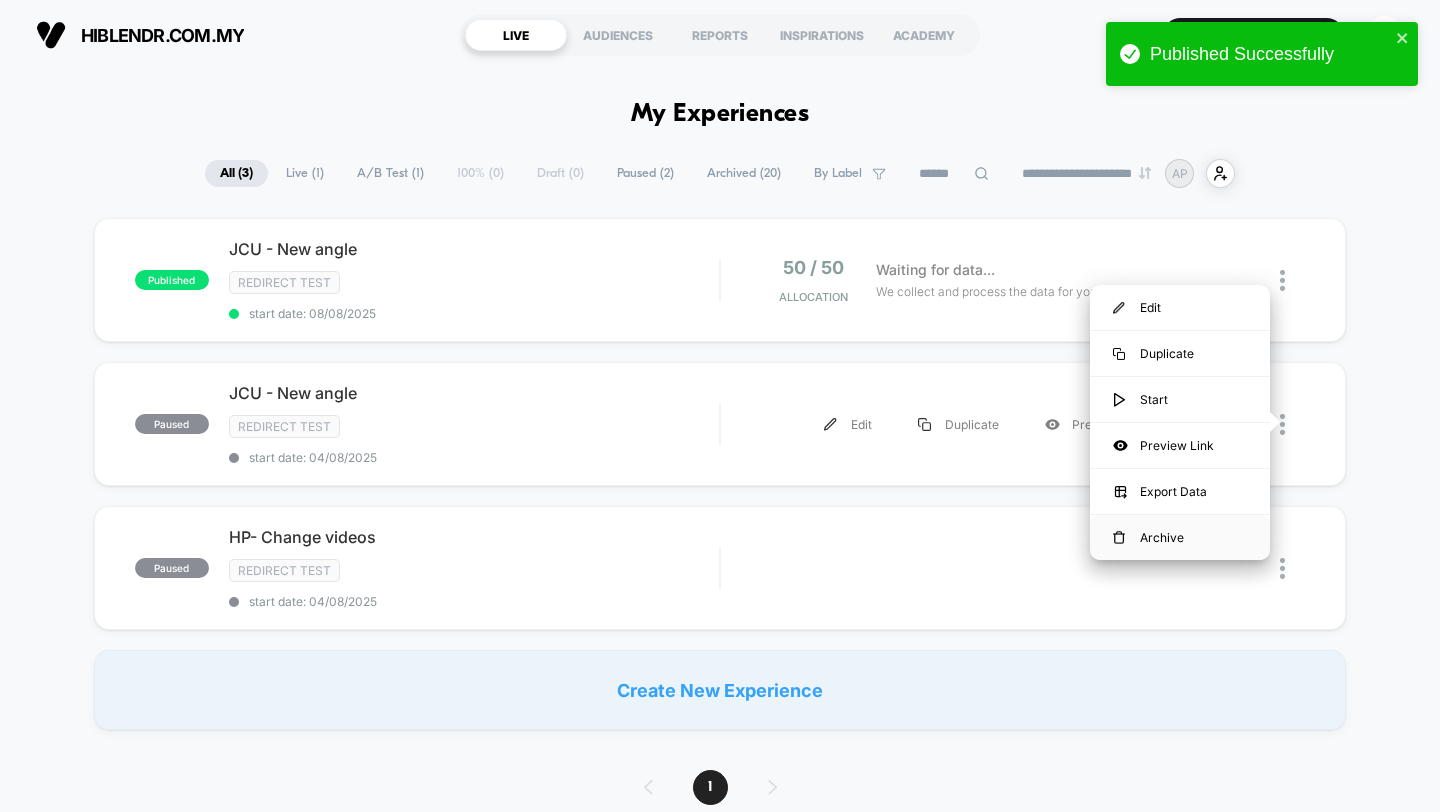 click on "Archive" at bounding box center (1180, 537) 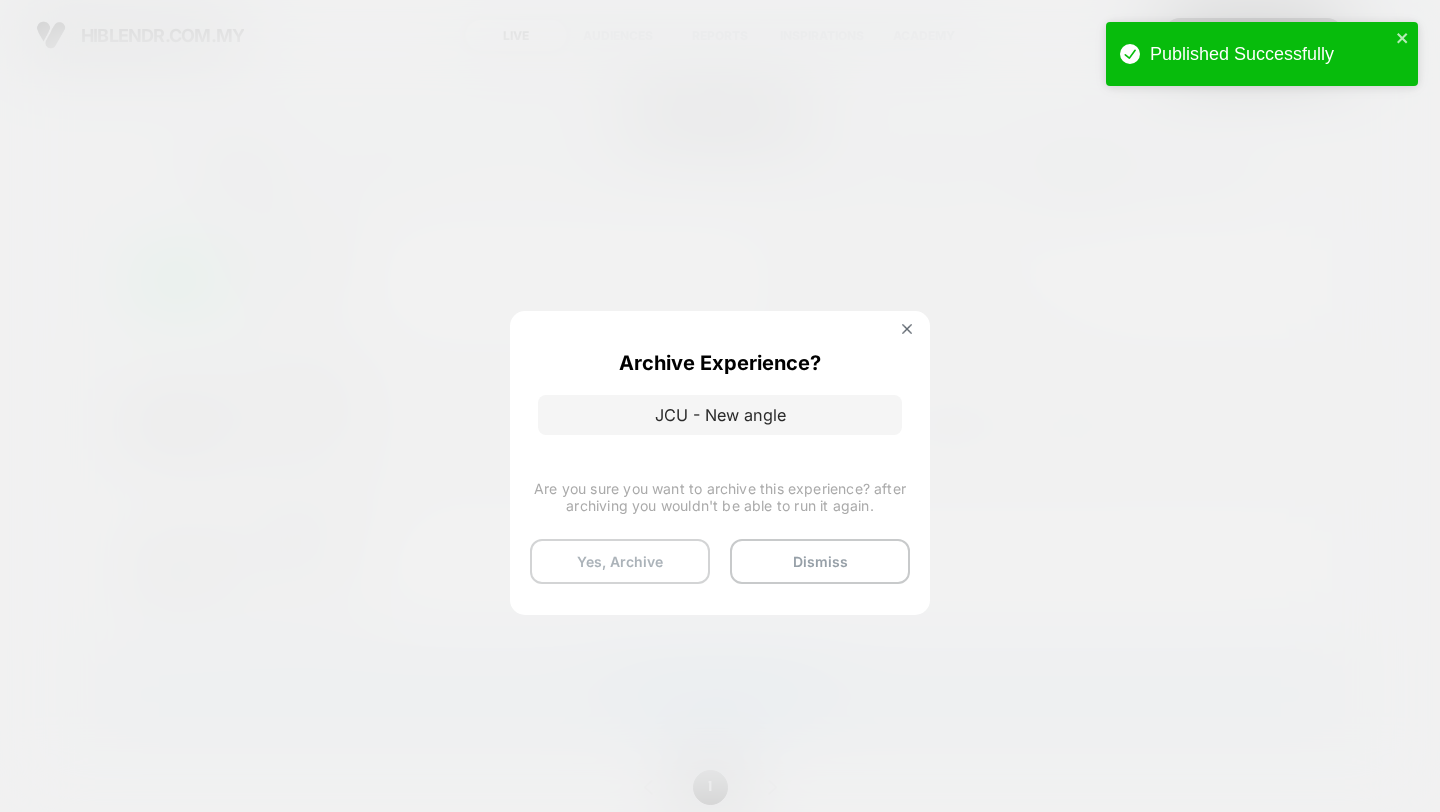 click on "Yes, Archive" at bounding box center (620, 561) 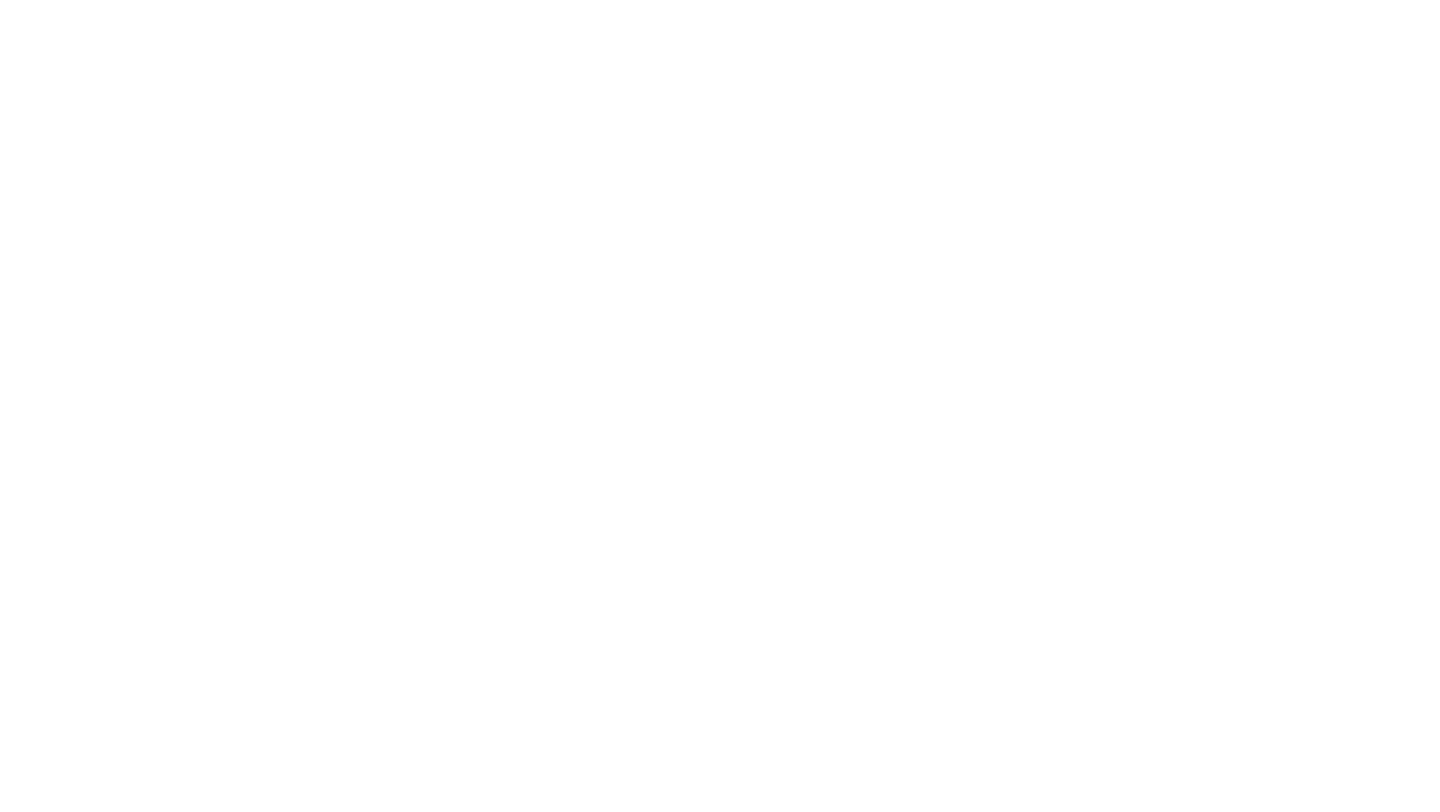 scroll, scrollTop: 0, scrollLeft: 0, axis: both 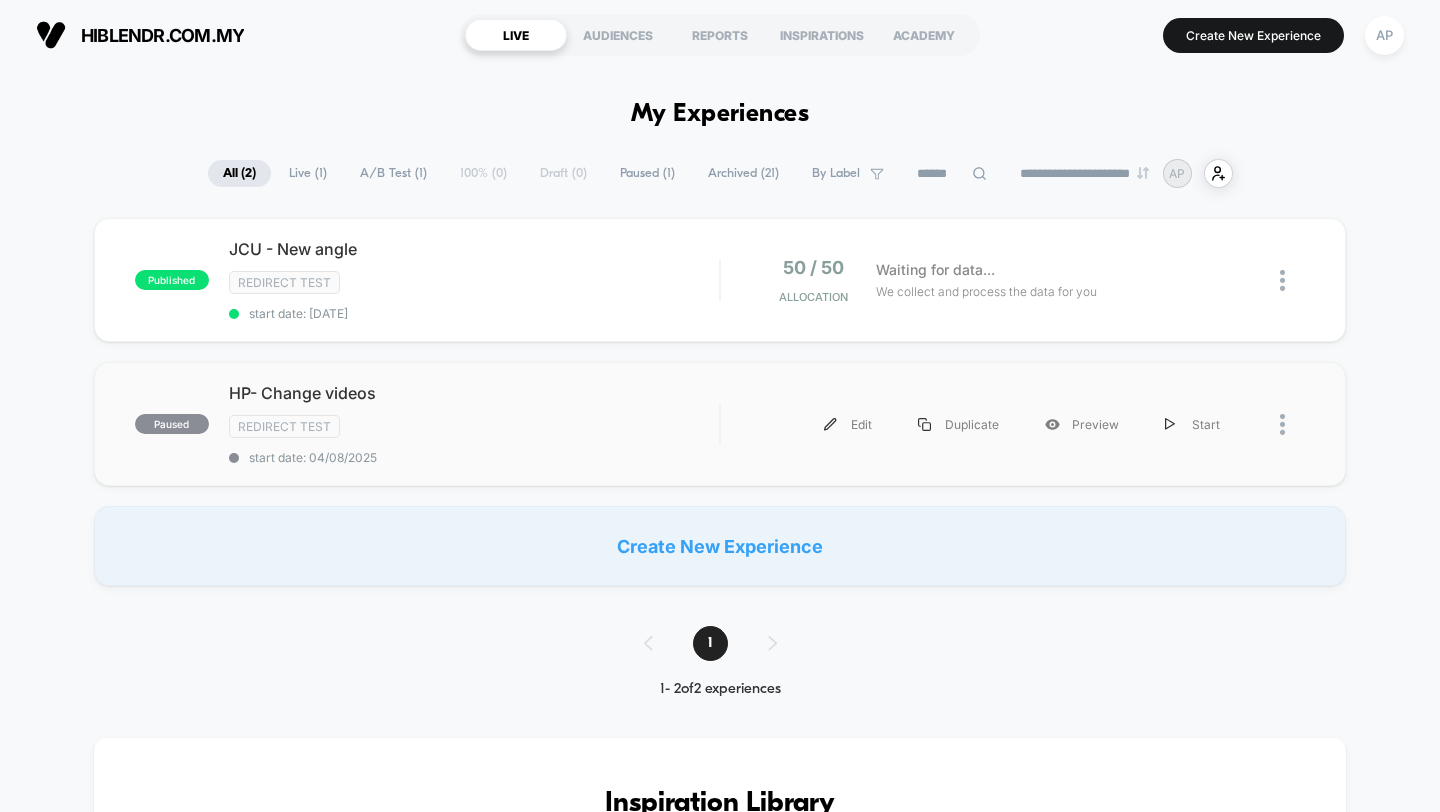 click at bounding box center (1292, 424) 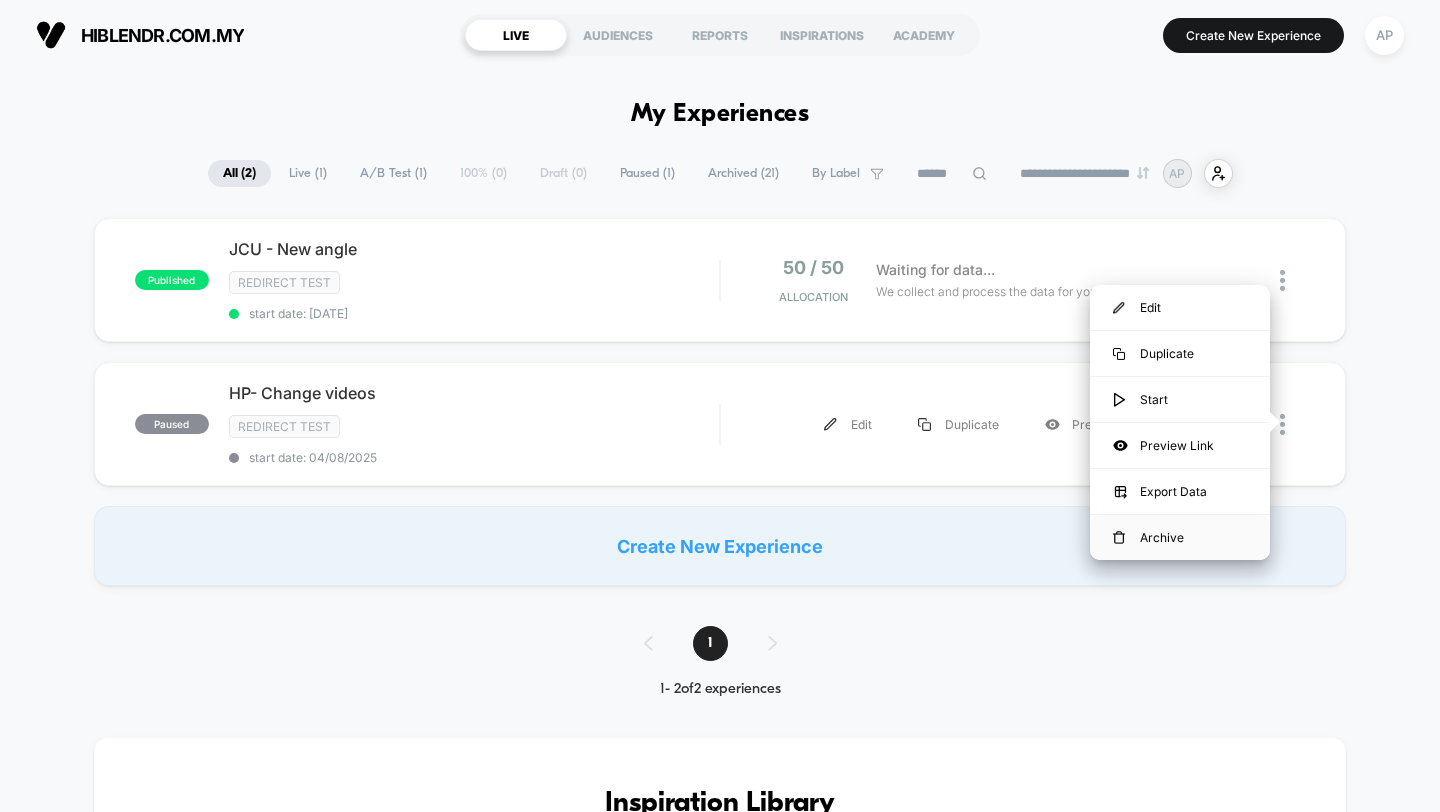 click on "Archive" at bounding box center (1180, 537) 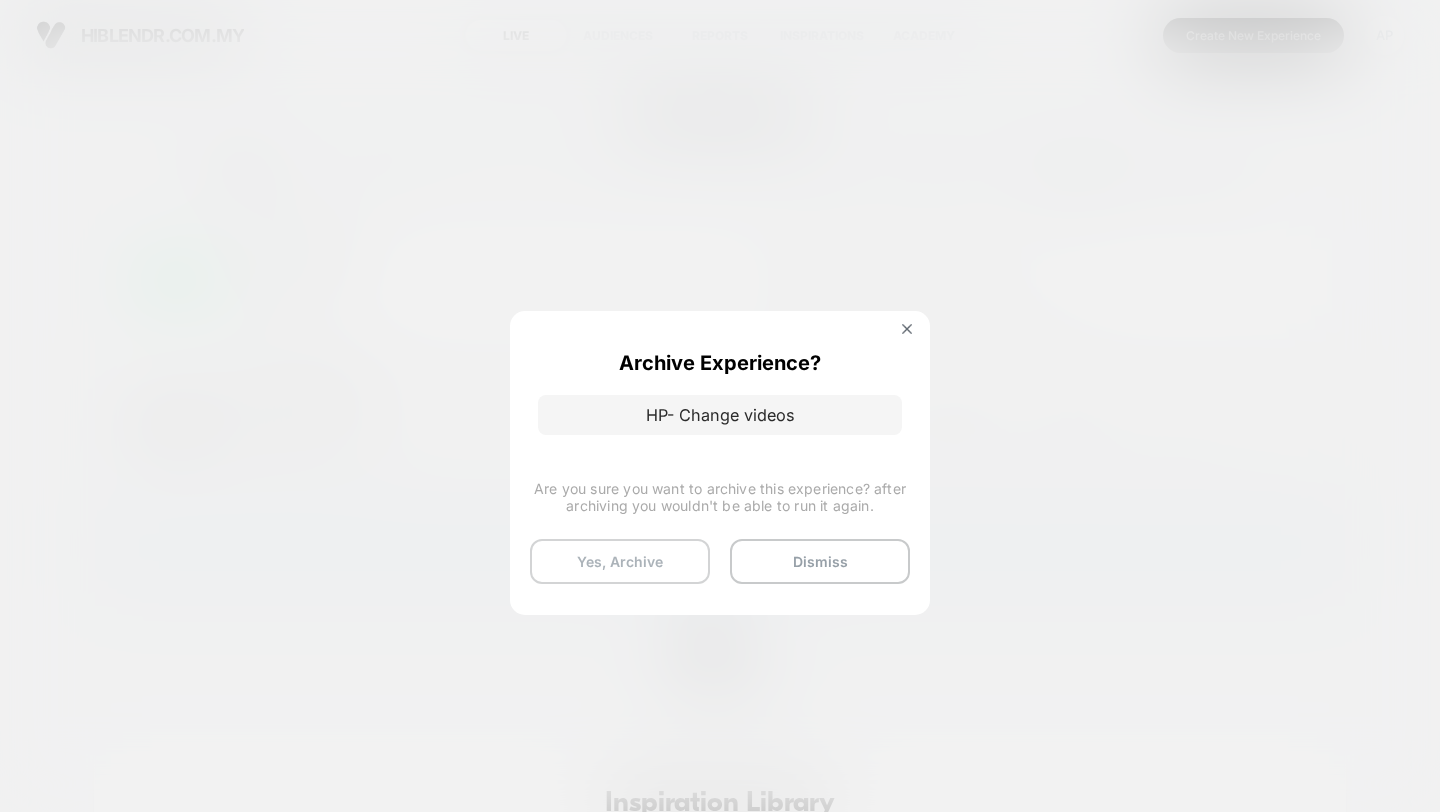 click on "Yes, Archive" at bounding box center [620, 561] 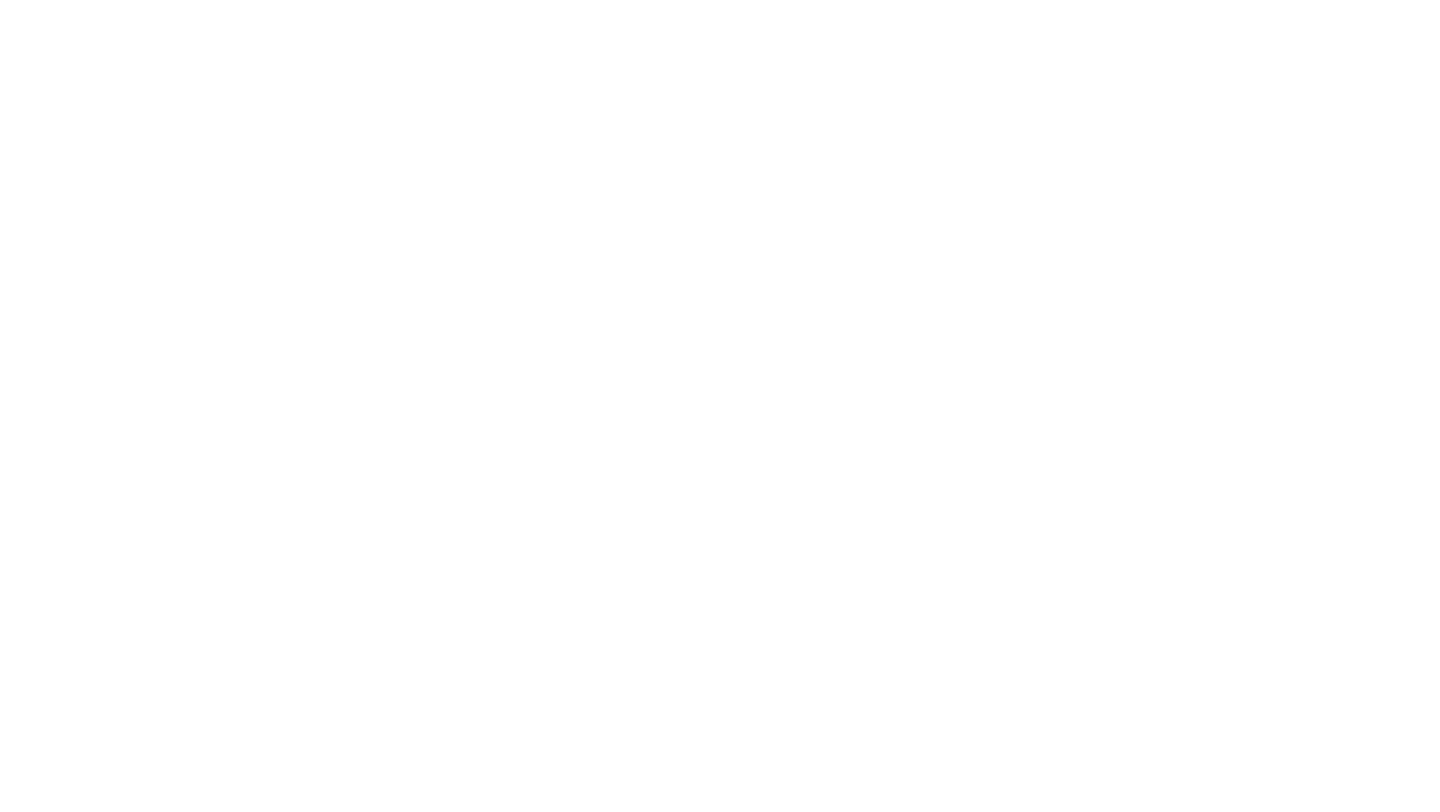 scroll, scrollTop: 0, scrollLeft: 0, axis: both 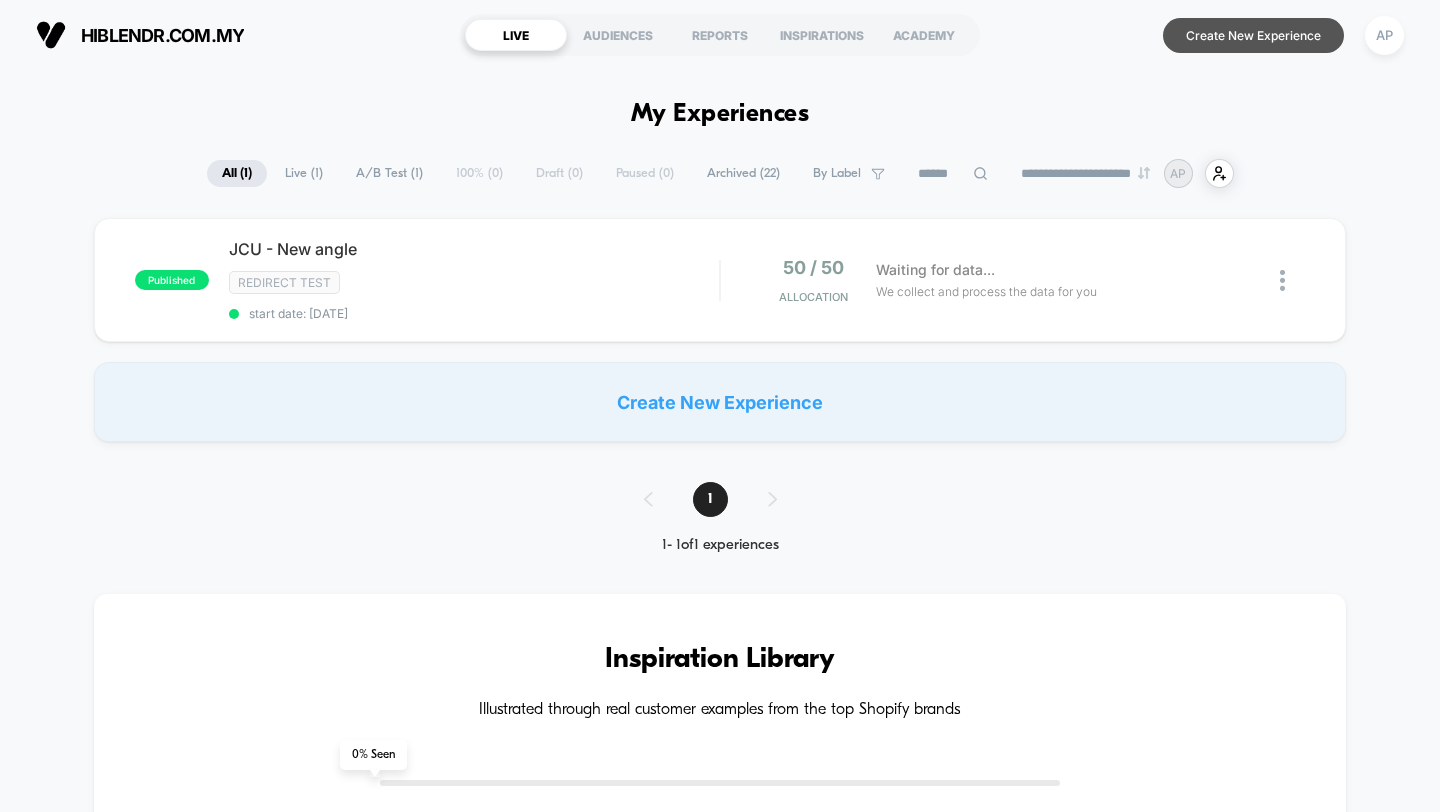 click on "Create New Experience" at bounding box center [1253, 35] 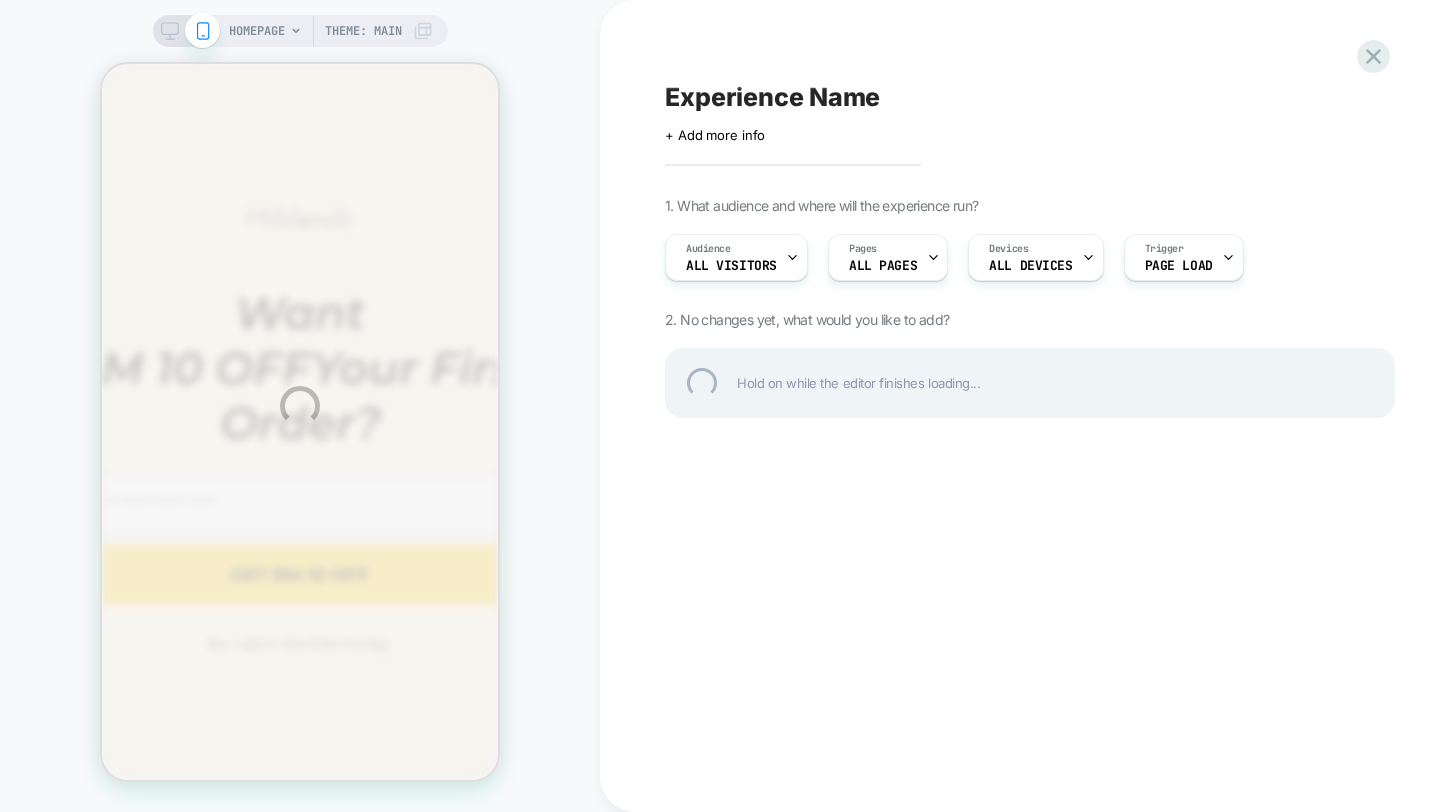 scroll, scrollTop: 0, scrollLeft: 0, axis: both 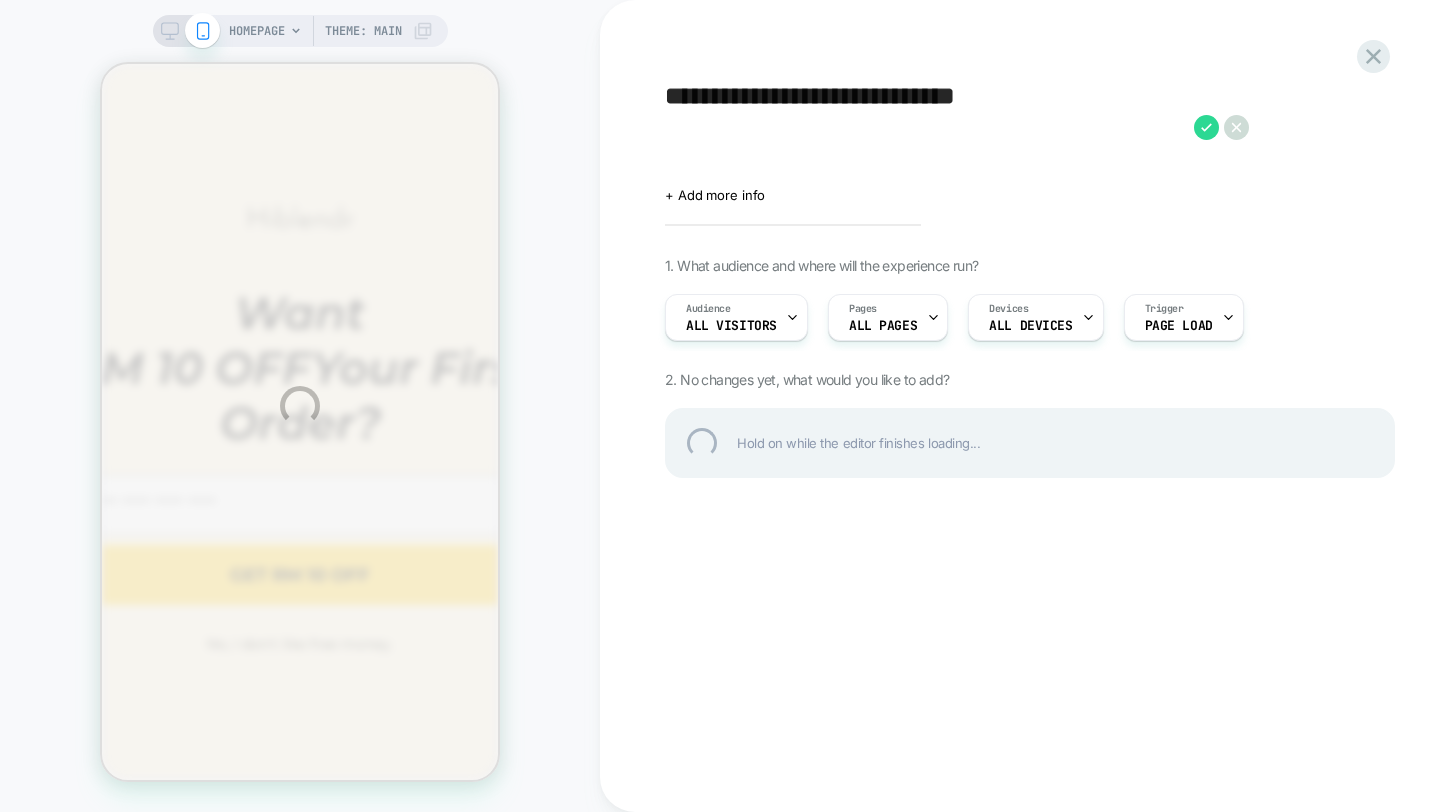 type on "**********" 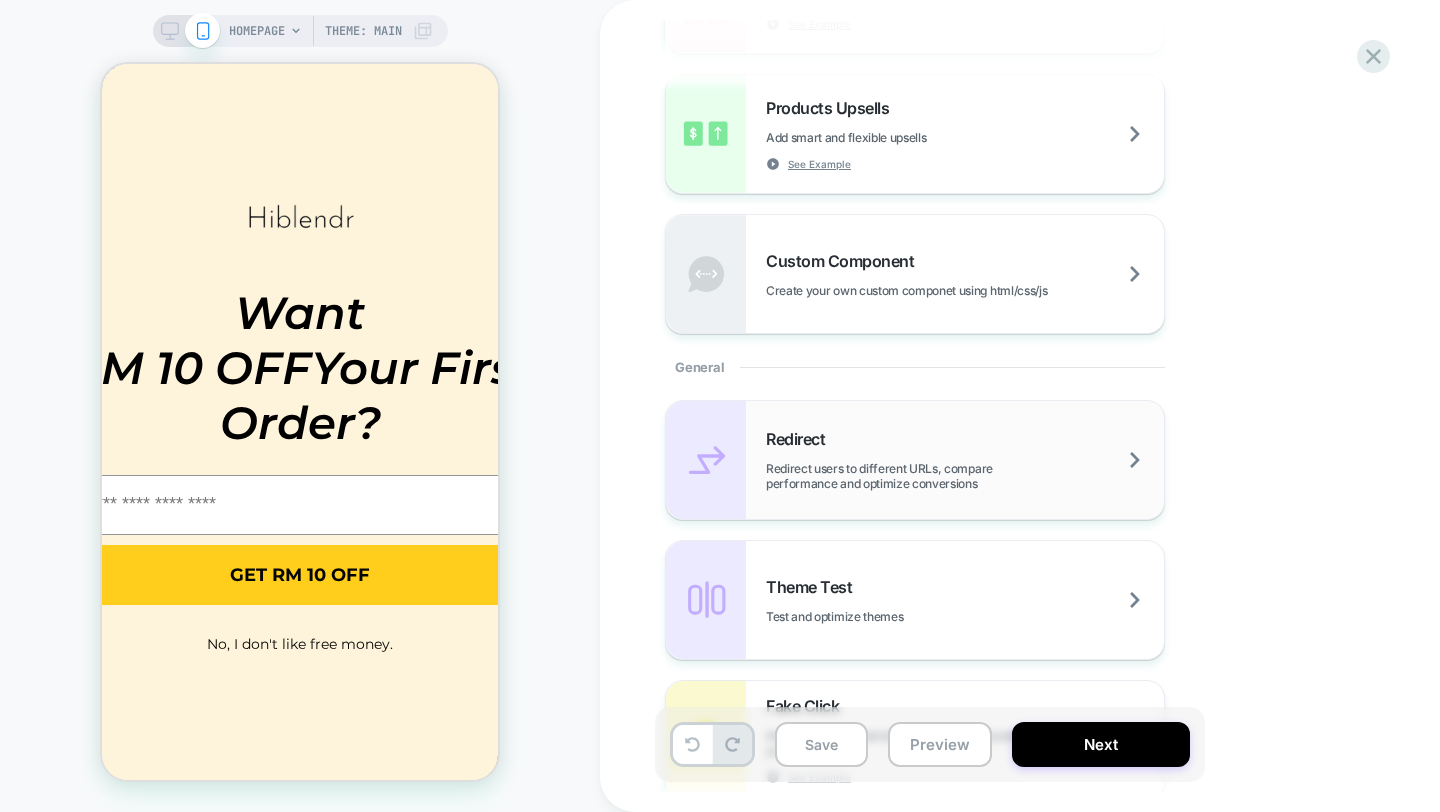 scroll, scrollTop: 604, scrollLeft: 0, axis: vertical 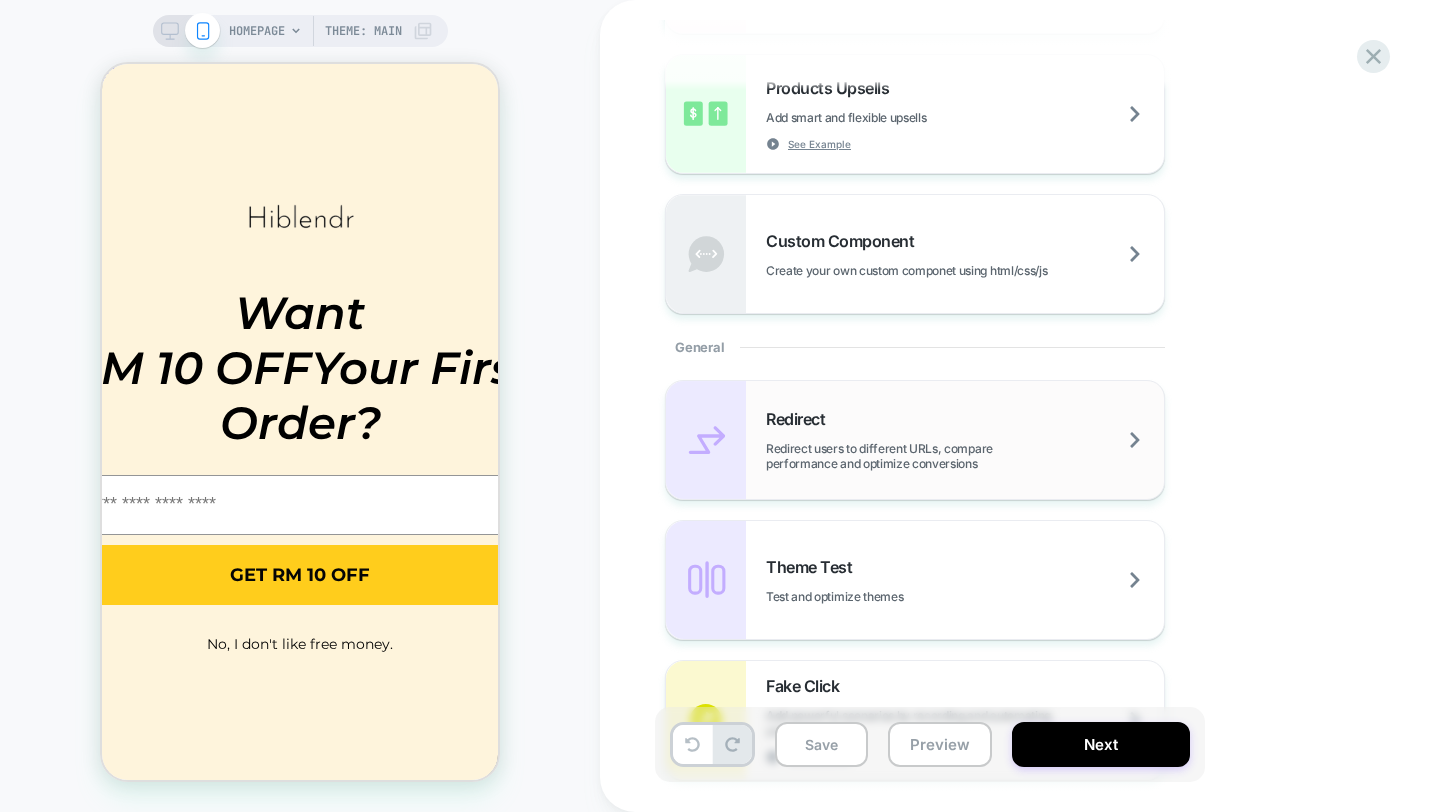 click on "Redirect Redirect users to different URLs, compare performance and optimize conversions" at bounding box center (915, 440) 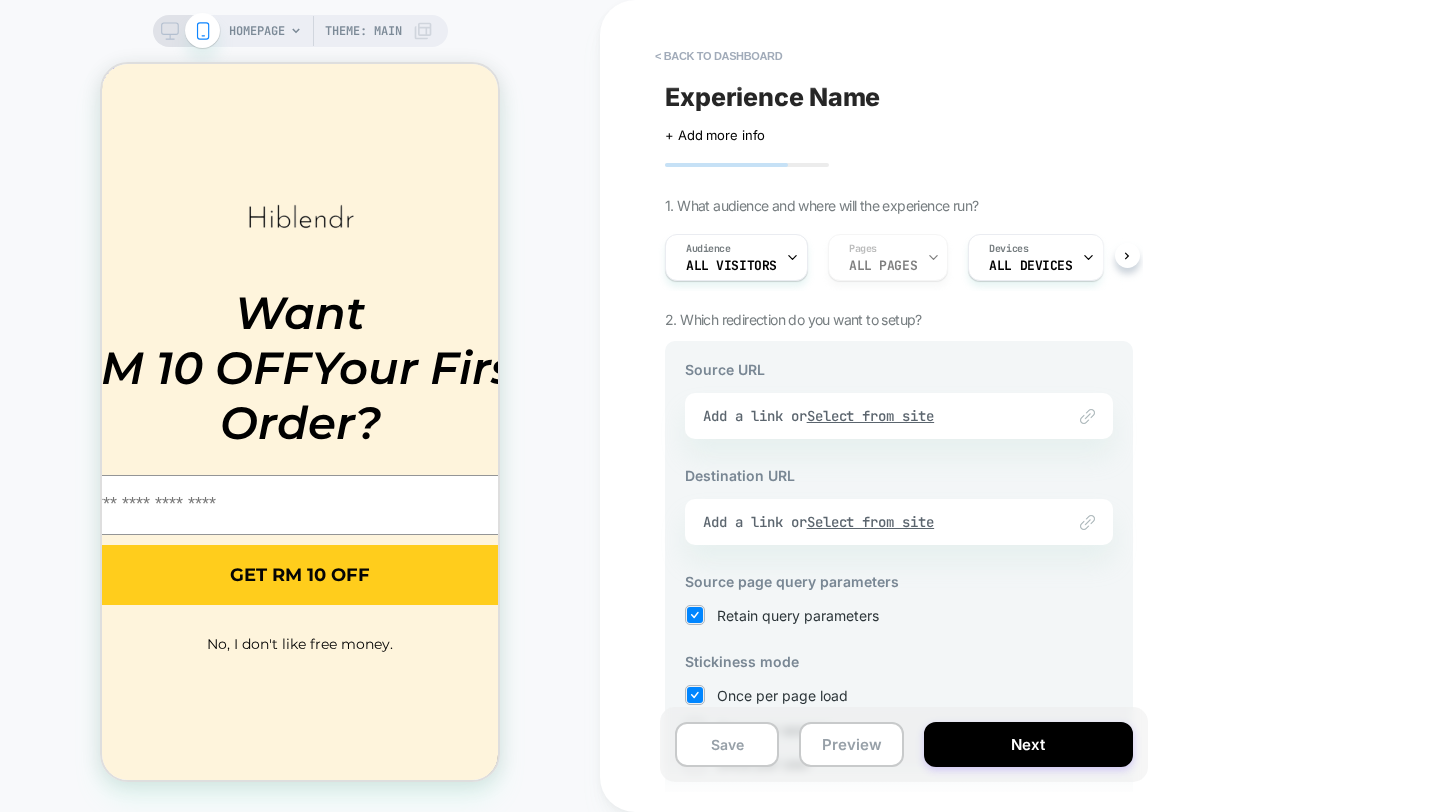 click on "Link to Add a link or  Select from site" at bounding box center [899, 416] 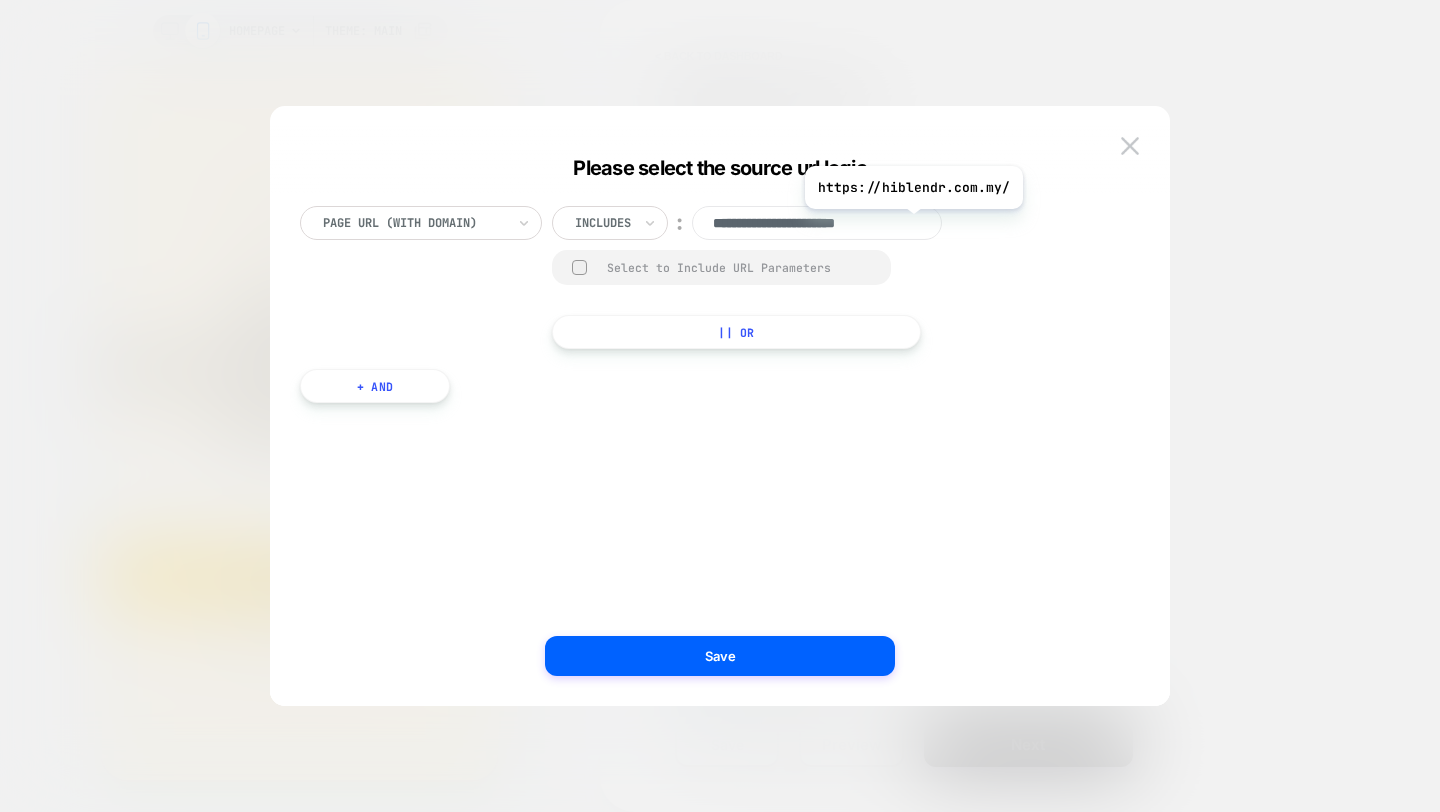 click on "**********" at bounding box center (817, 223) 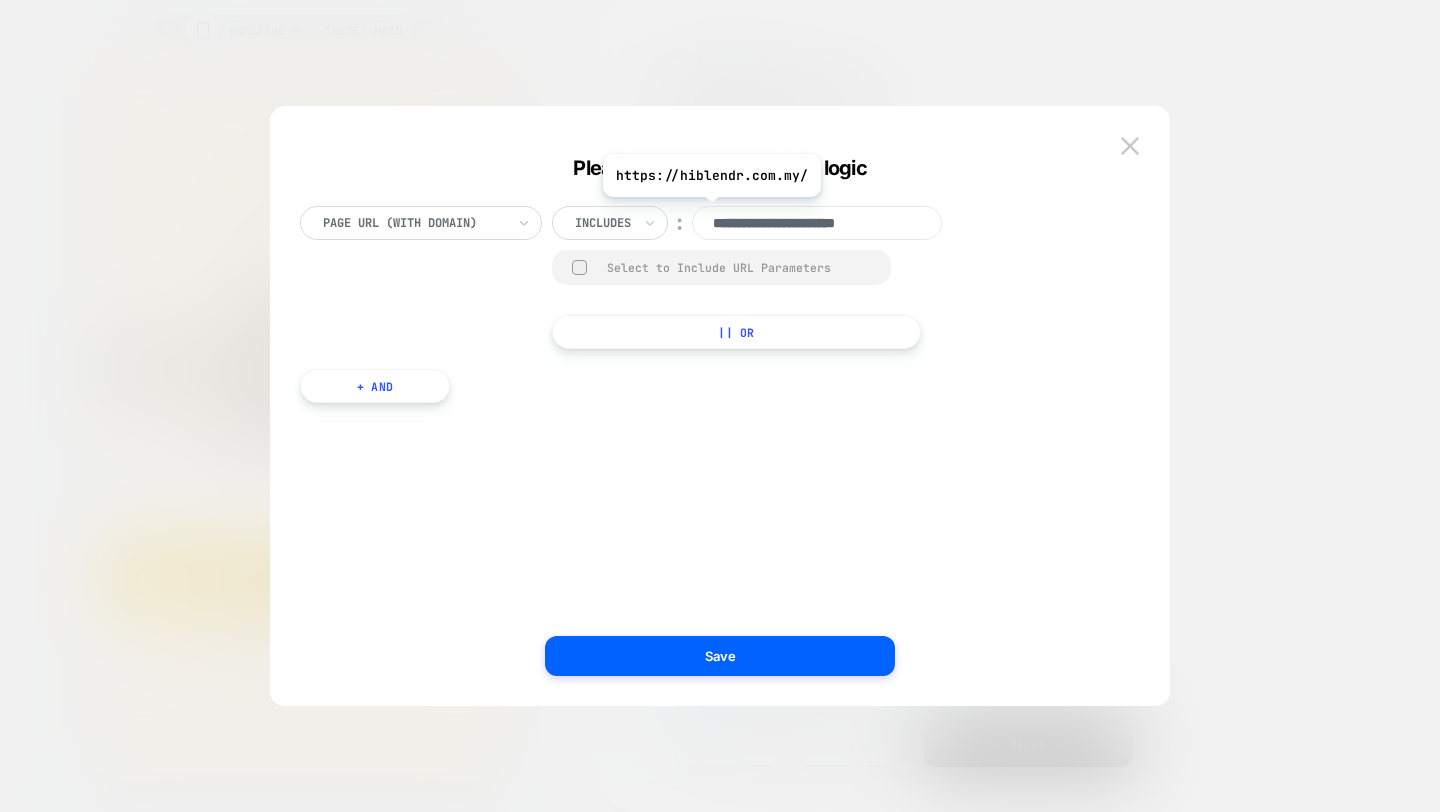 drag, startPoint x: 915, startPoint y: 224, endPoint x: 705, endPoint y: 211, distance: 210.402 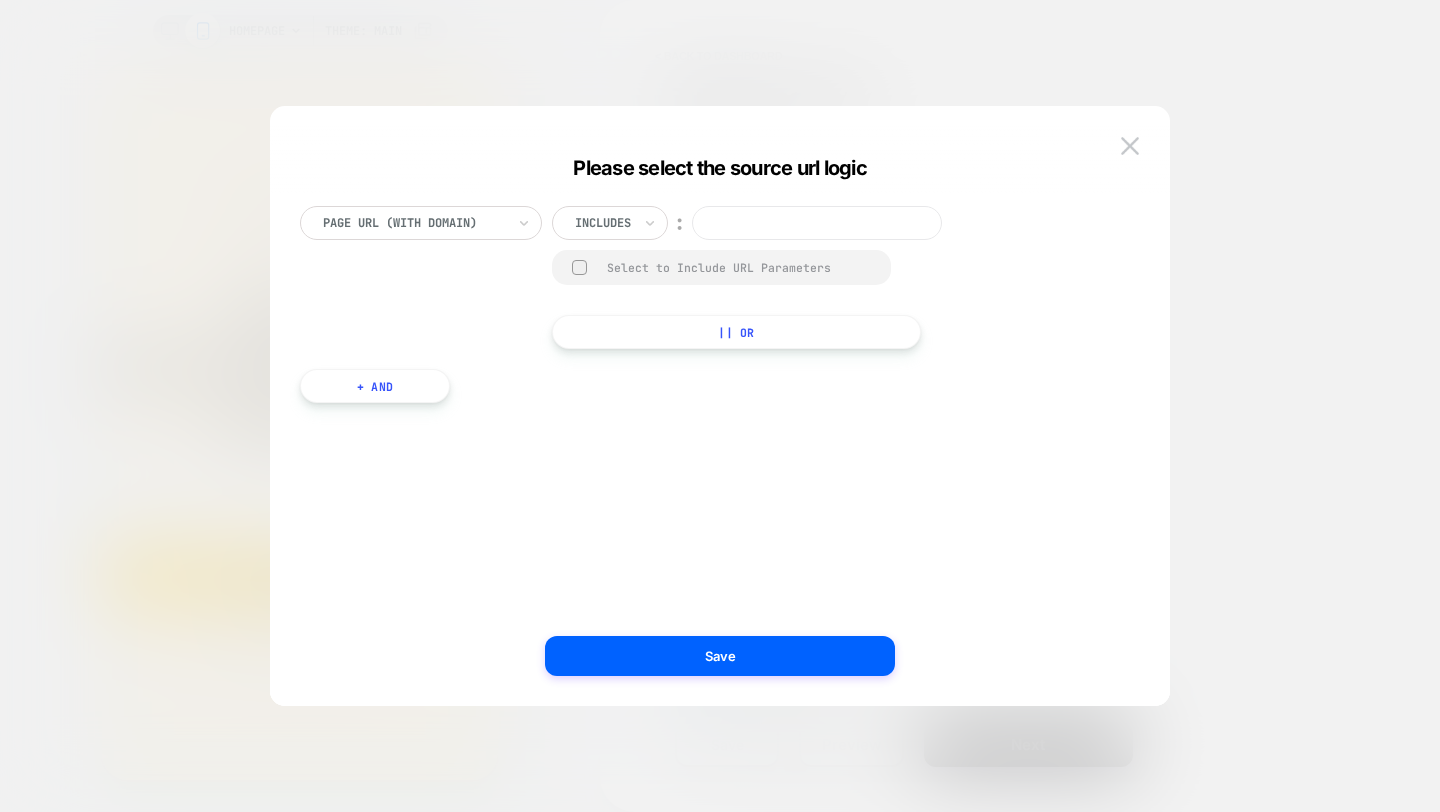 paste on "**********" 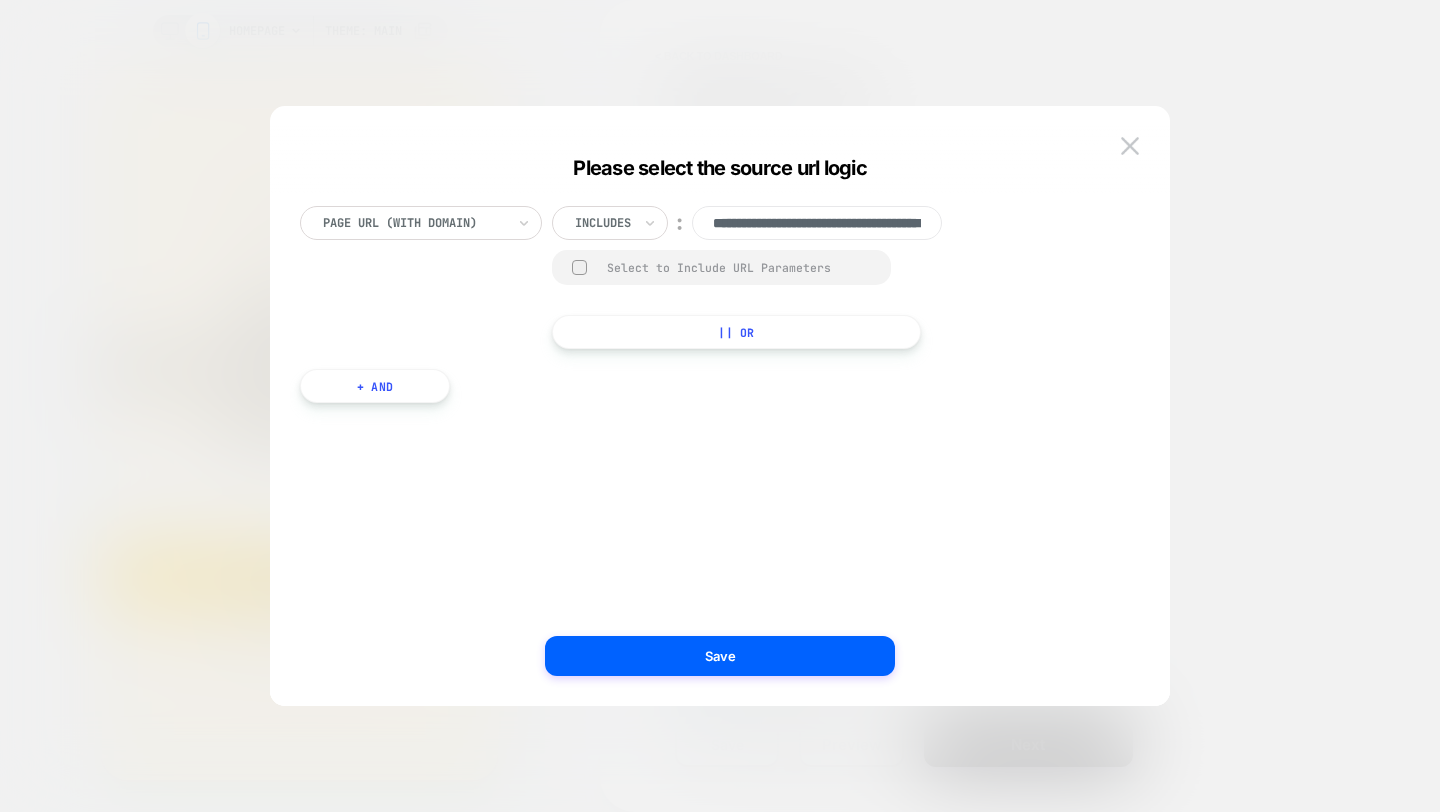 scroll, scrollTop: 0, scrollLeft: 146, axis: horizontal 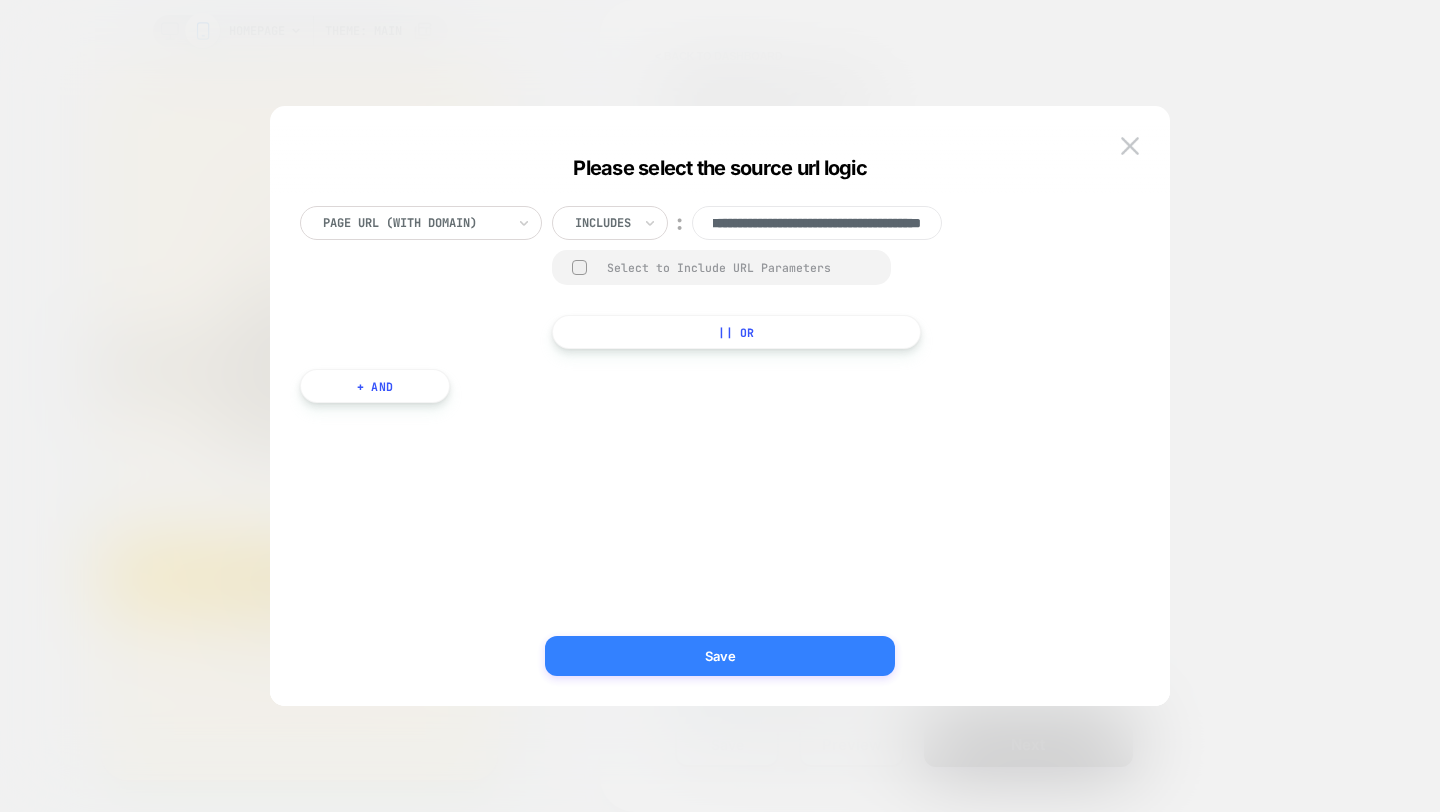 type on "**********" 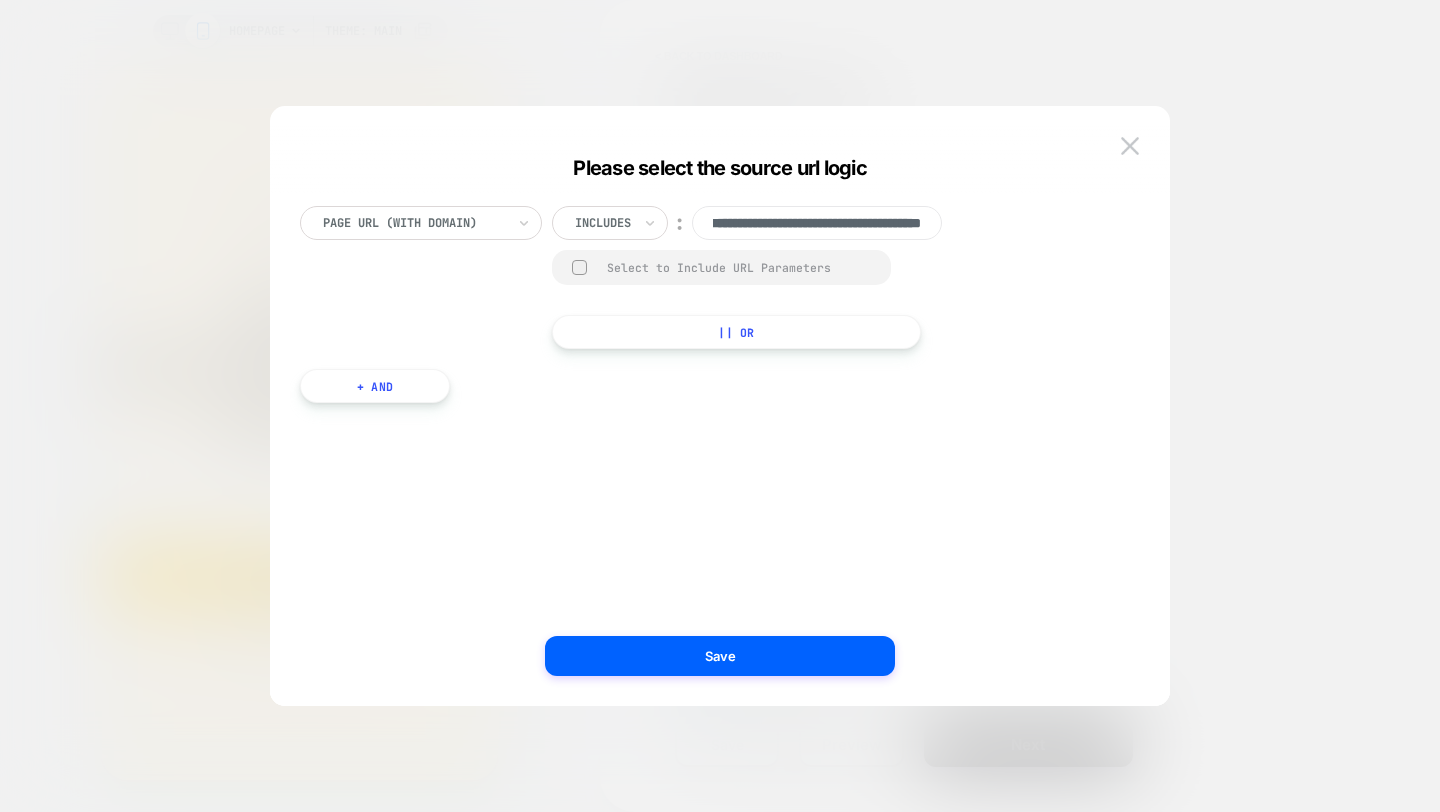 scroll, scrollTop: 0, scrollLeft: 0, axis: both 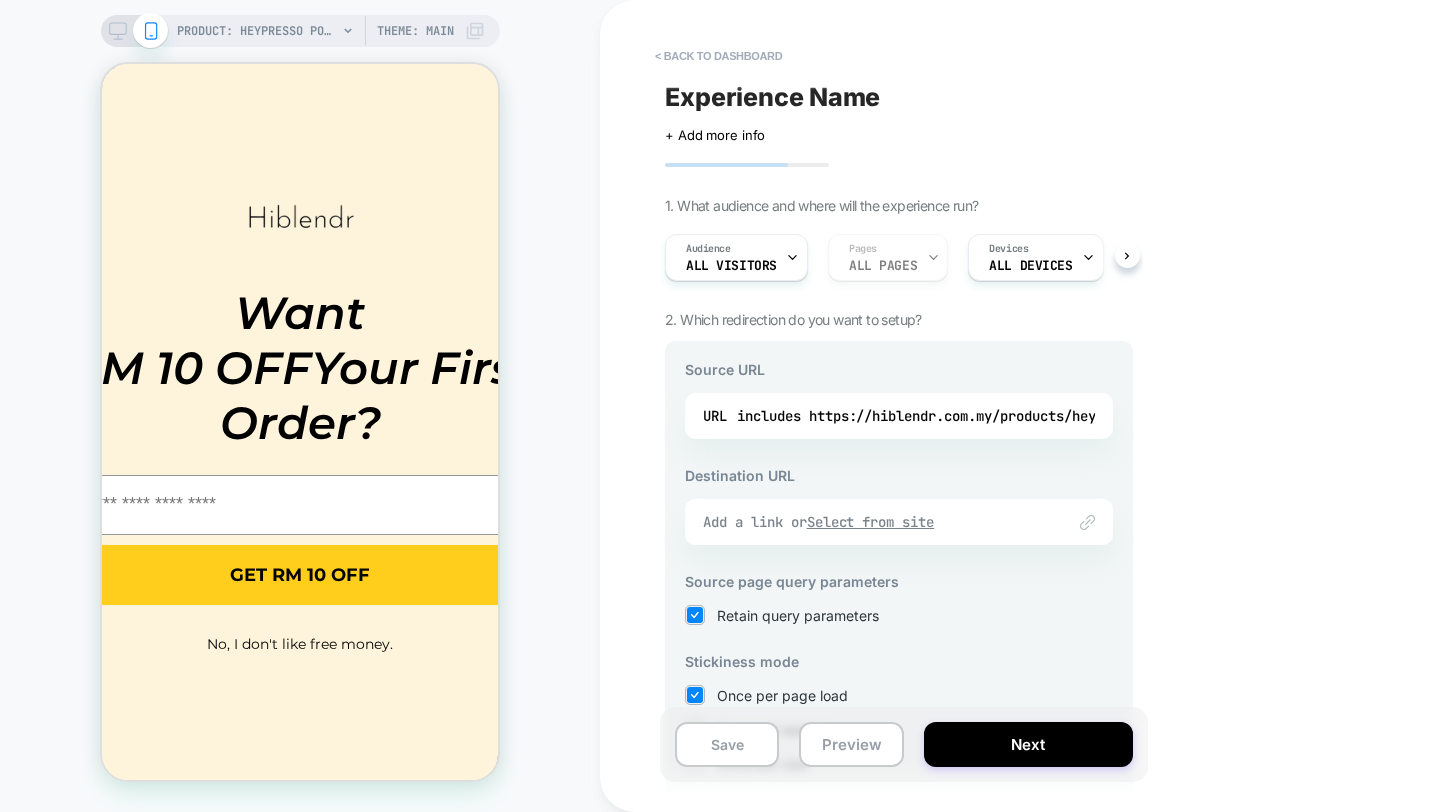 click on "Add a link or  Select from site" at bounding box center (874, 522) 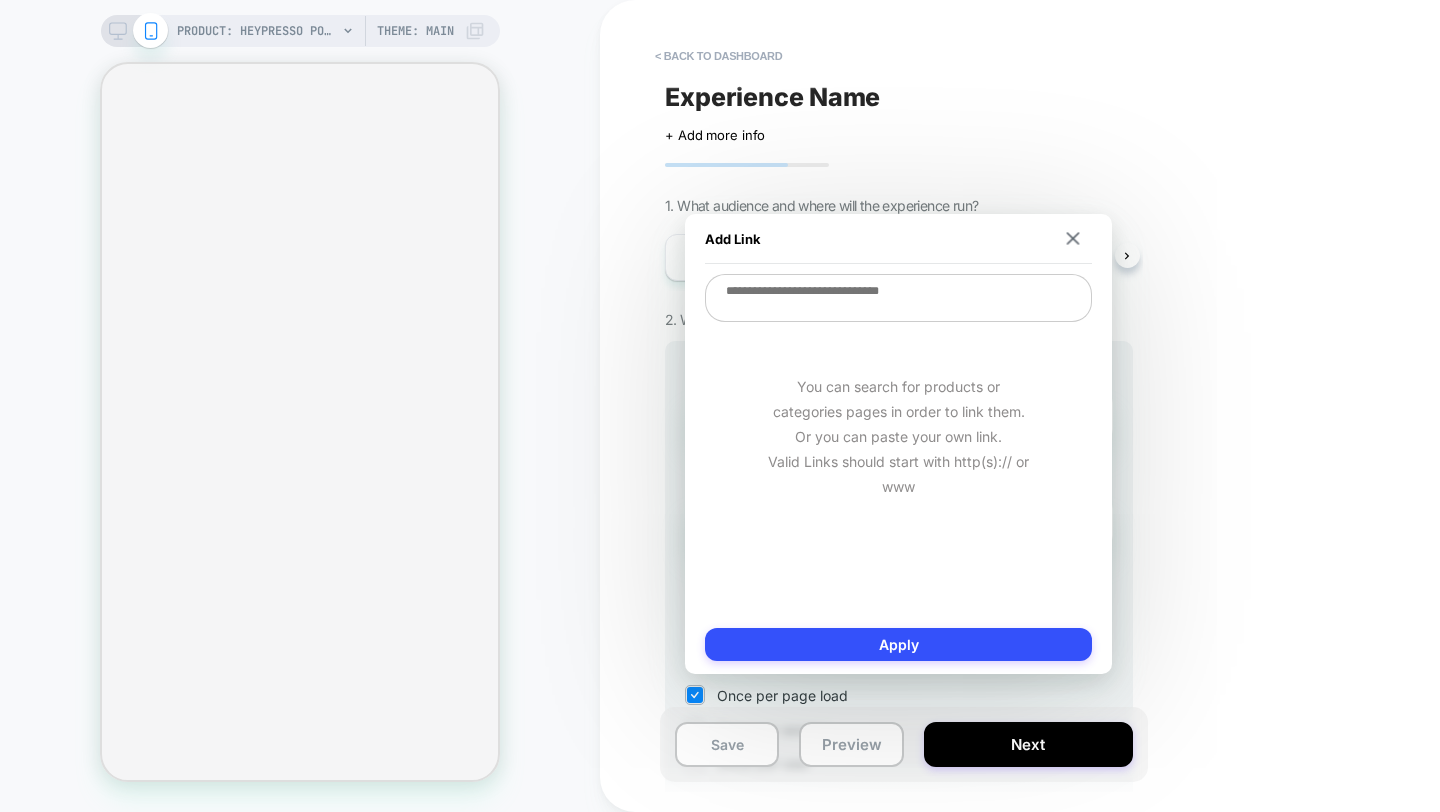 select on "**********" 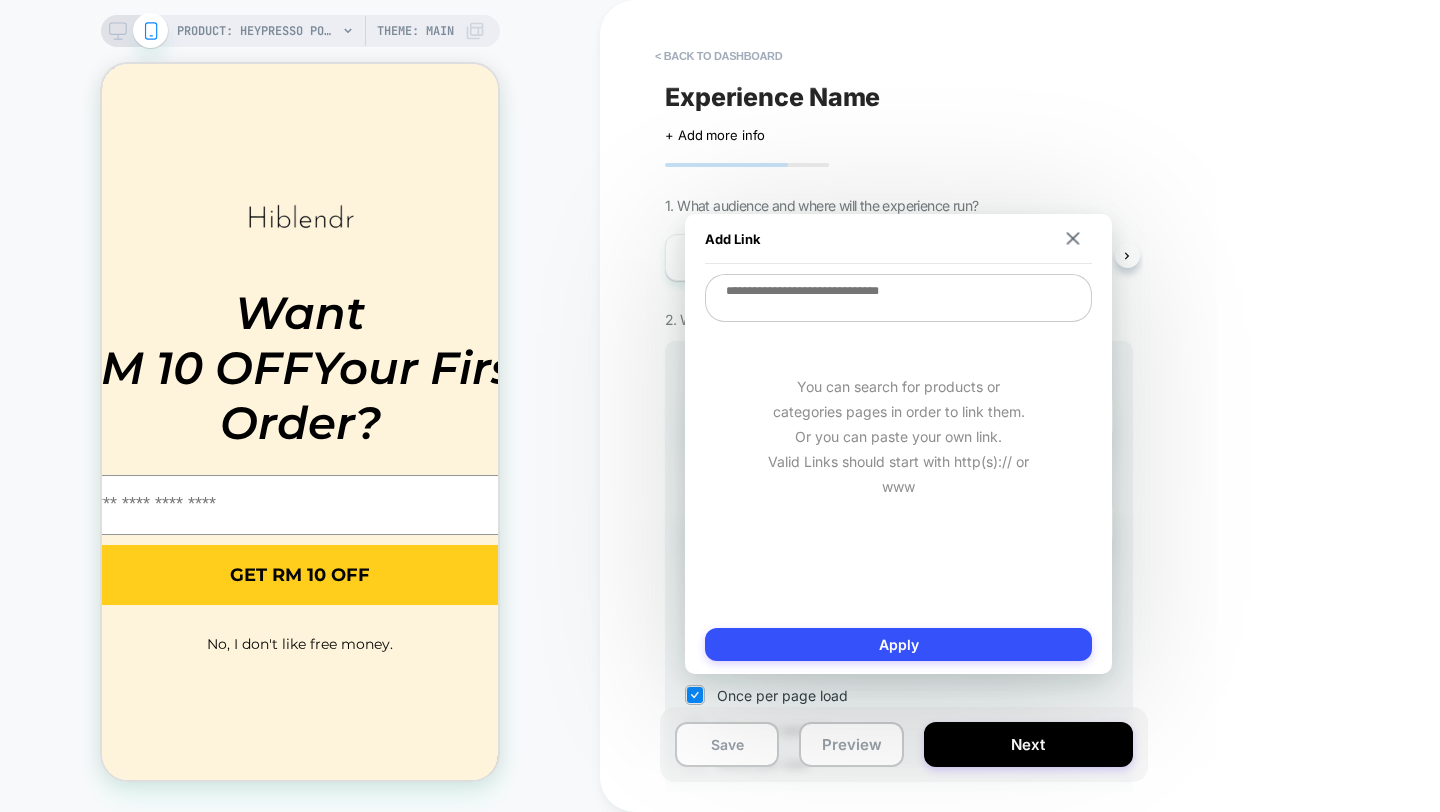 scroll, scrollTop: 0, scrollLeft: 0, axis: both 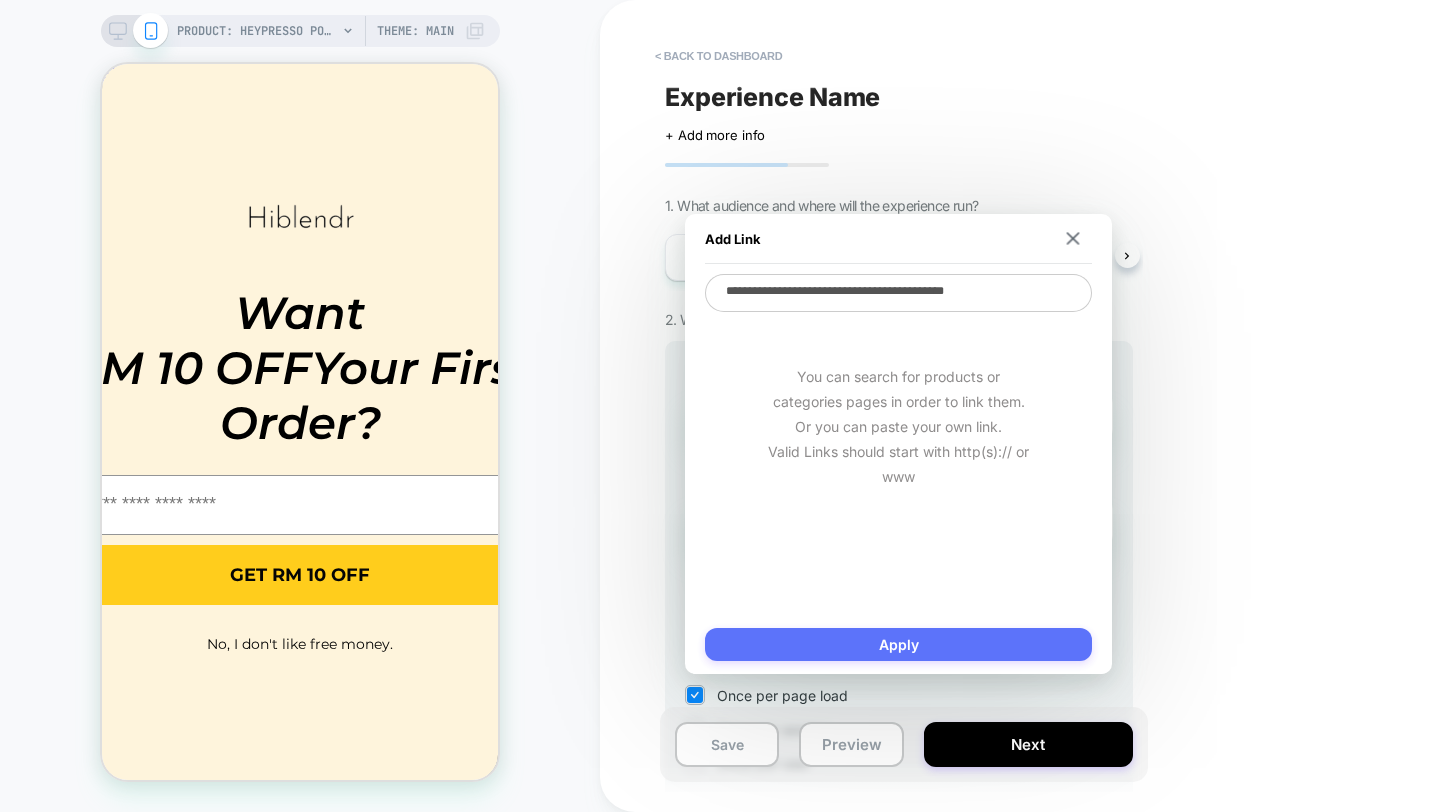type on "**********" 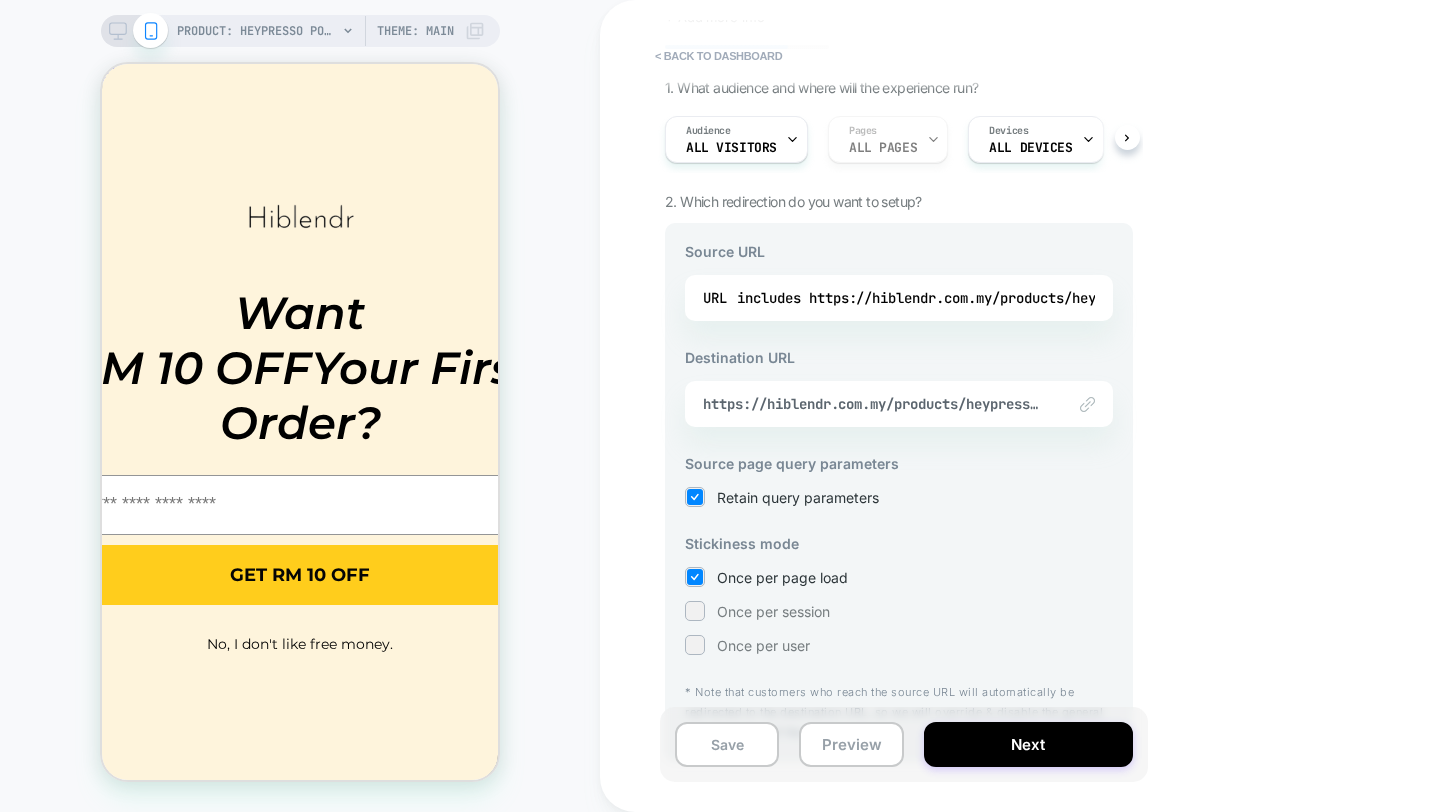 scroll, scrollTop: 168, scrollLeft: 0, axis: vertical 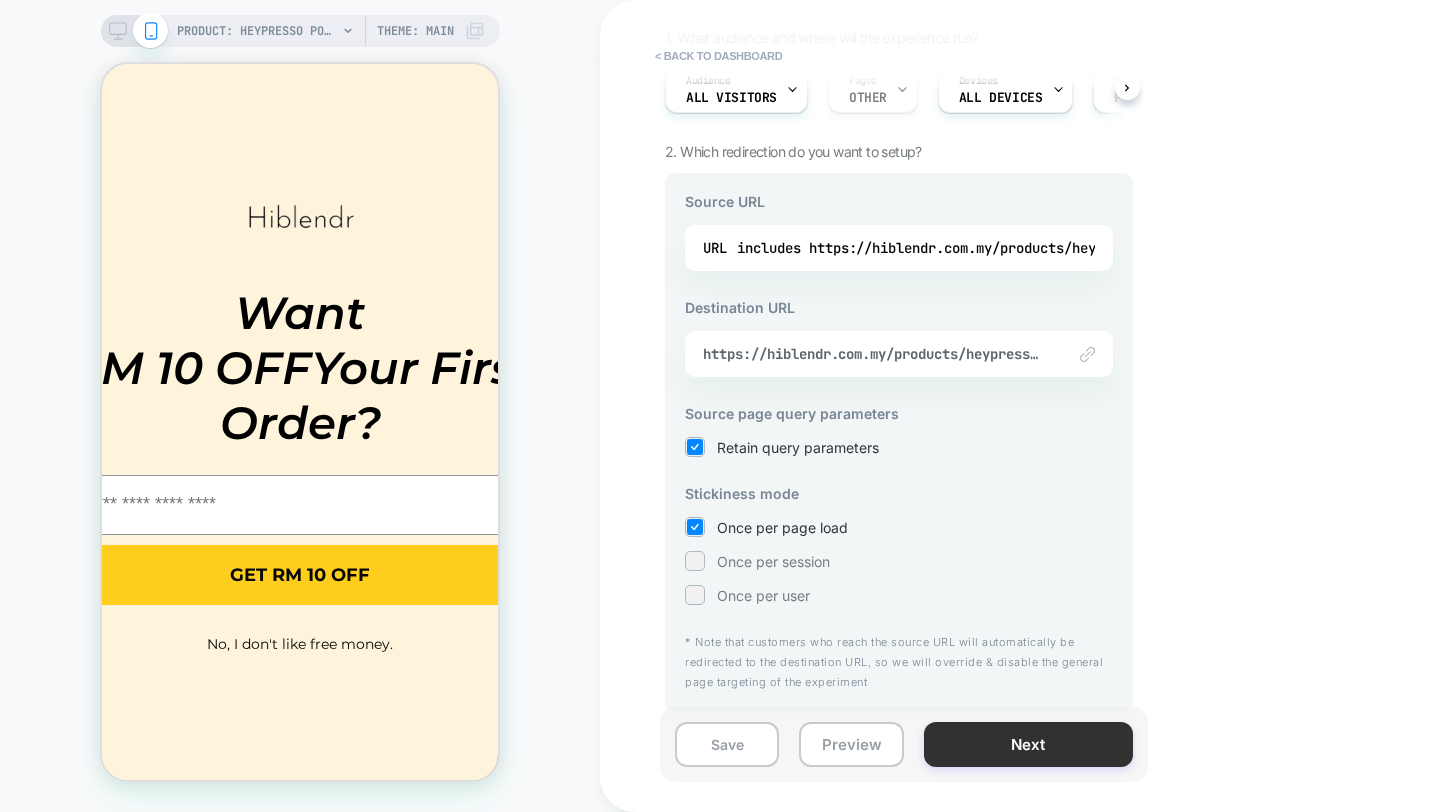 click on "Next" at bounding box center [1028, 744] 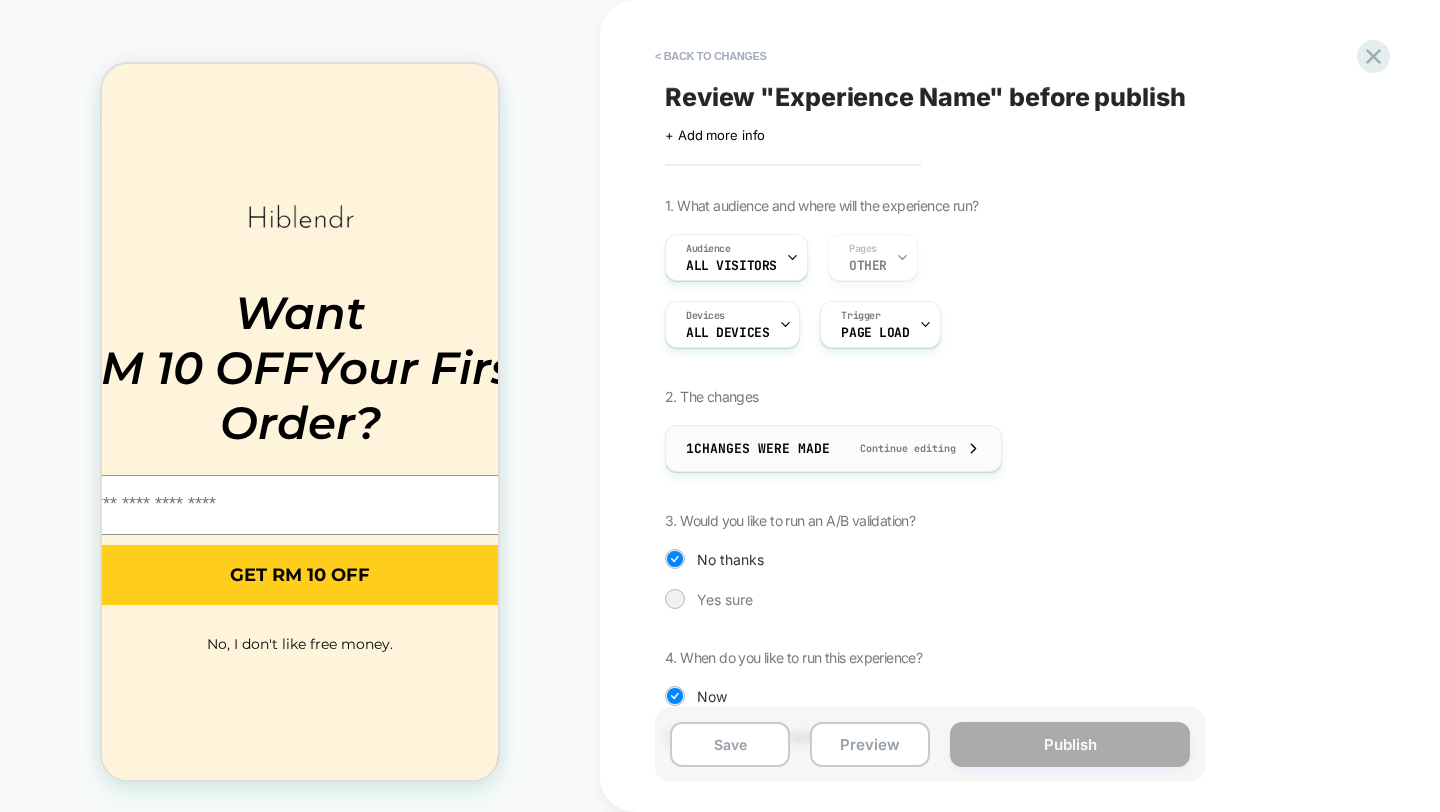 click on "1 Changes were made" at bounding box center [758, 448] 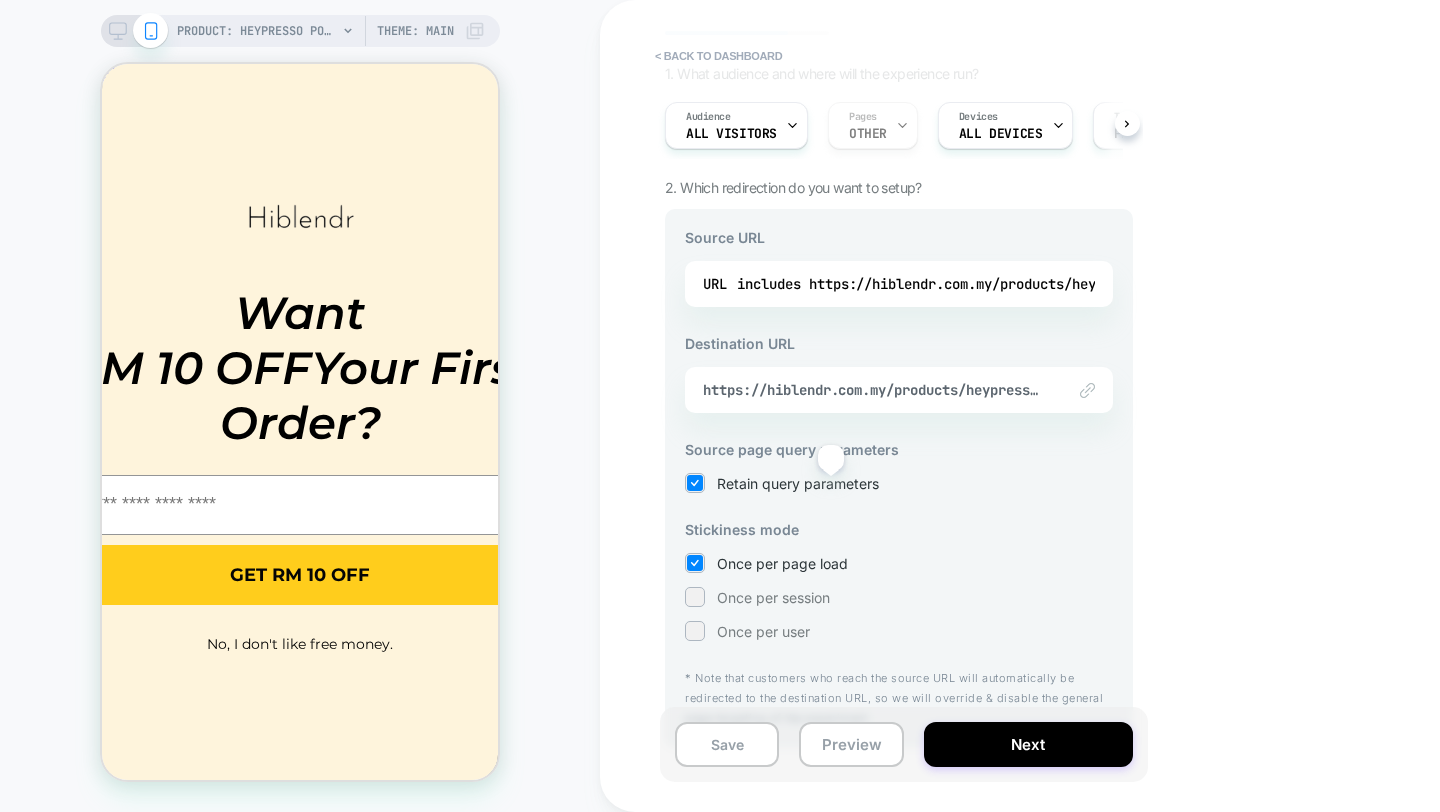 scroll, scrollTop: 168, scrollLeft: 0, axis: vertical 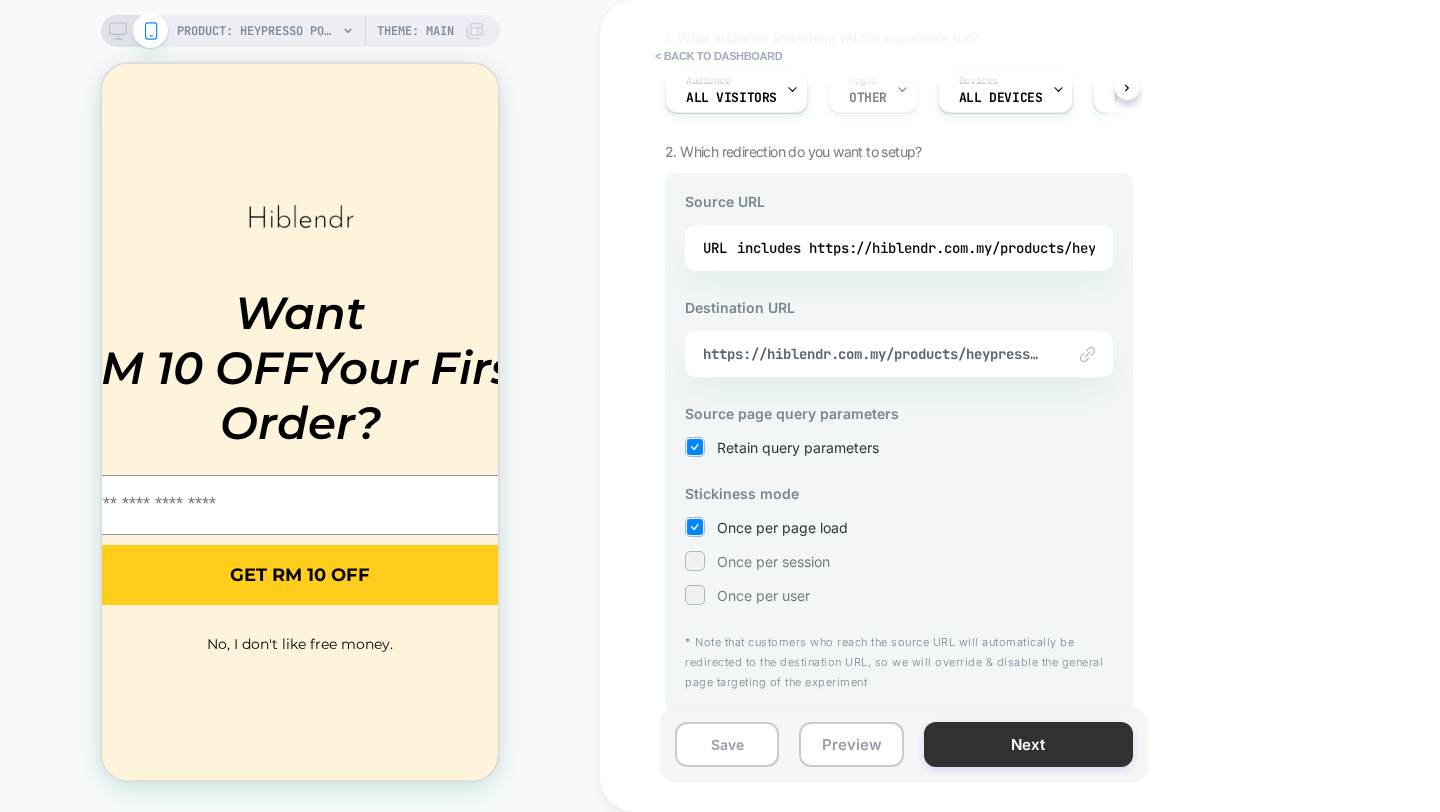 click on "Next" at bounding box center (1028, 744) 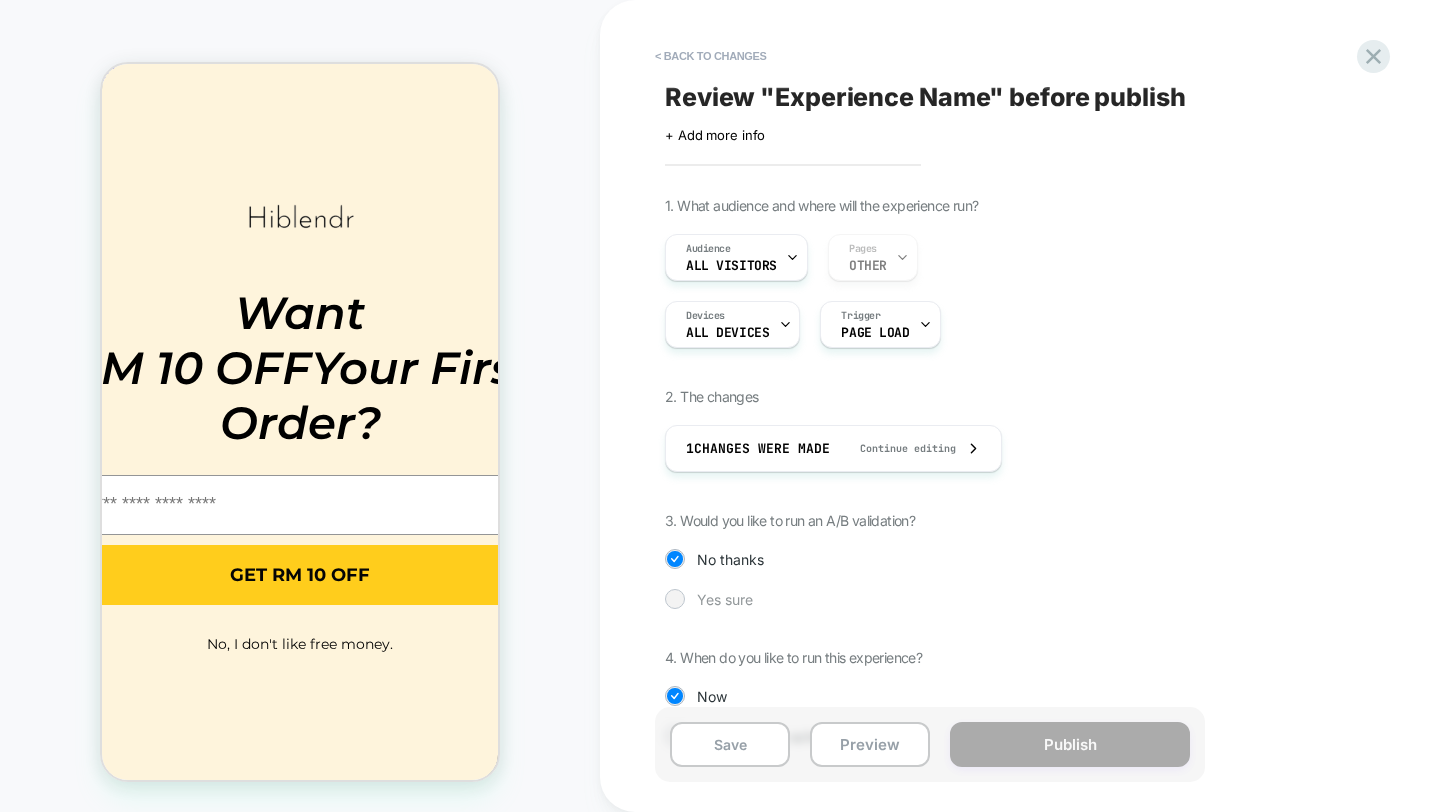 click at bounding box center [675, 599] 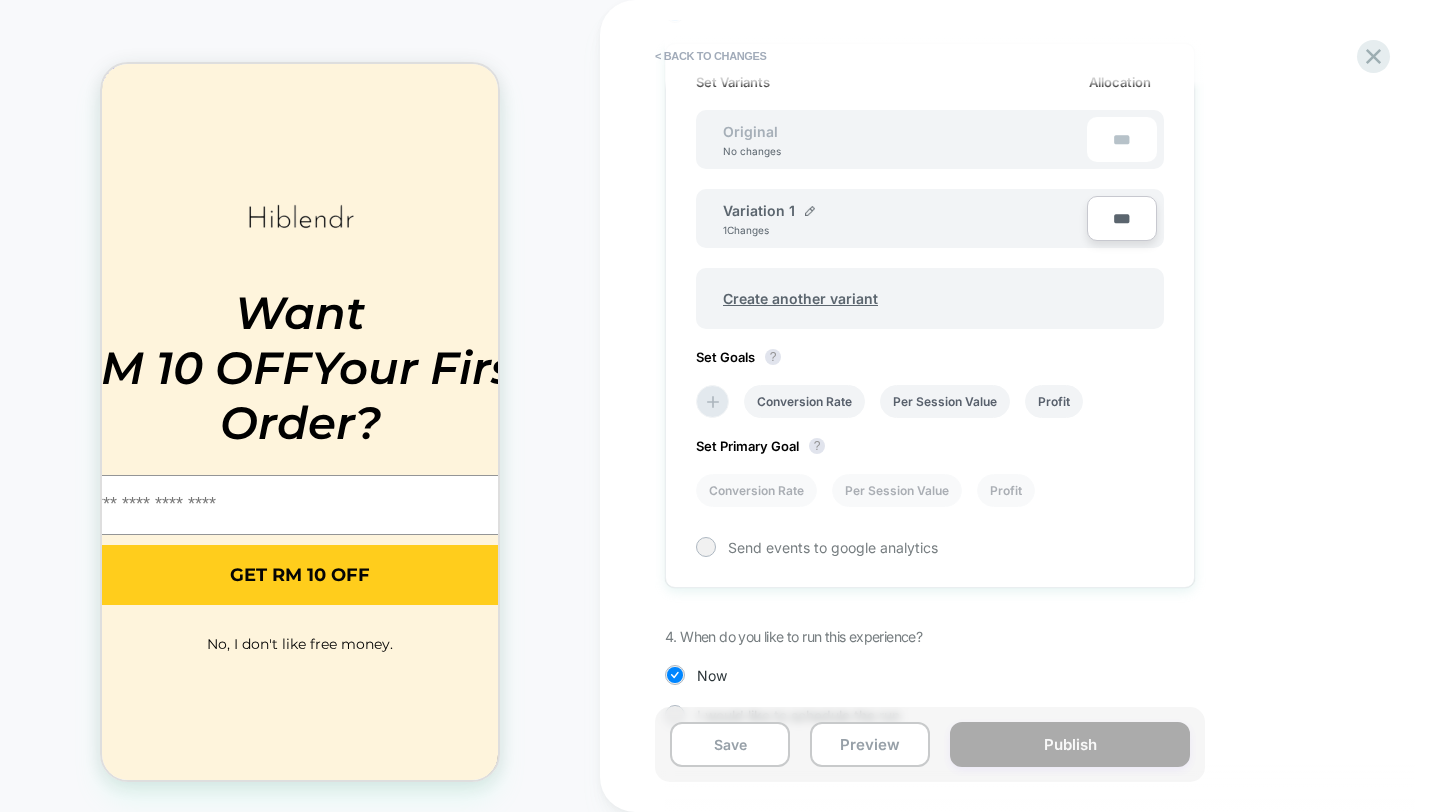 scroll, scrollTop: 629, scrollLeft: 0, axis: vertical 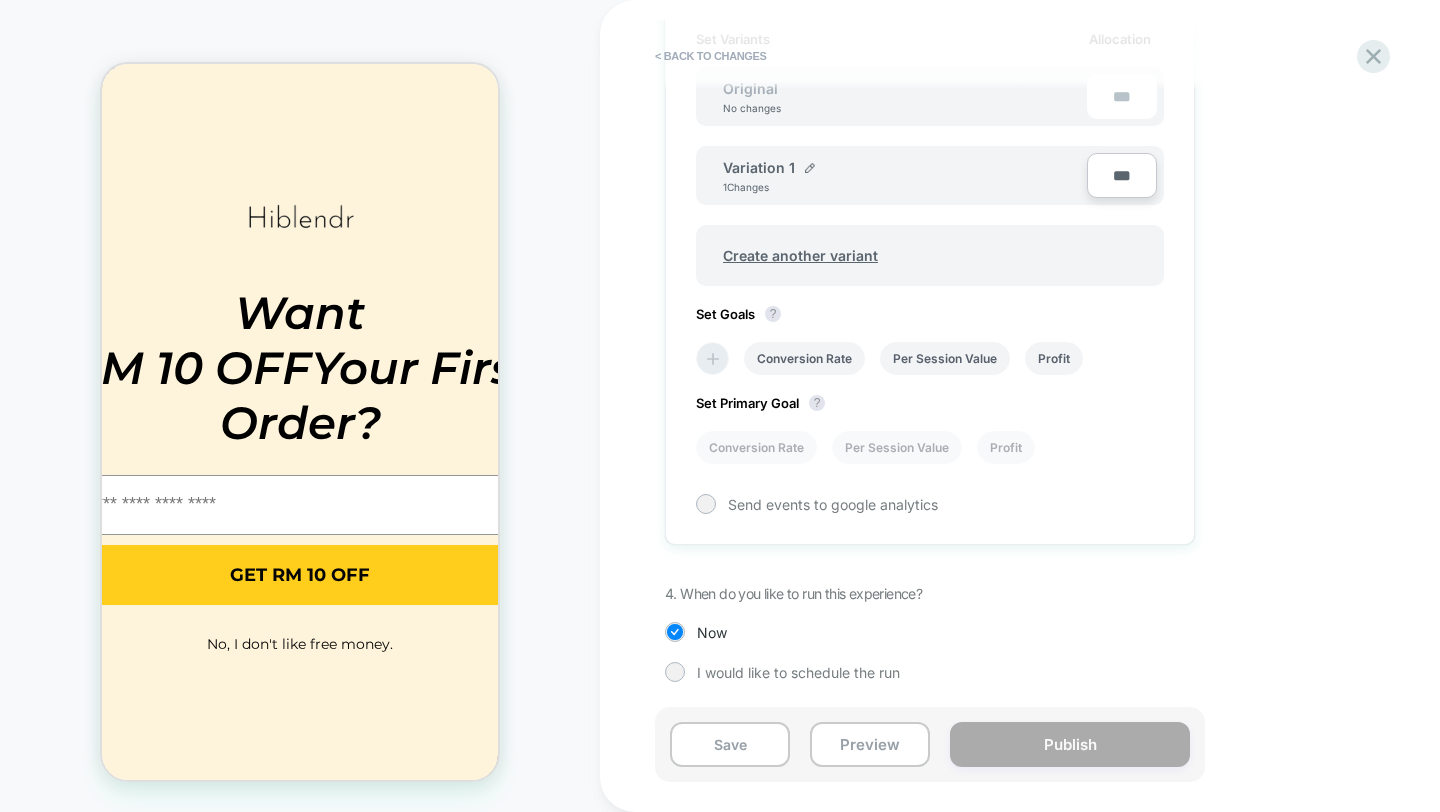 click 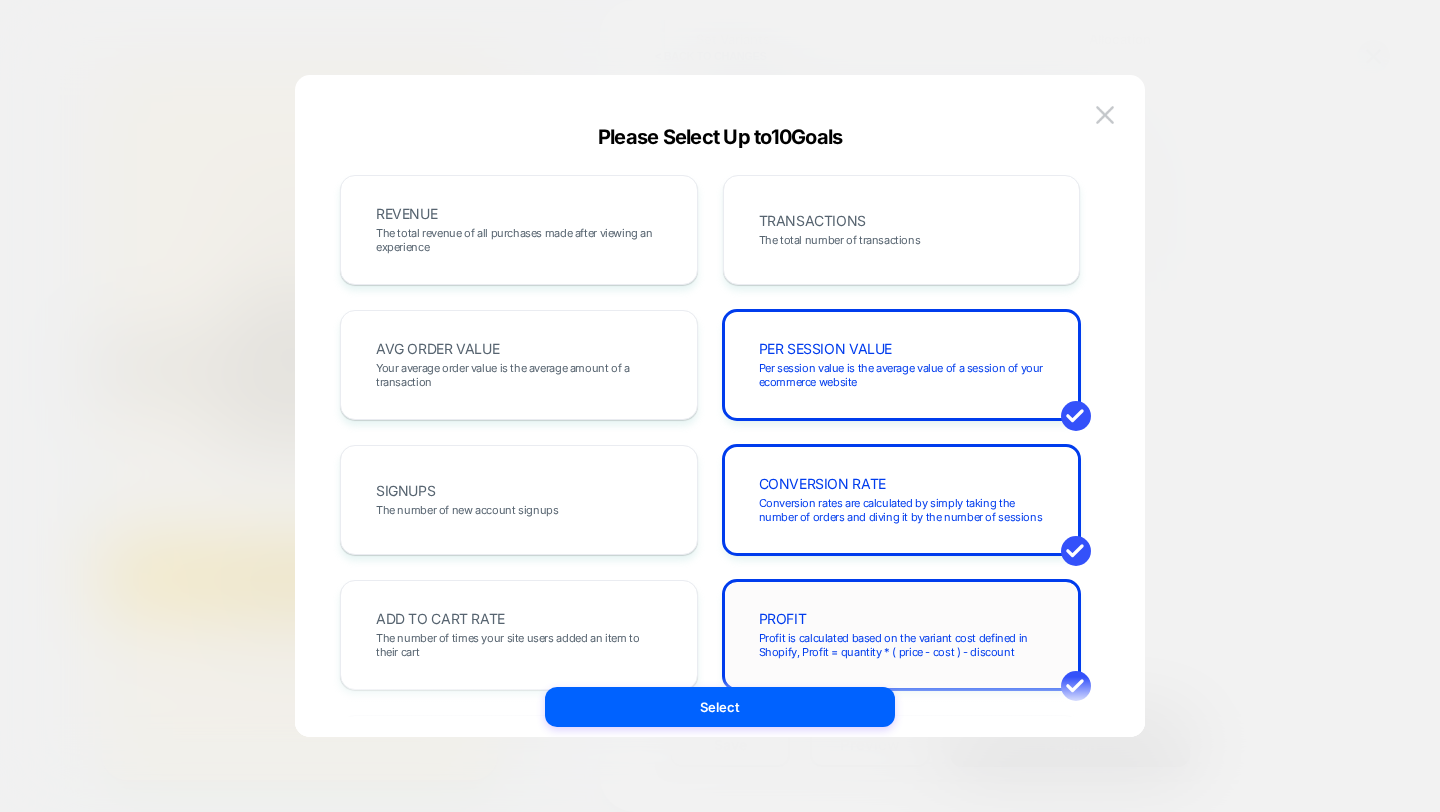 click on "PROFIT Profit is calculated based on the variant cost defined in Shopify, Profit = quantity * ( price - cost ) - discount" at bounding box center [902, 635] 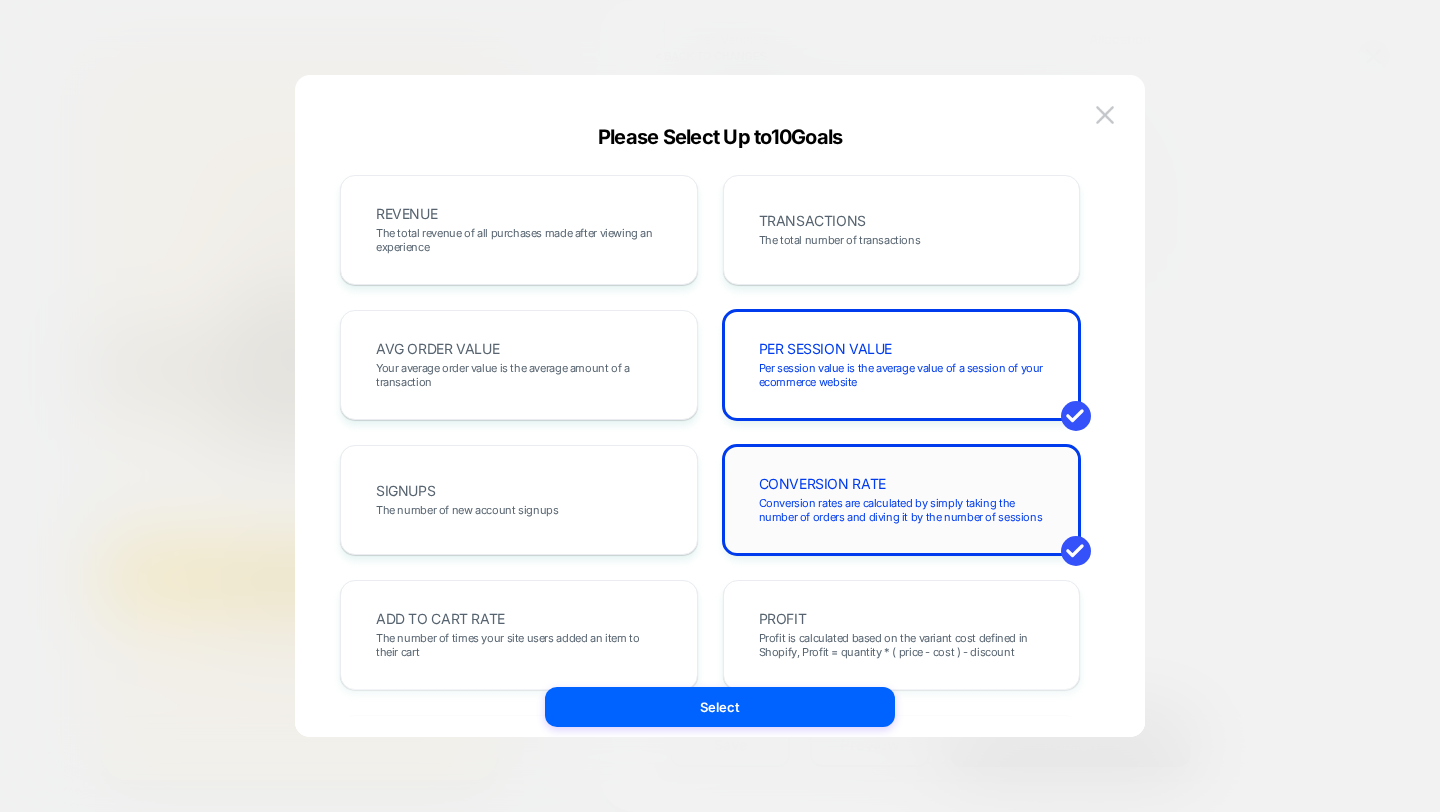 click on "CONVERSION RATE Conversion rates are calculated by simply taking the number of orders and diving it by the number of sessions" at bounding box center (902, 500) 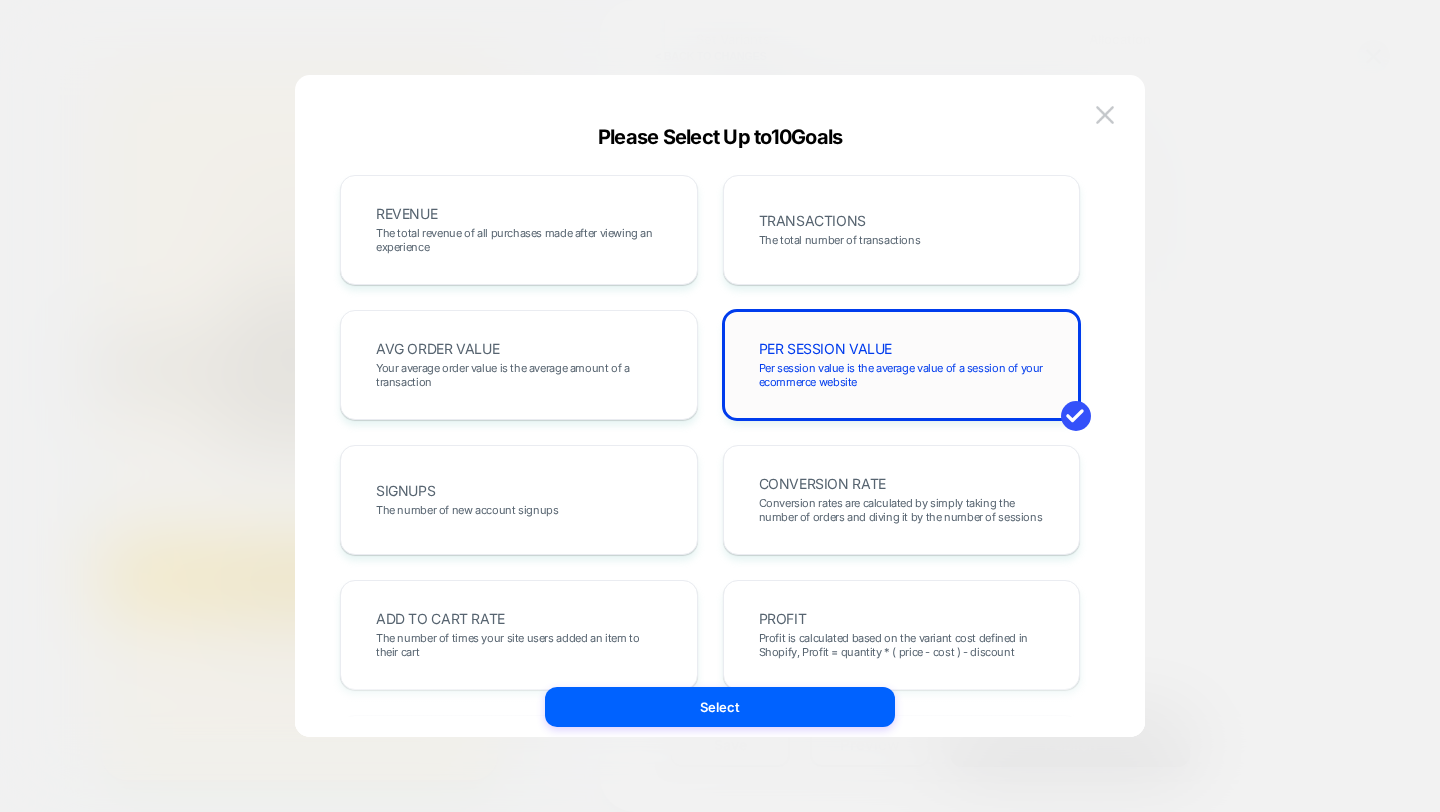 click on "Per session value is the average value of a session of your ecommerce website" at bounding box center [902, 375] 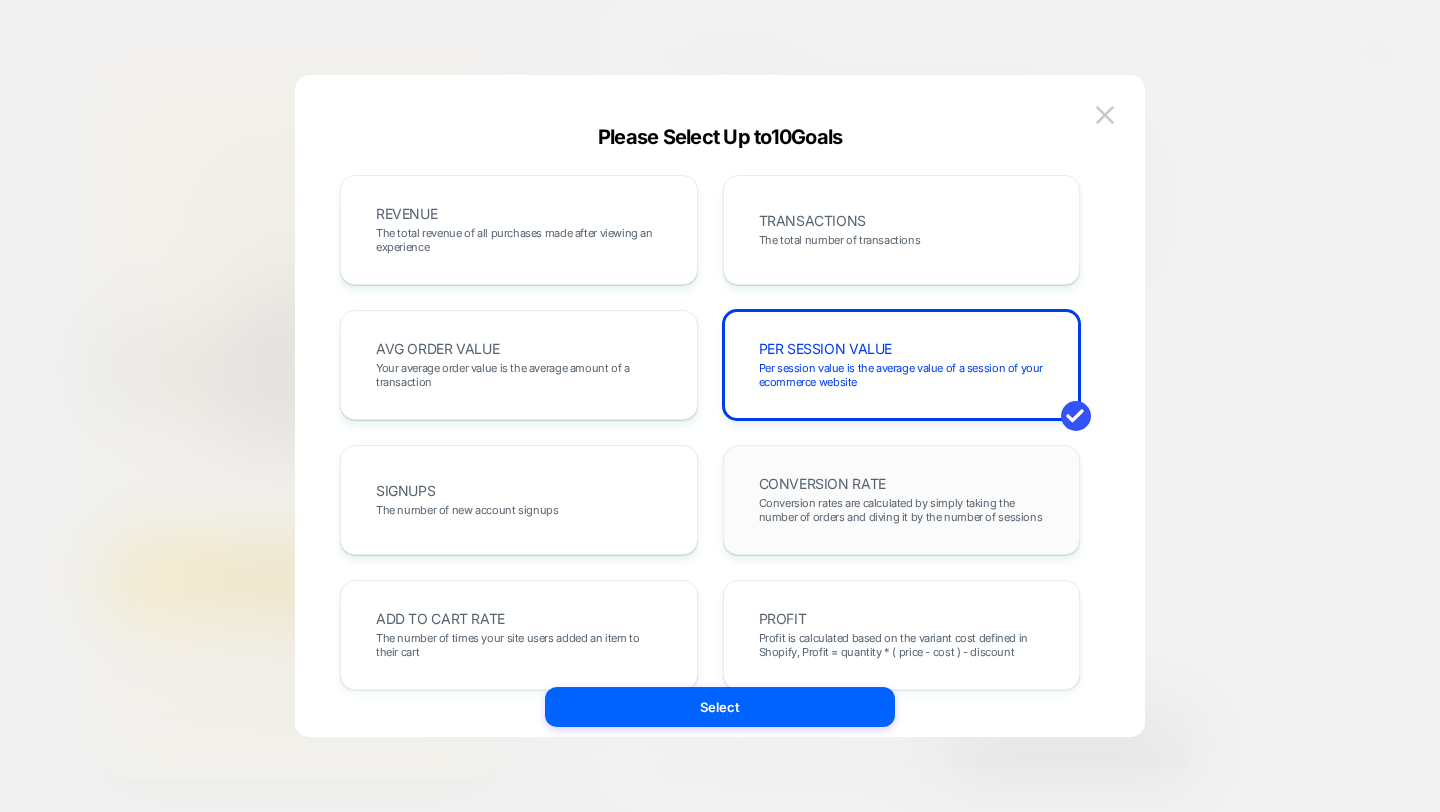 click on "Conversion rates are calculated by simply taking the number of orders and diving it by the number of sessions" at bounding box center (902, 510) 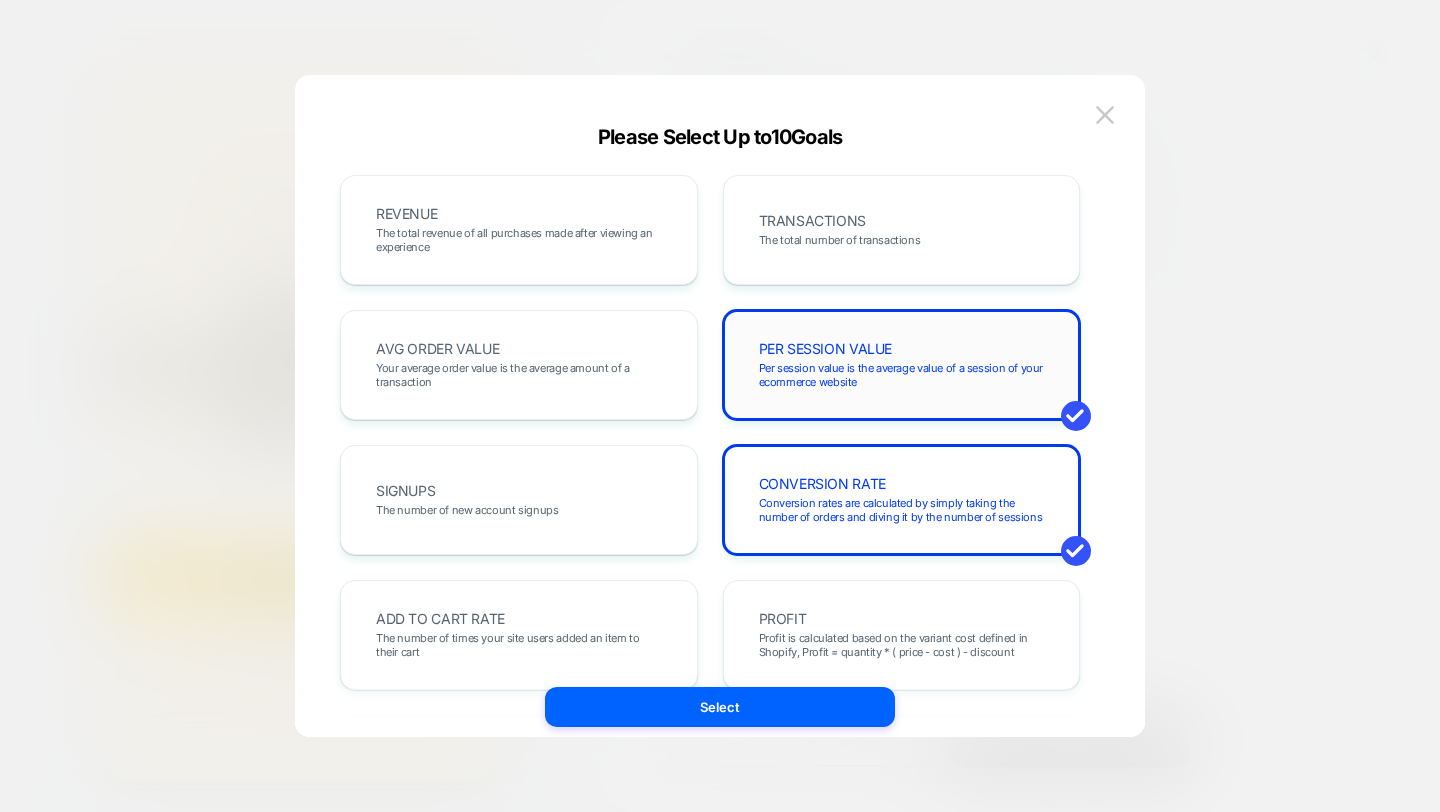 click on "Per session value is the average value of a session of your ecommerce website" at bounding box center [902, 375] 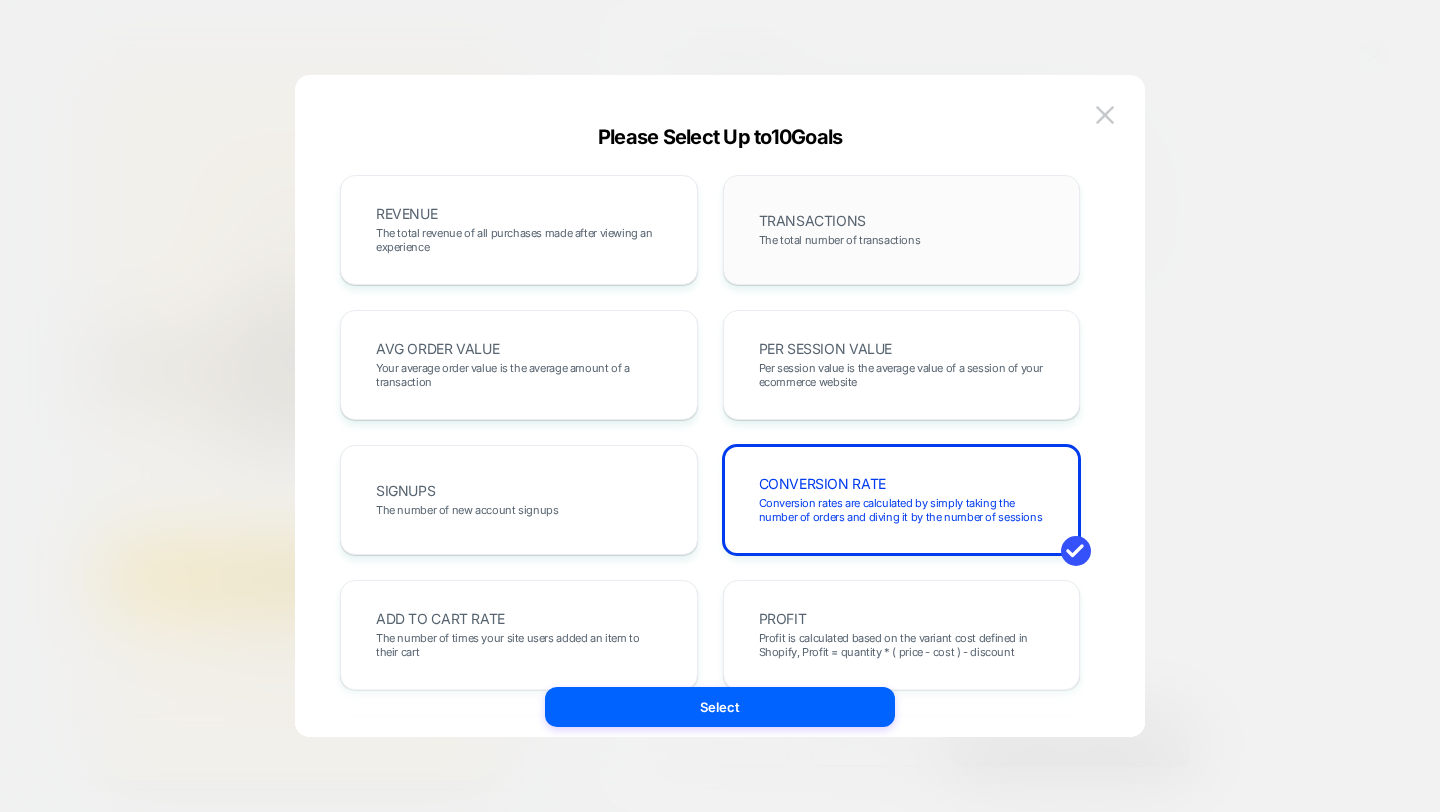 click on "TRANSACTIONS The total number of transactions" at bounding box center [902, 230] 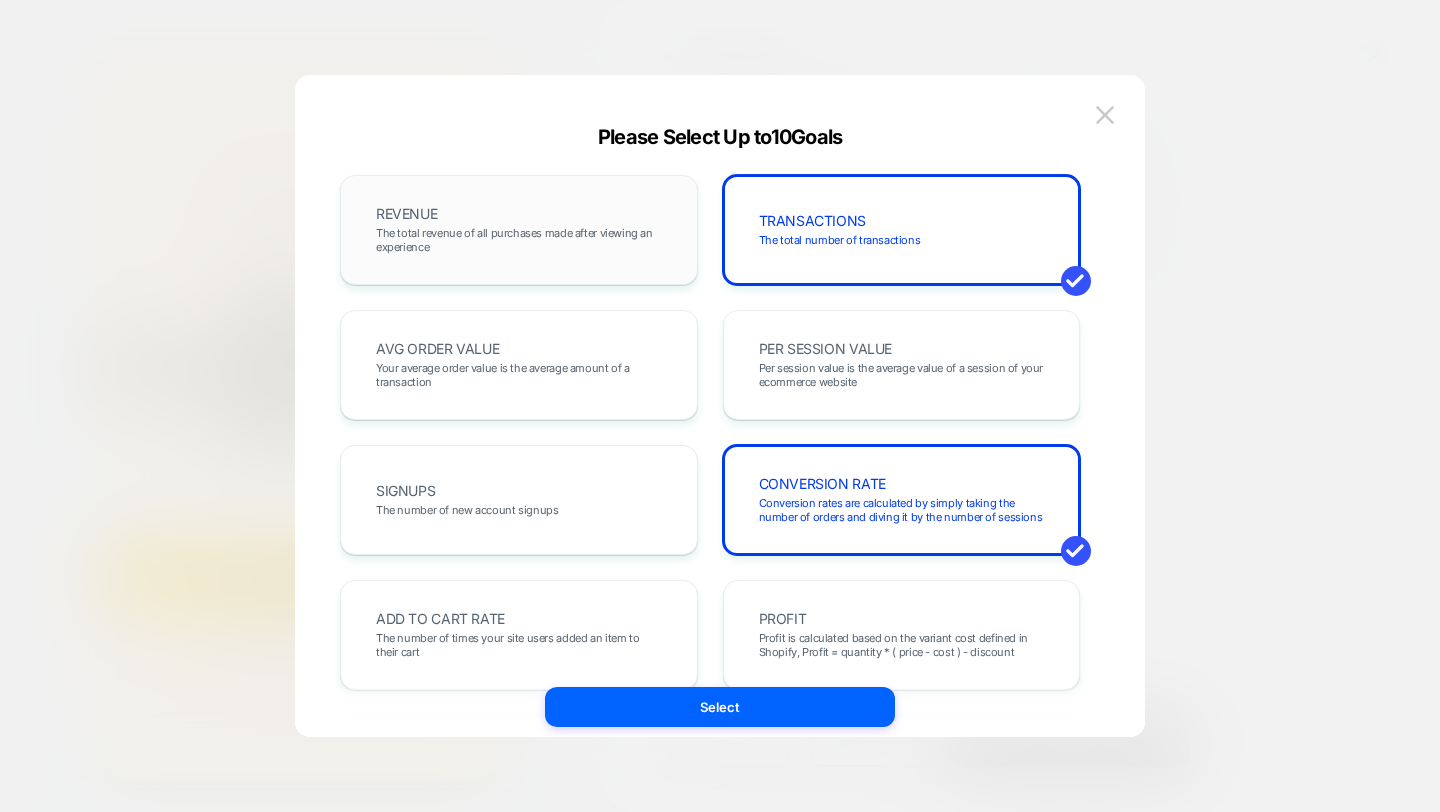 click on "The total revenue of all purchases made after viewing an experience" at bounding box center (519, 240) 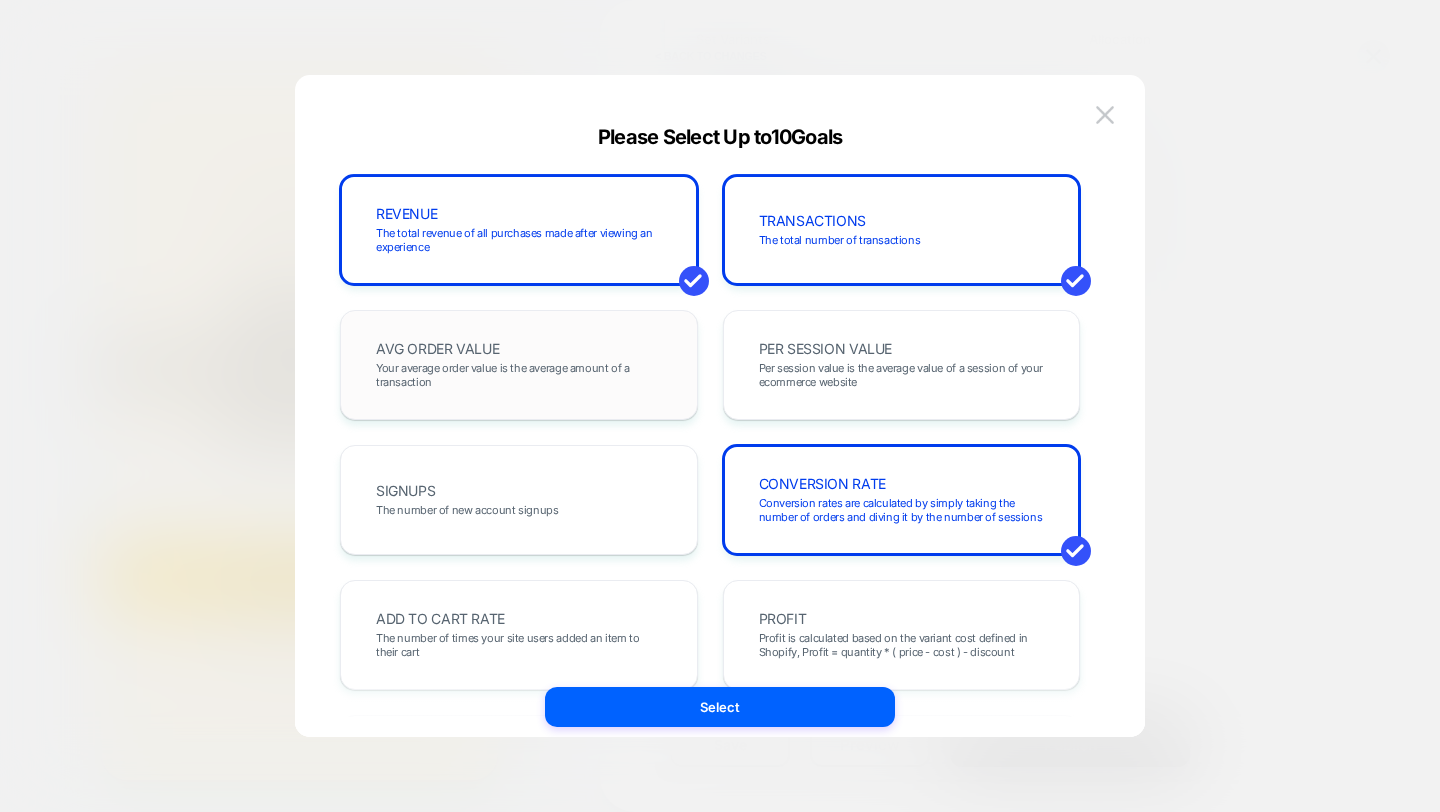 drag, startPoint x: 518, startPoint y: 408, endPoint x: 518, endPoint y: 392, distance: 16 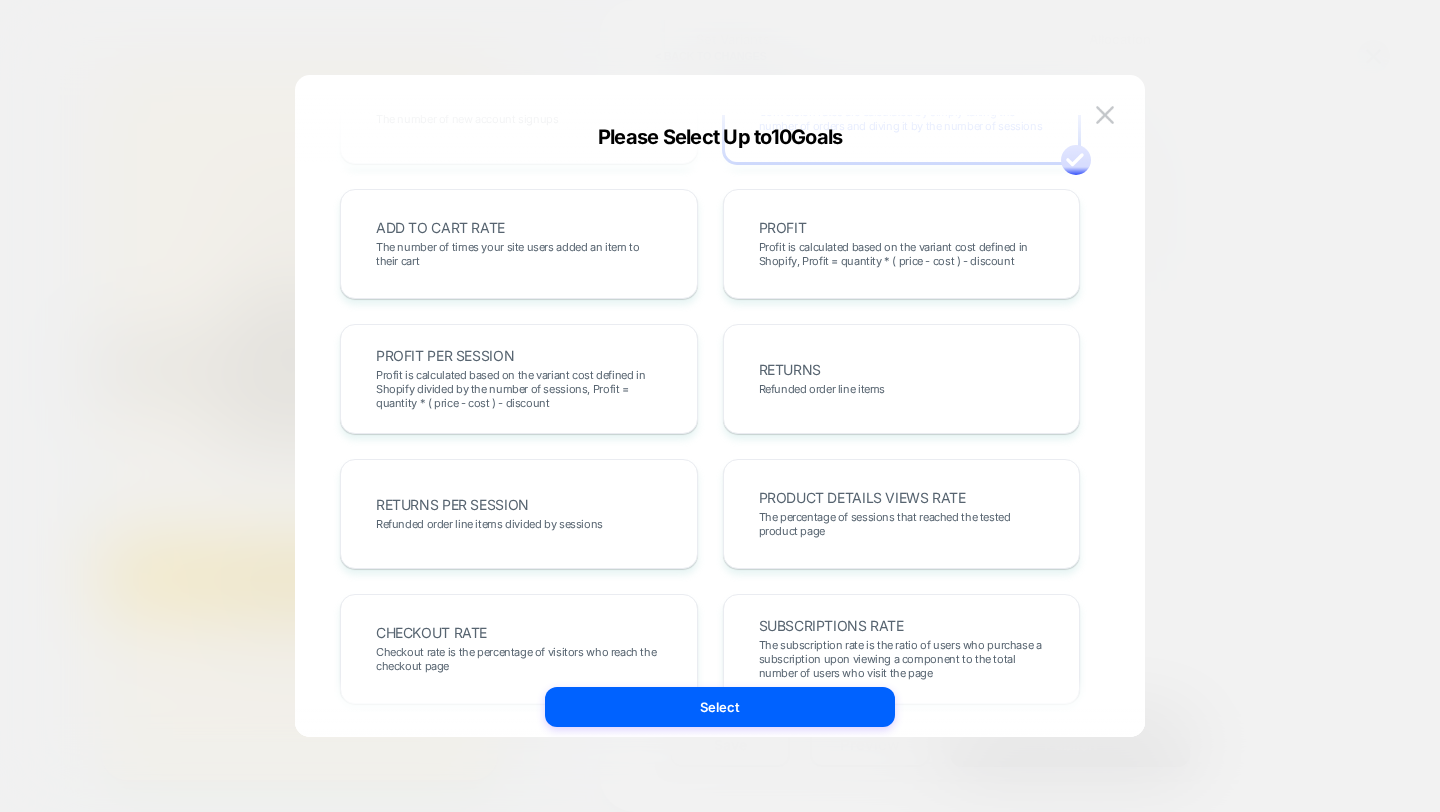 scroll, scrollTop: 396, scrollLeft: 0, axis: vertical 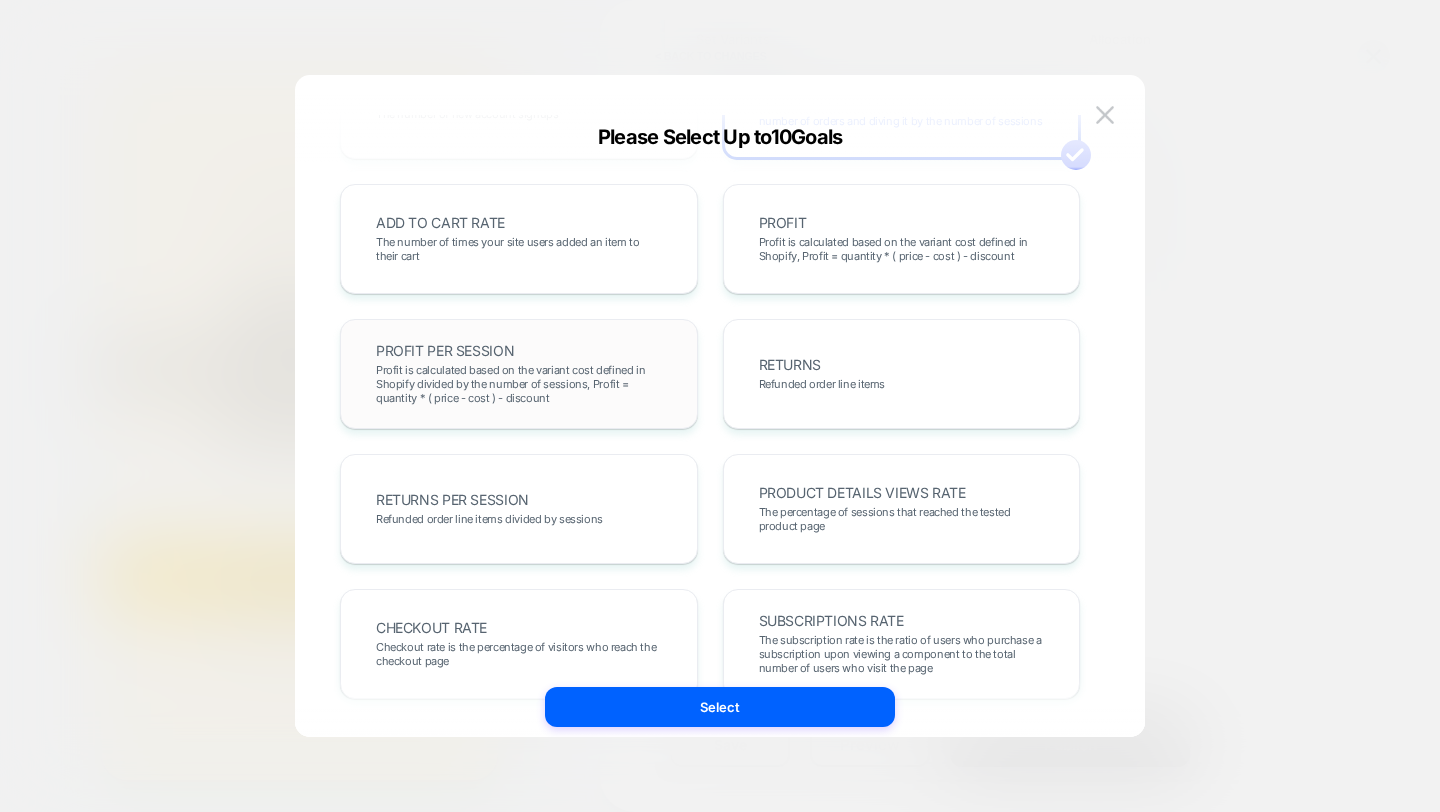click on "PROFIT PER SESSION Profit is calculated based on the variant cost defined in Shopify divided by the number of sessions, Profit = quantity * ( price - cost ) - discount" at bounding box center [519, 374] 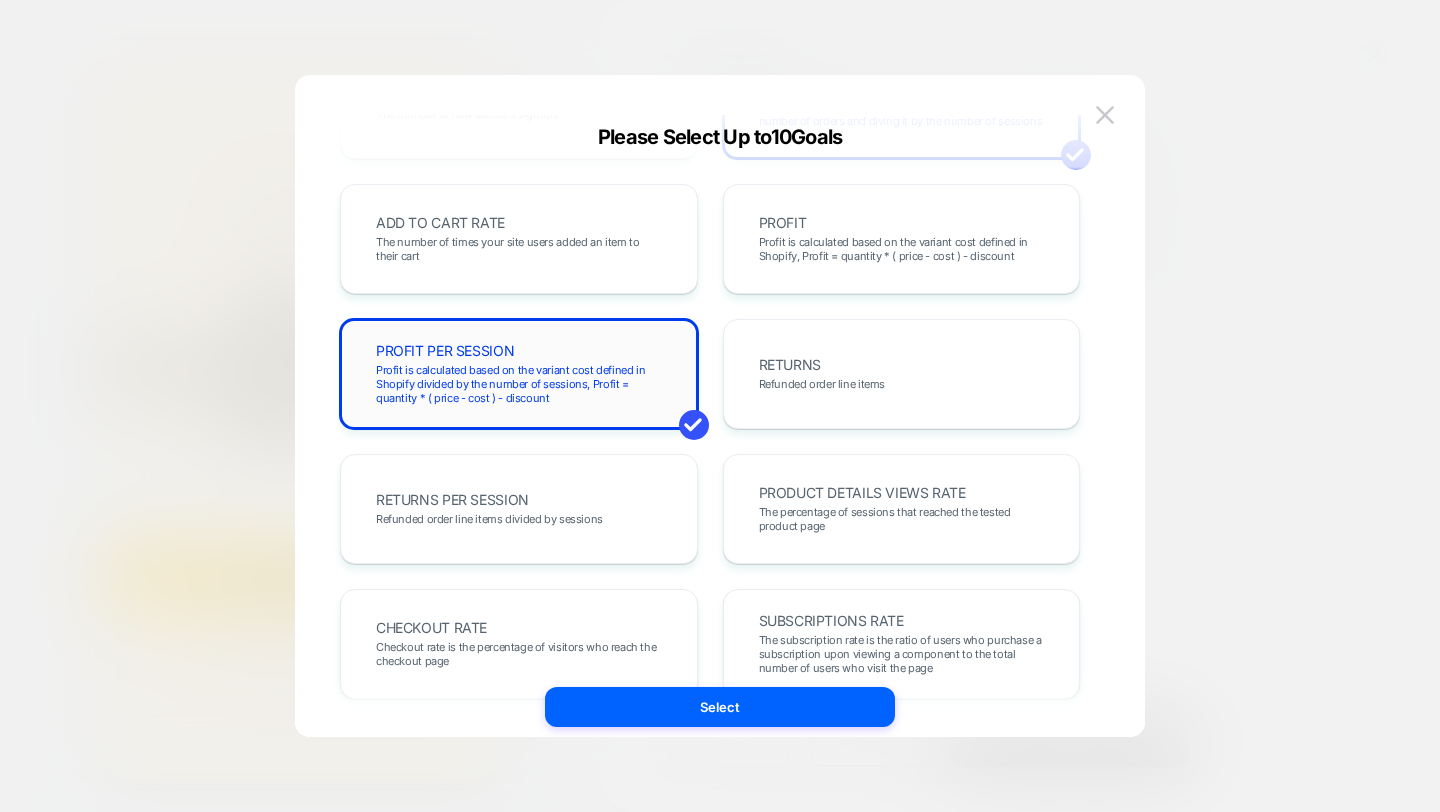 click on "PROFIT PER SESSION Profit is calculated based on the variant cost defined in Shopify divided by the number of sessions, Profit = quantity * ( price - cost ) - discount" at bounding box center [519, 374] 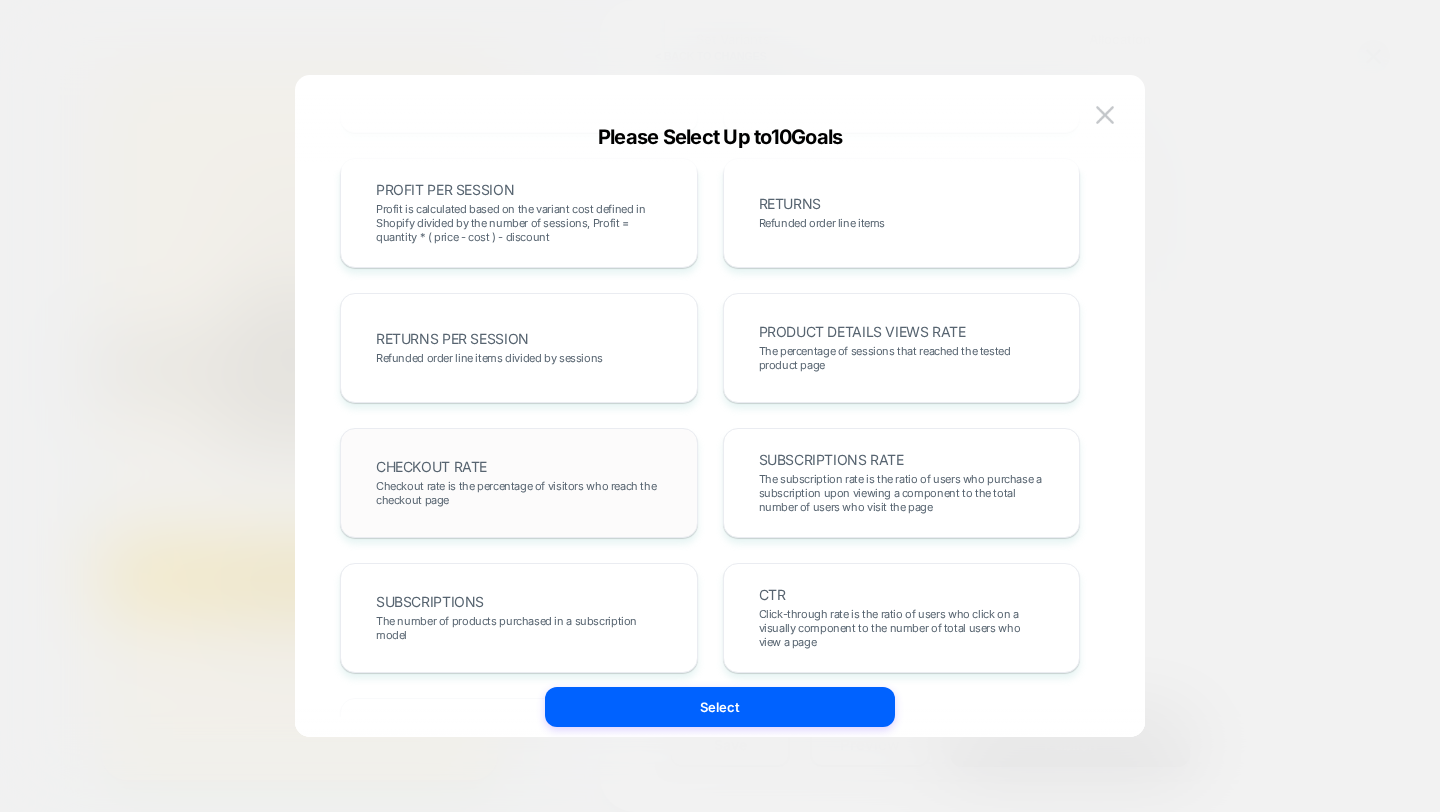 scroll, scrollTop: 569, scrollLeft: 0, axis: vertical 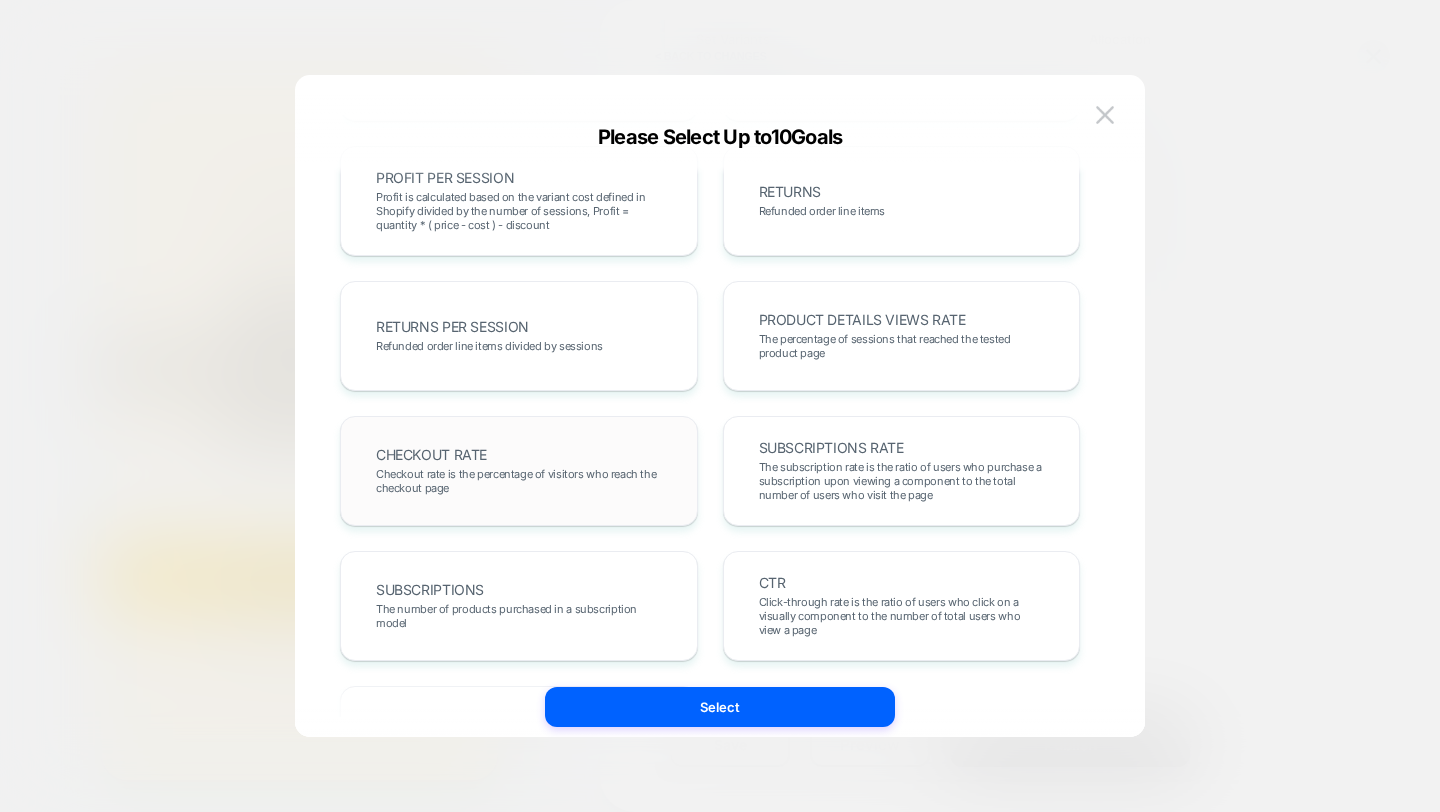 click on "CHECKOUT RATE Checkout rate is the percentage of visitors who reach the checkout page" at bounding box center (519, 471) 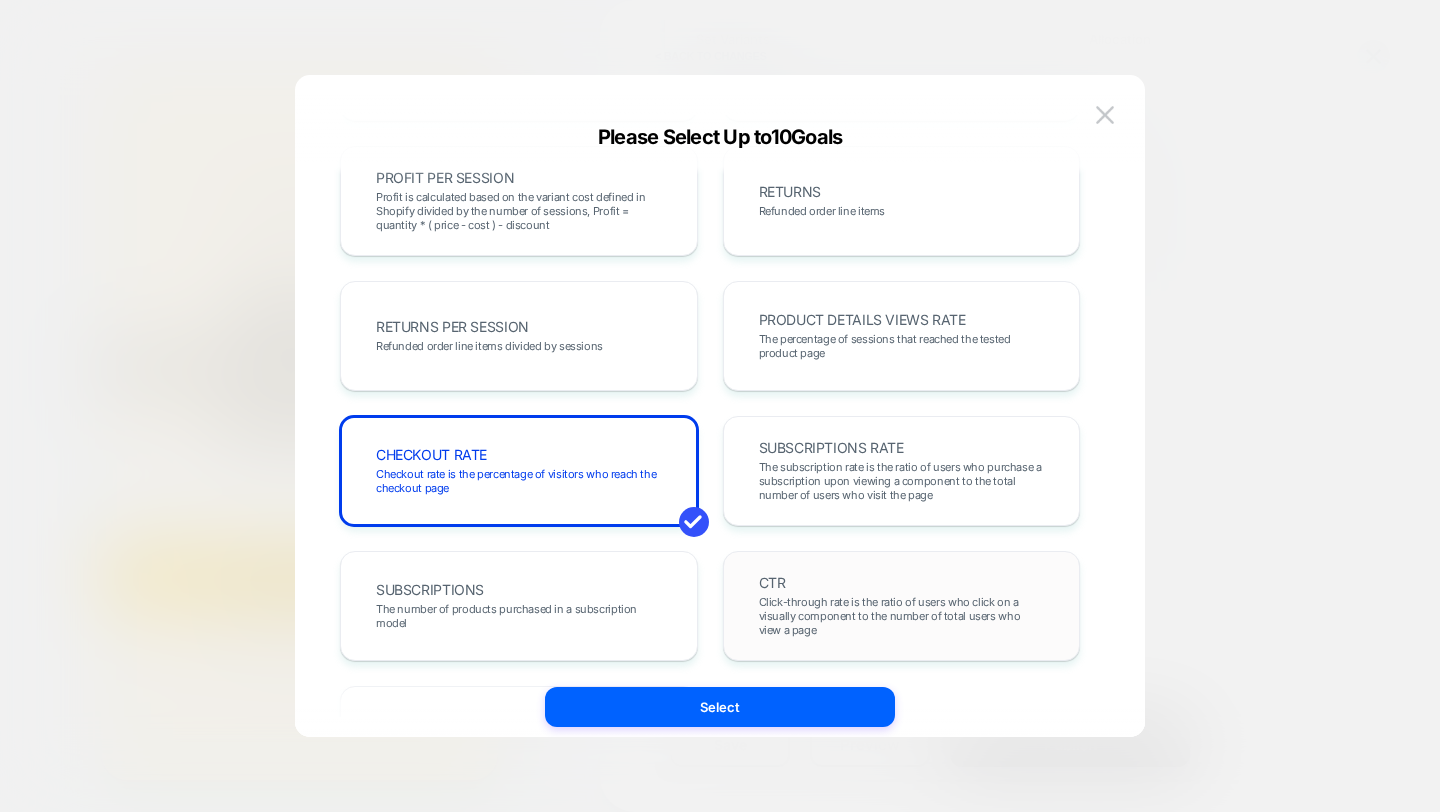 click on "CTR Click-through rate is the ratio of users who click on a visually component to the number of total users who view a page" at bounding box center (902, 606) 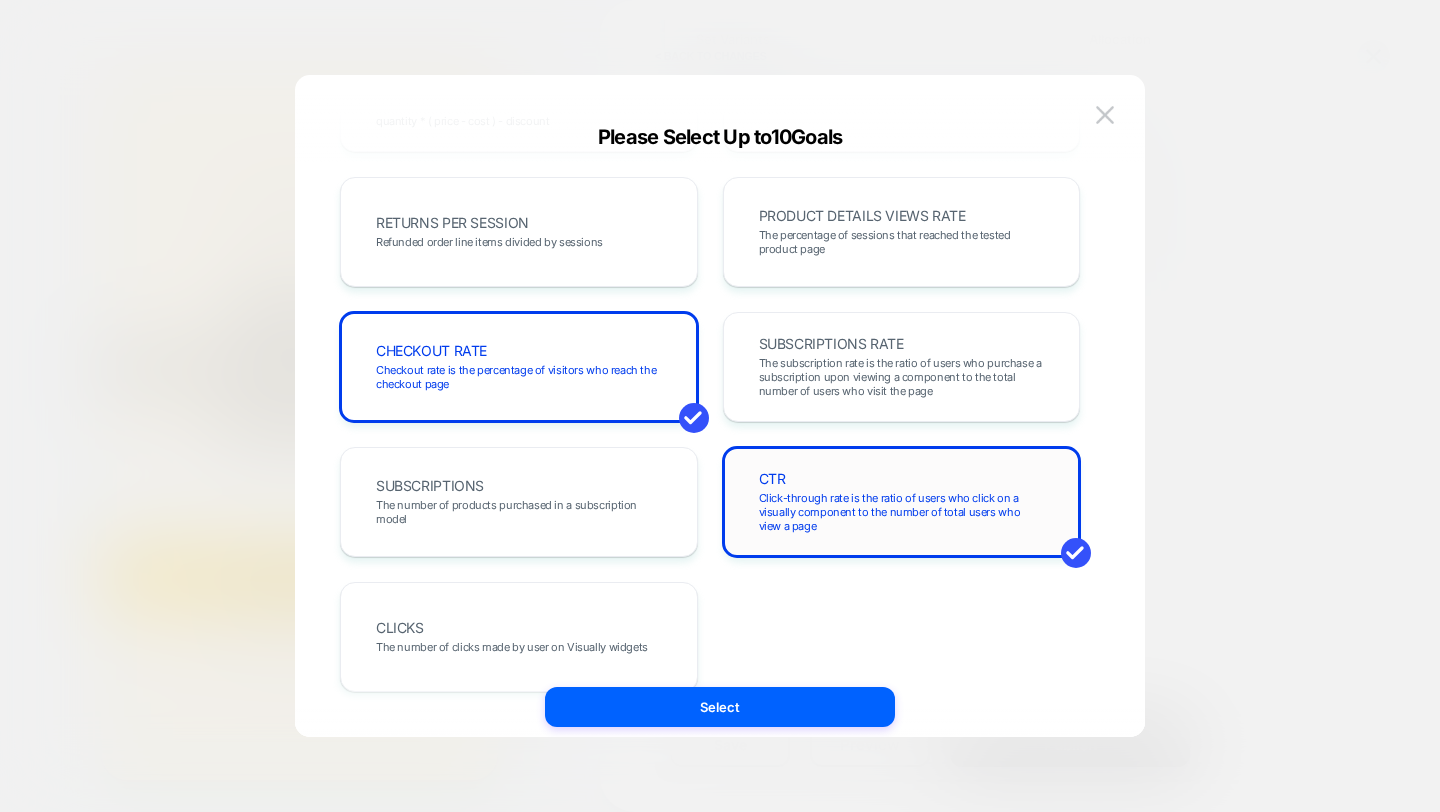 scroll, scrollTop: 708, scrollLeft: 0, axis: vertical 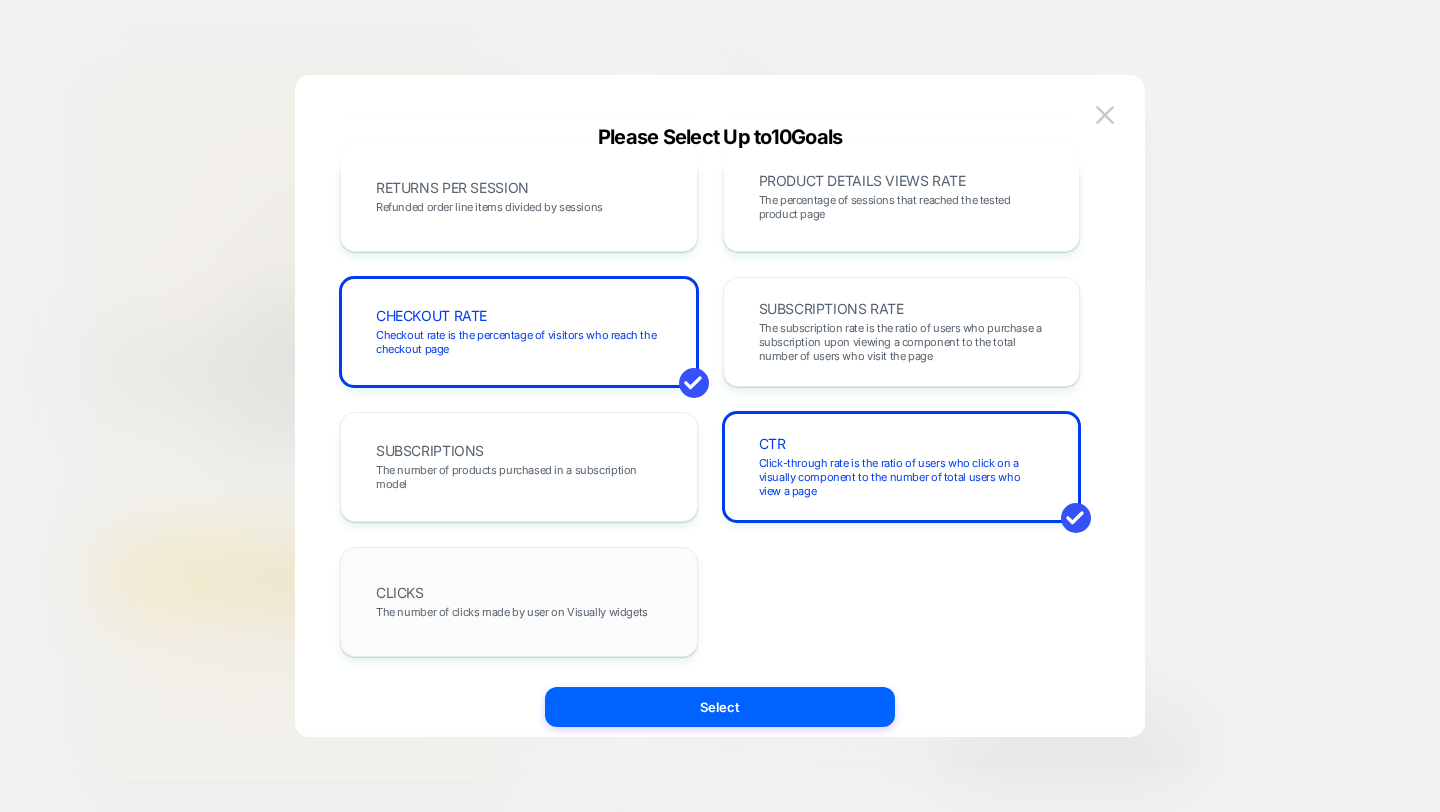 click on "CLICKS The number of clicks made by user on Visually widgets" at bounding box center (519, 602) 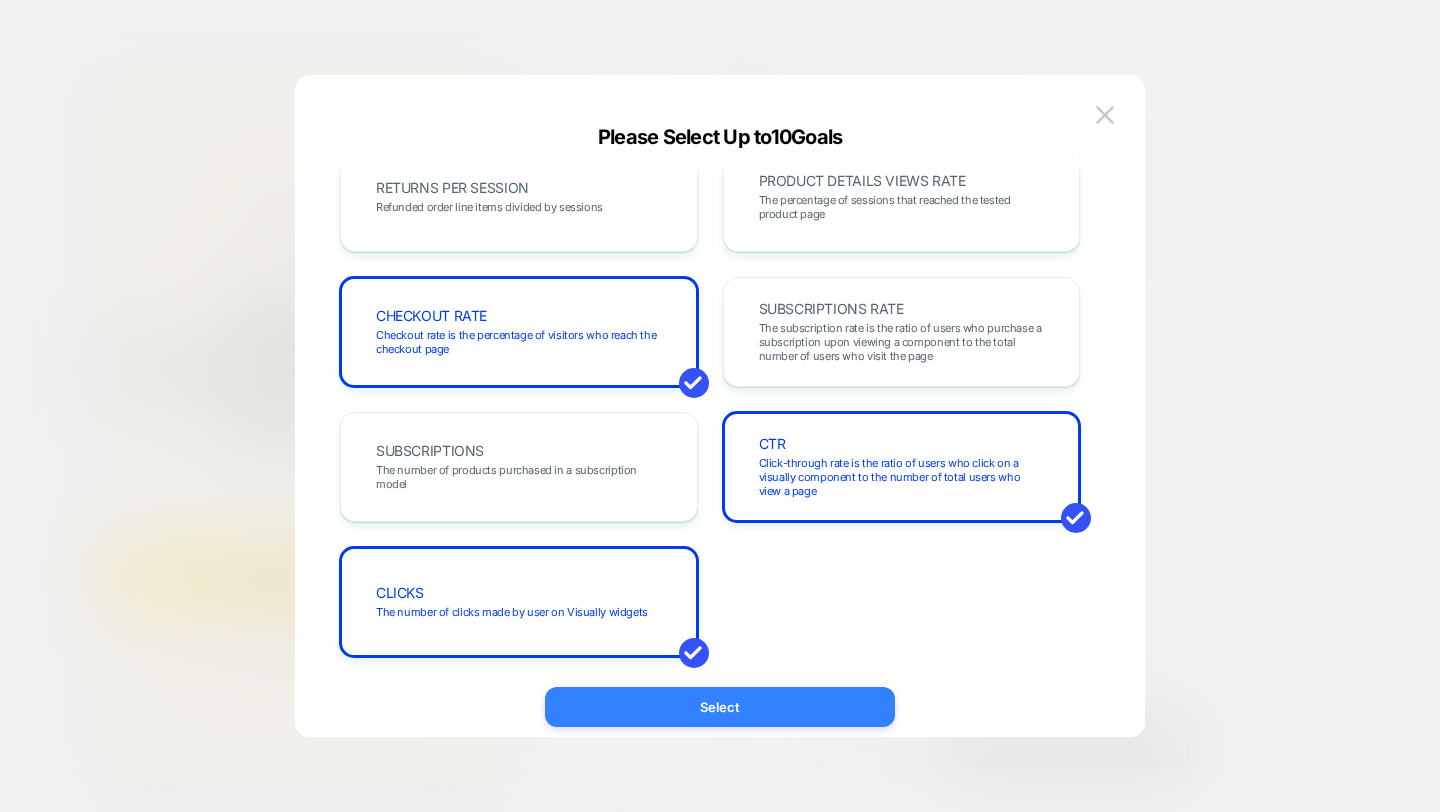 click on "Select" at bounding box center [720, 707] 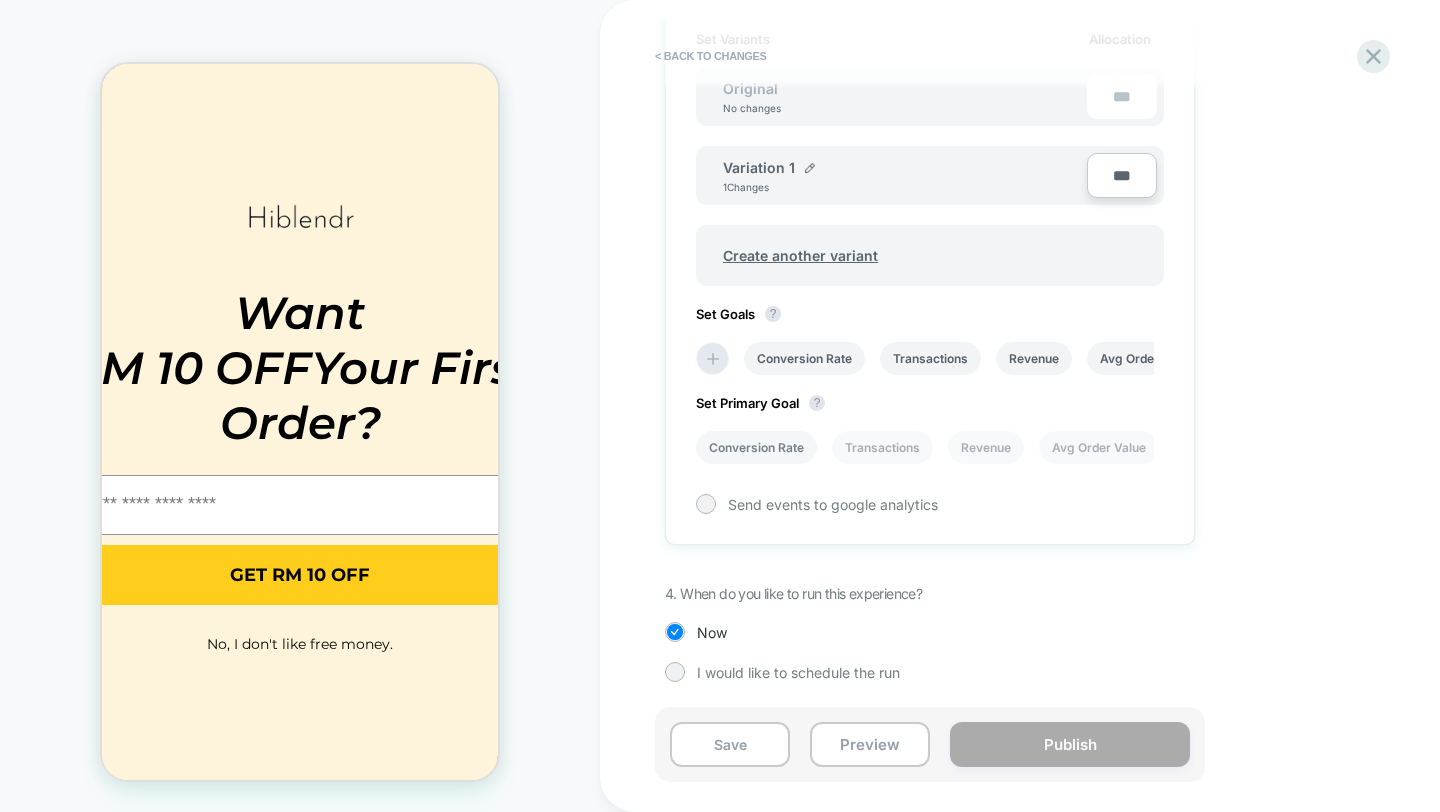 click on "Conversion Rate" at bounding box center [756, 447] 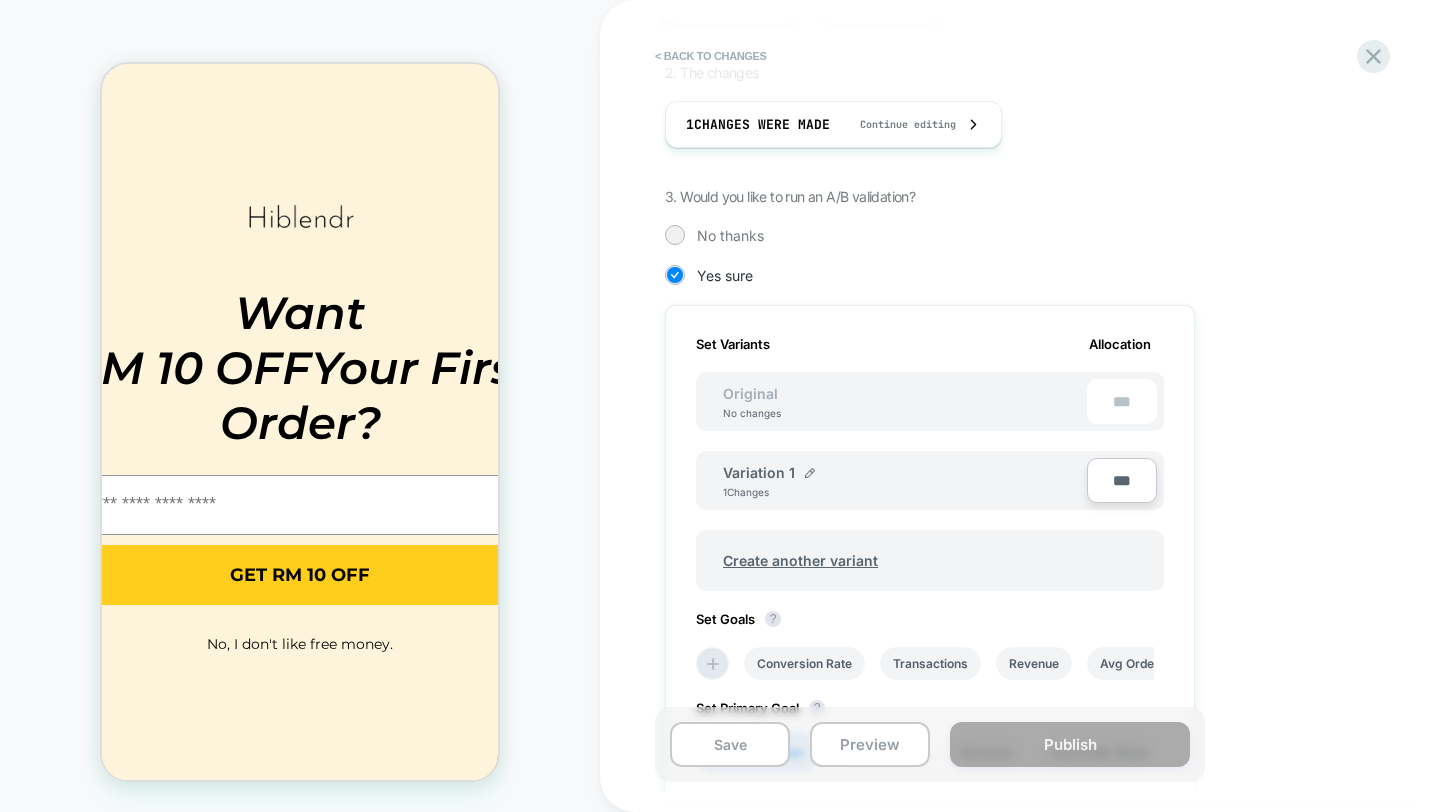 scroll, scrollTop: 0, scrollLeft: 0, axis: both 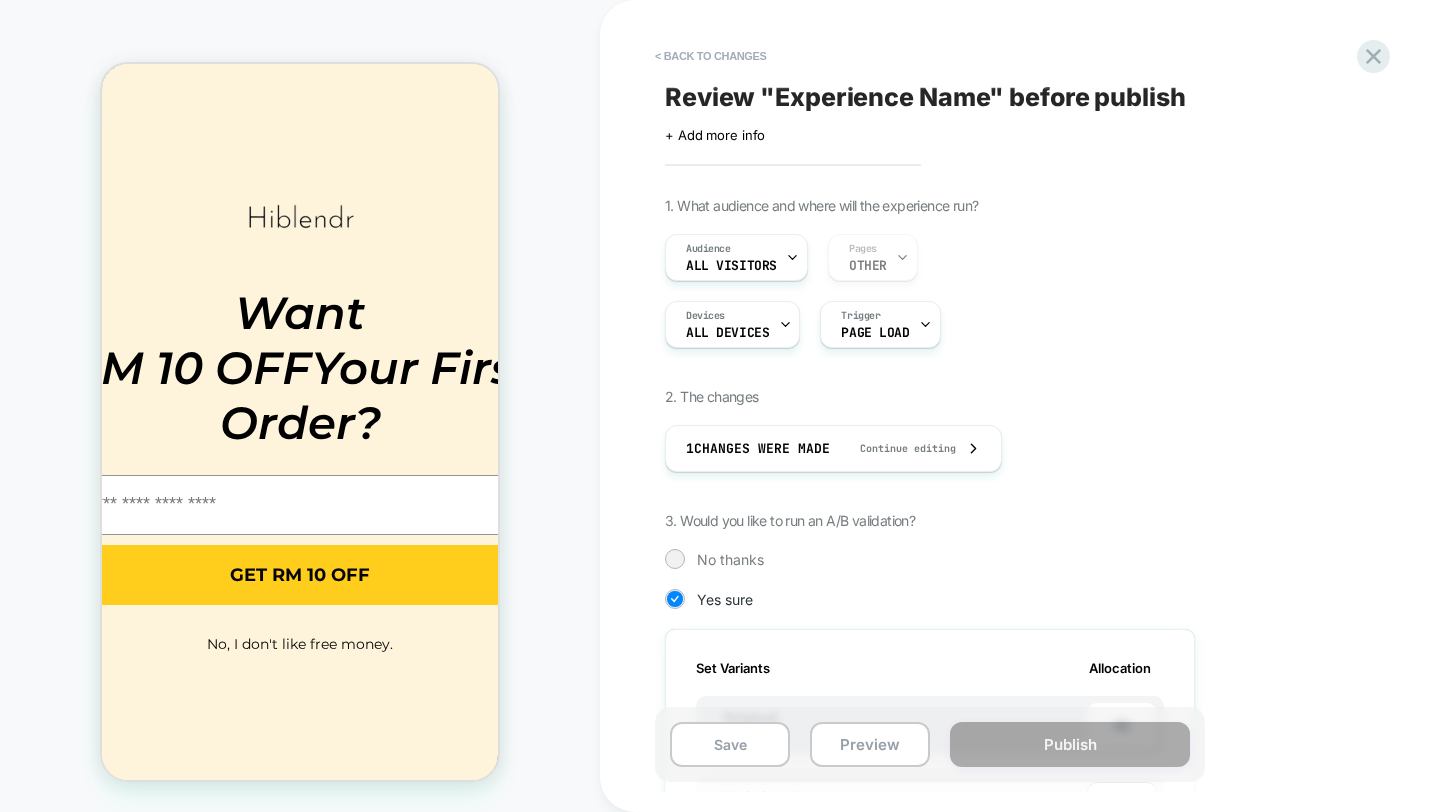 click on "Review " Experience Name " before publish" at bounding box center [925, 97] 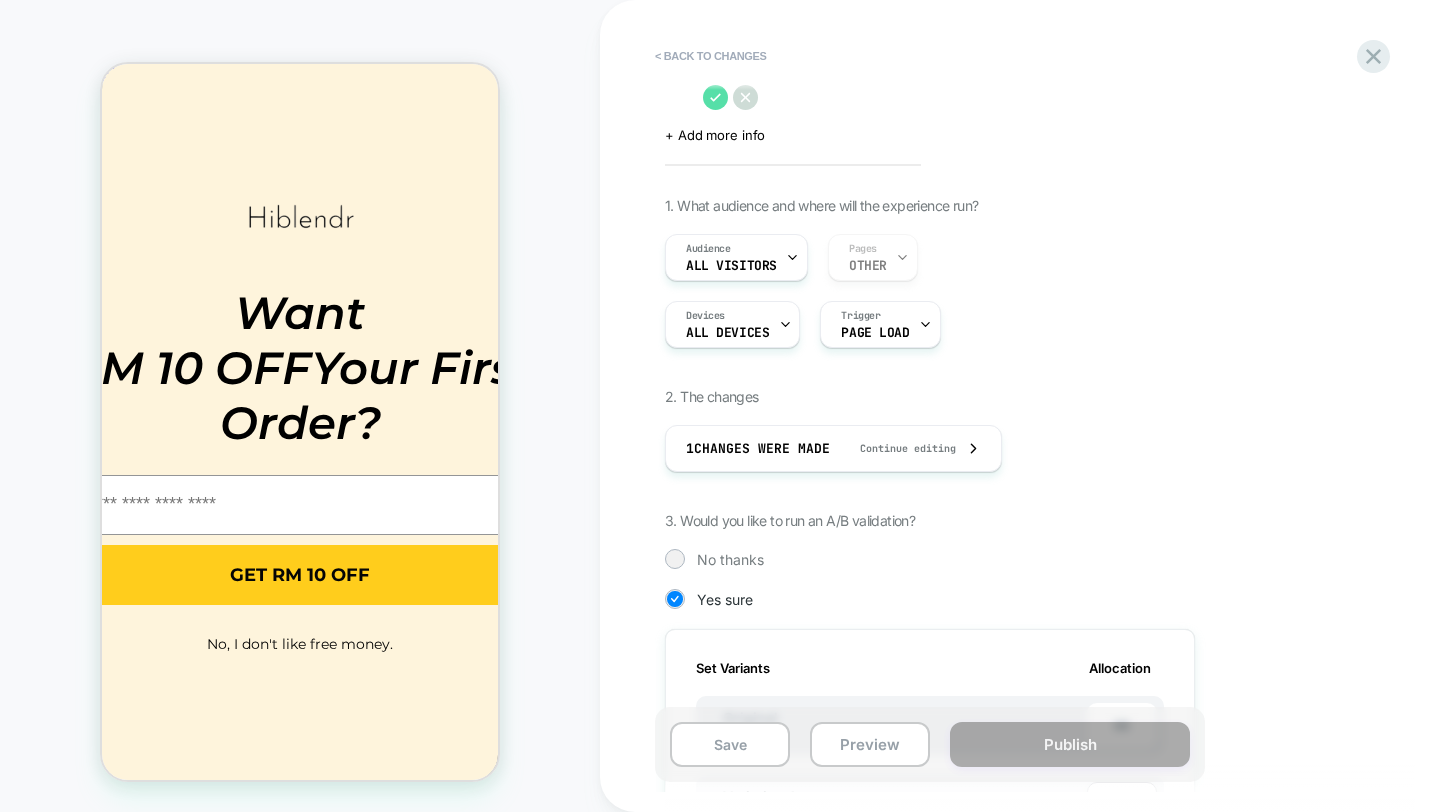 click 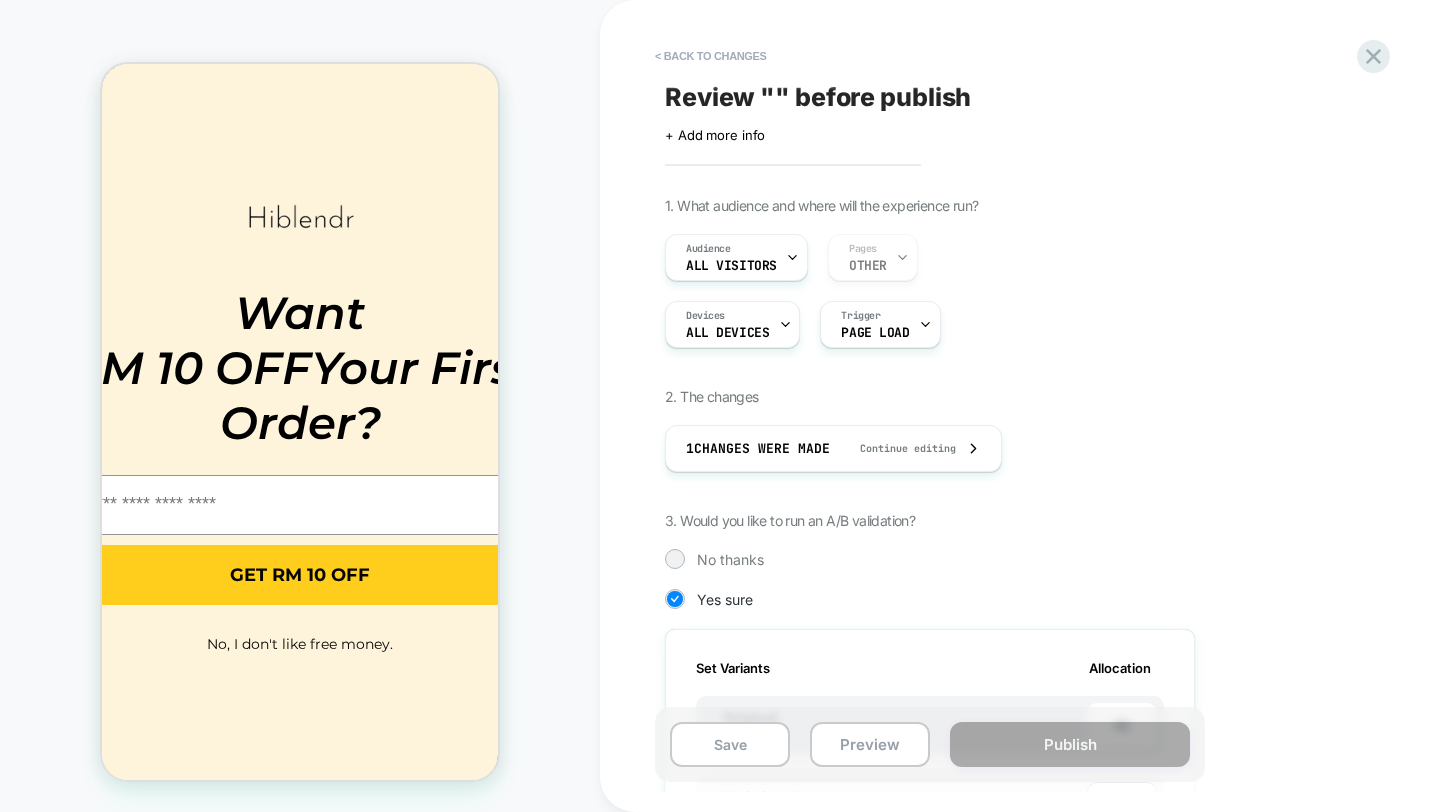 click on "Review " " before publish" at bounding box center (818, 97) 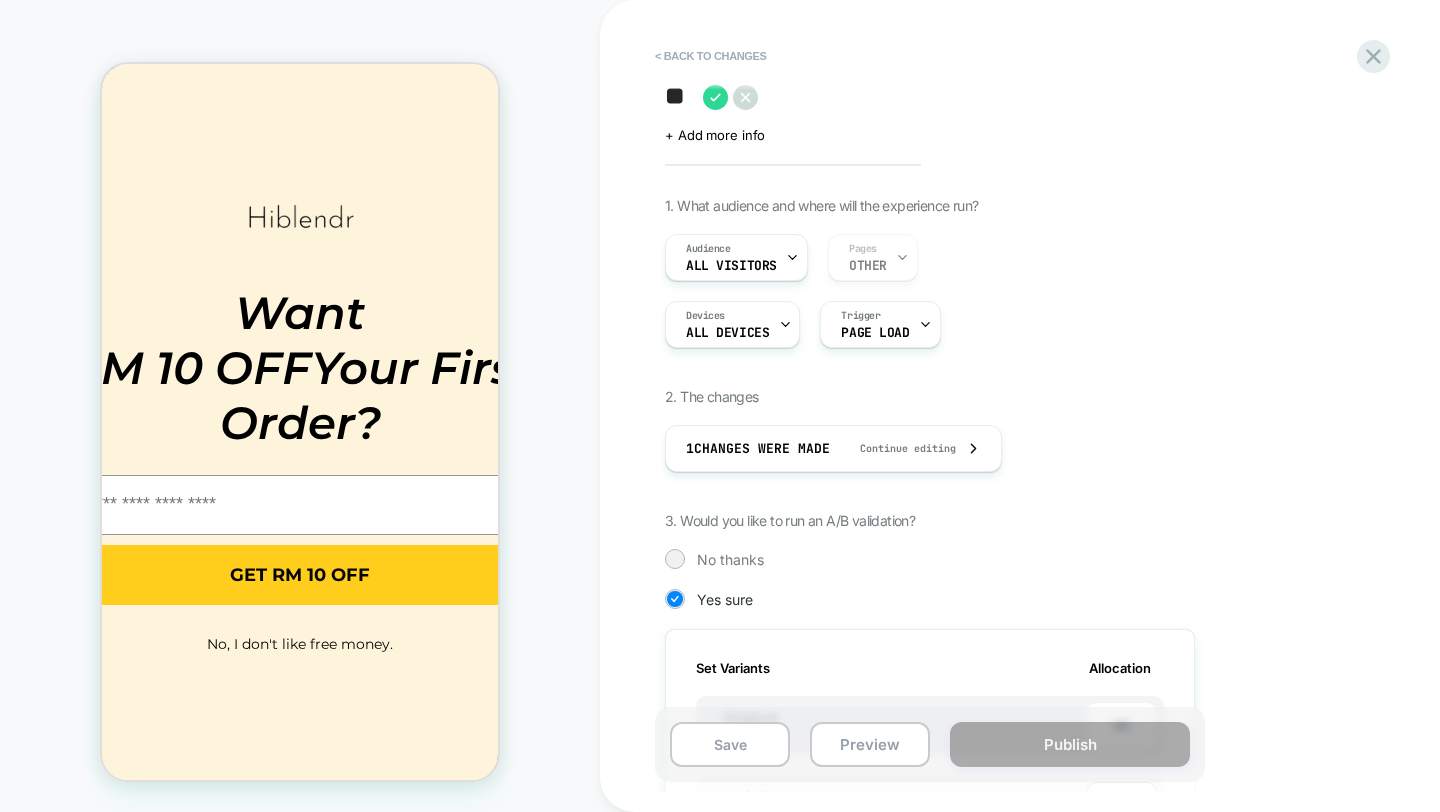 scroll, scrollTop: 0, scrollLeft: 0, axis: both 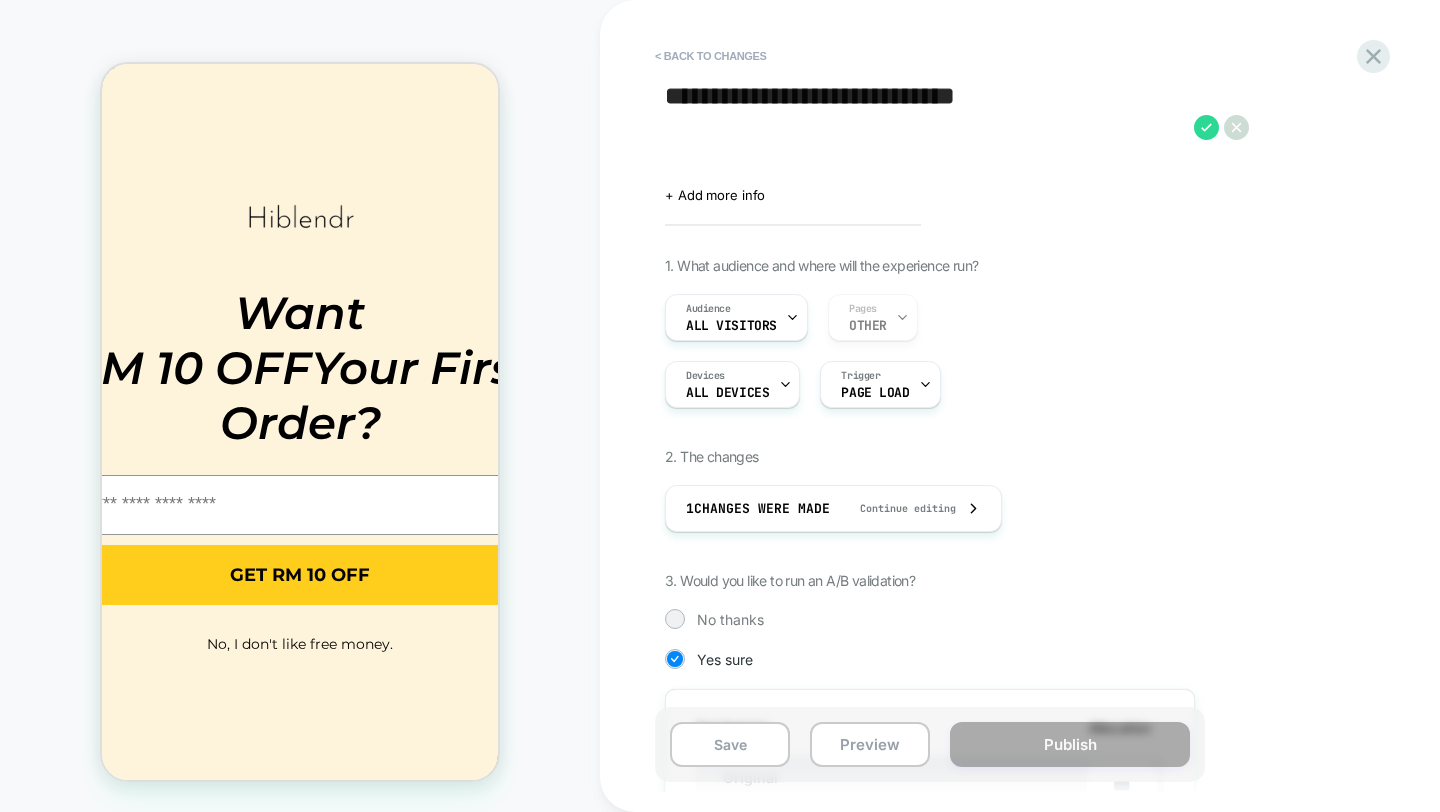 type on "**********" 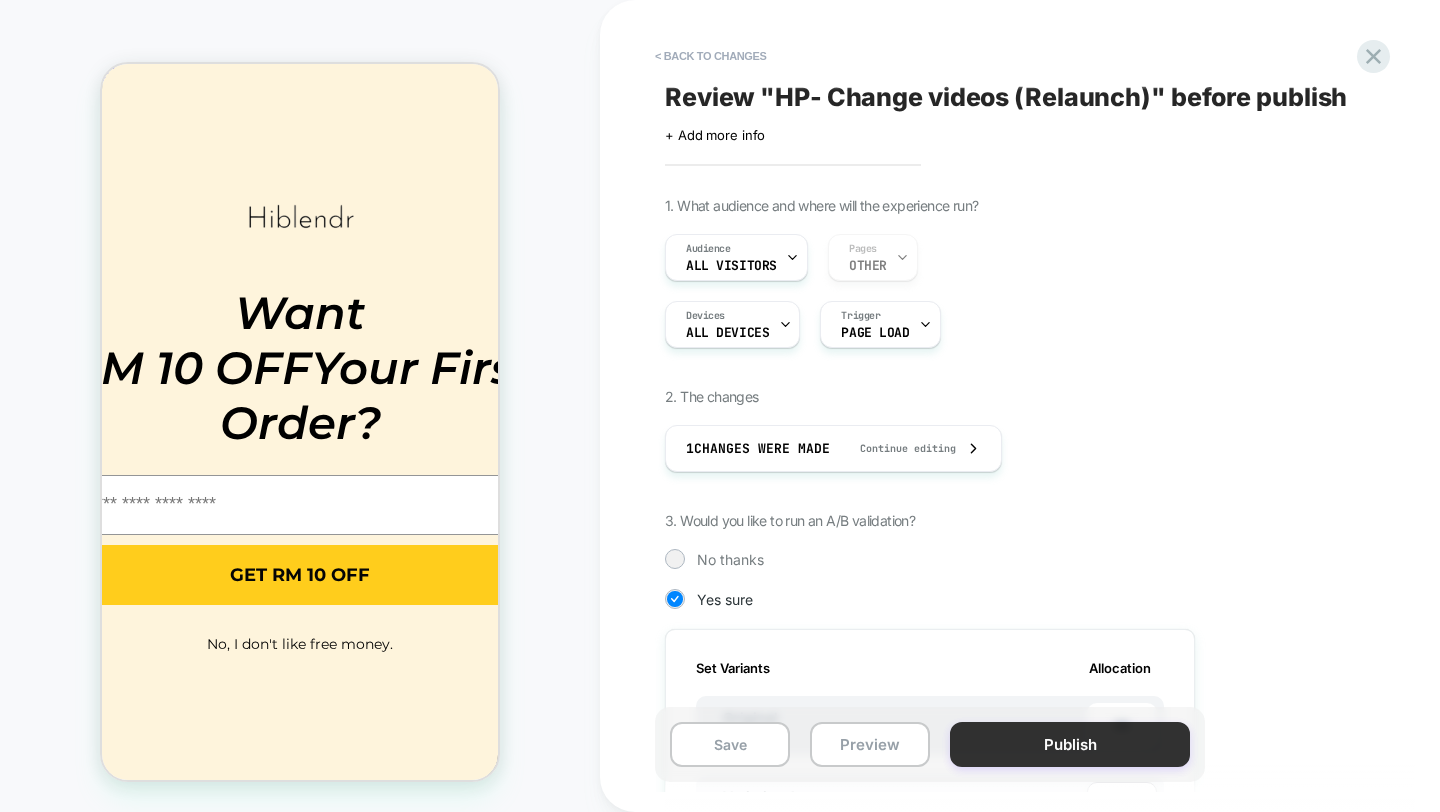 click on "Publish" at bounding box center (1070, 744) 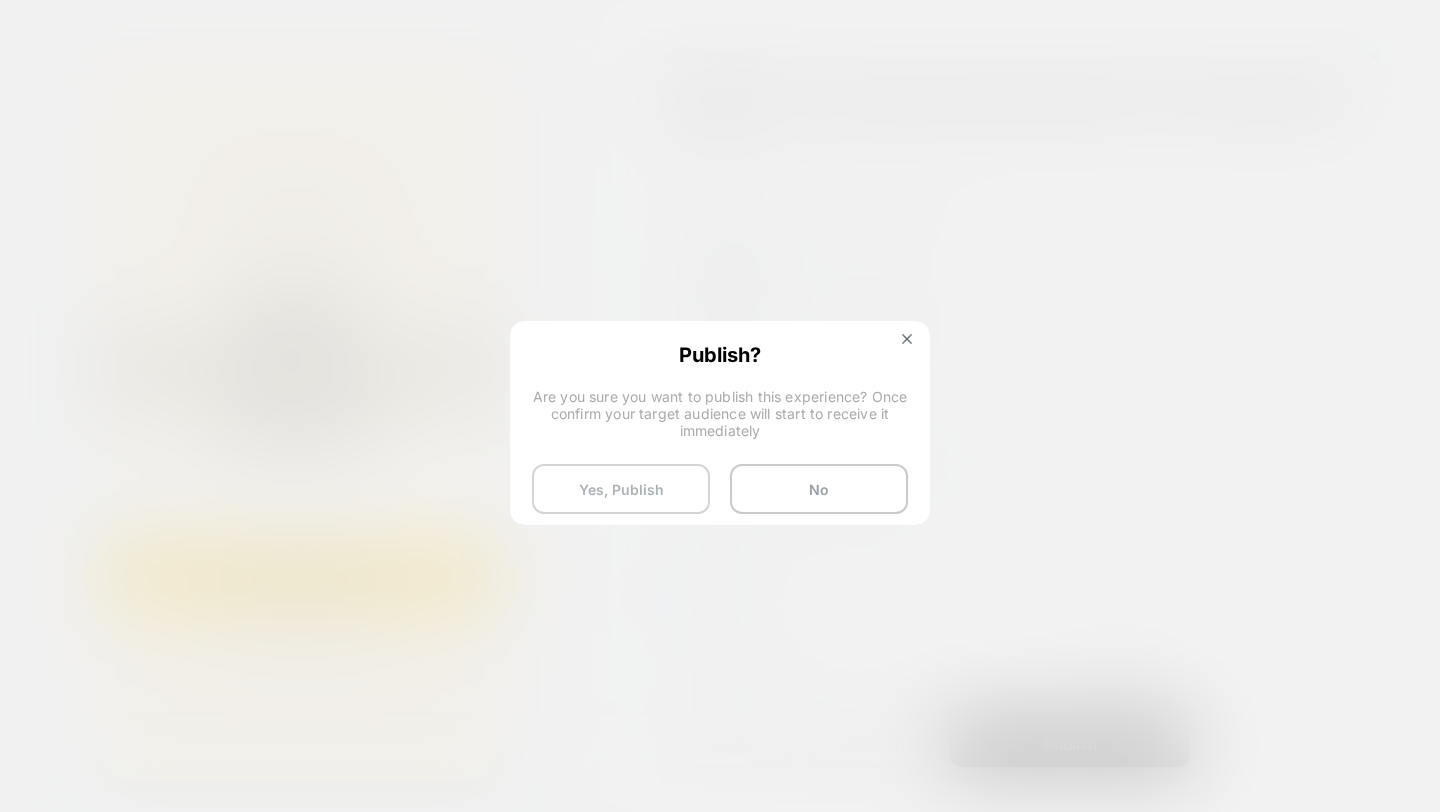 click on "Yes, Publish" at bounding box center (621, 489) 